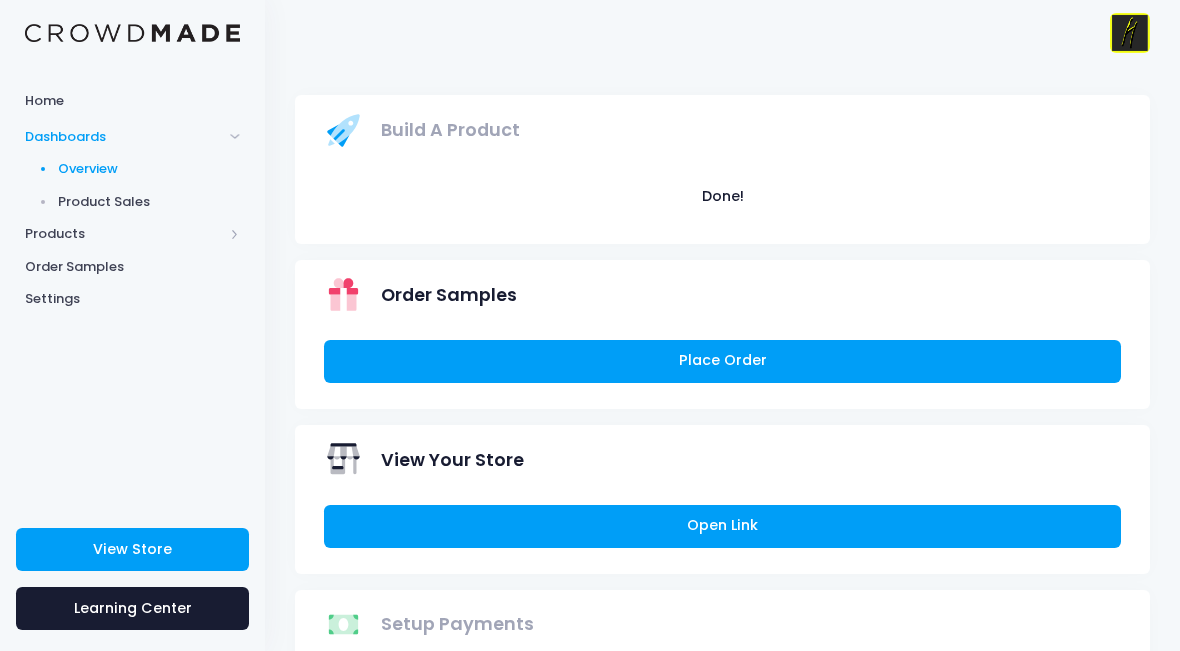 scroll, scrollTop: 0, scrollLeft: 0, axis: both 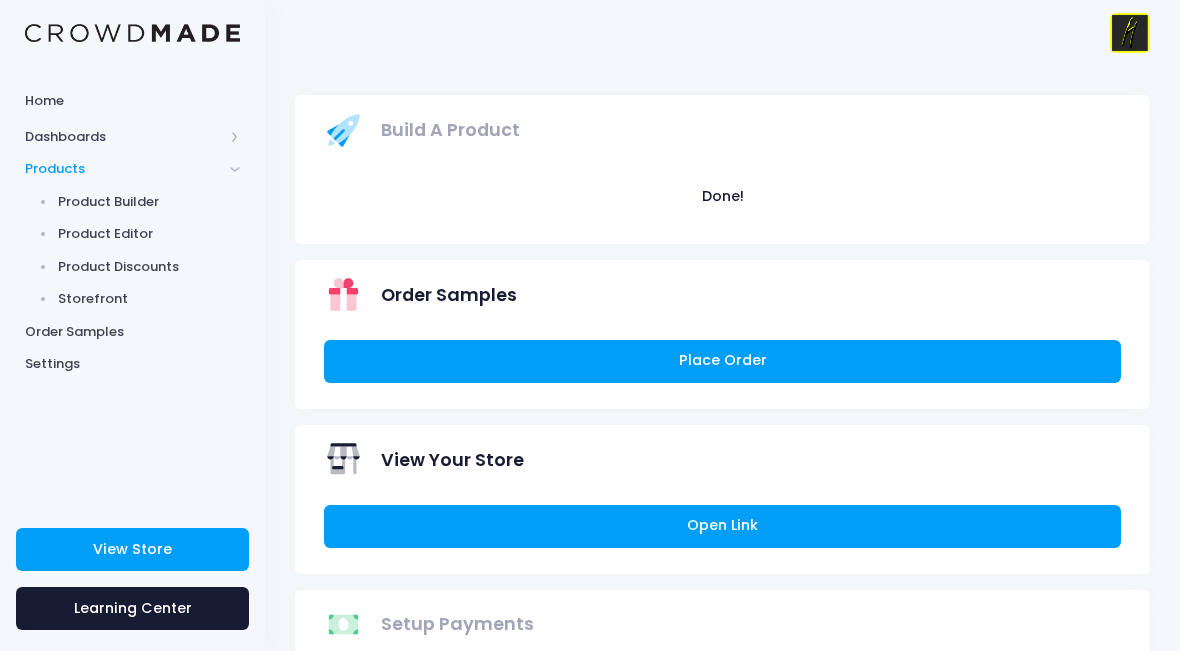 click on "Product Editor" at bounding box center (149, 234) 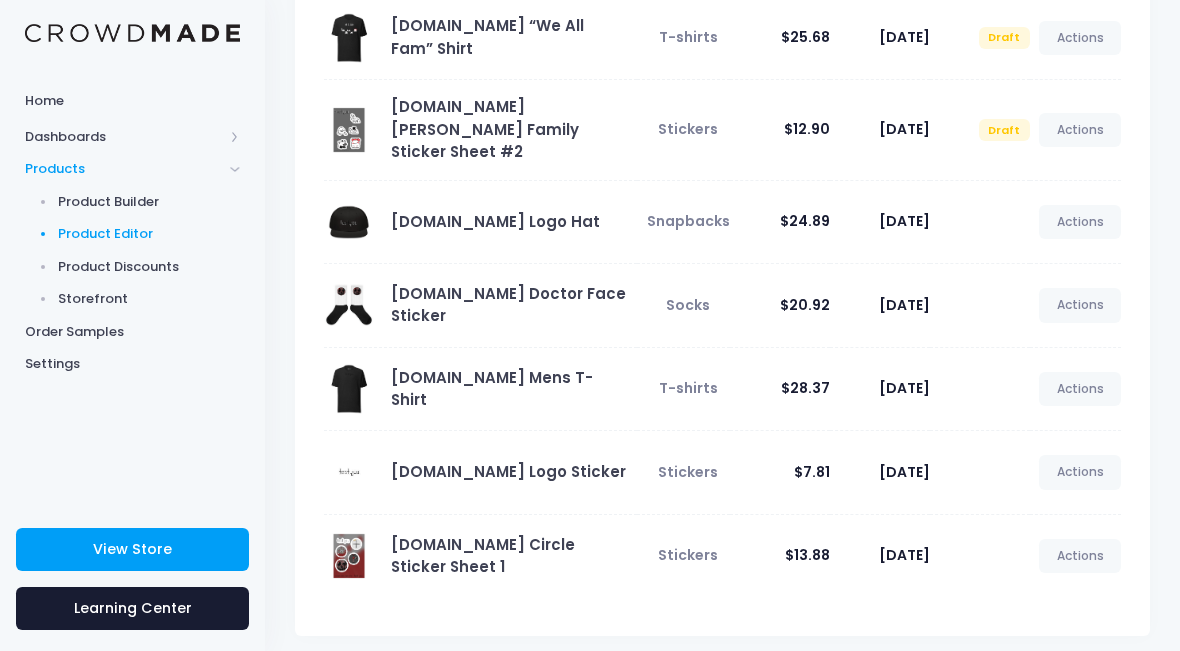 scroll, scrollTop: 543, scrollLeft: 0, axis: vertical 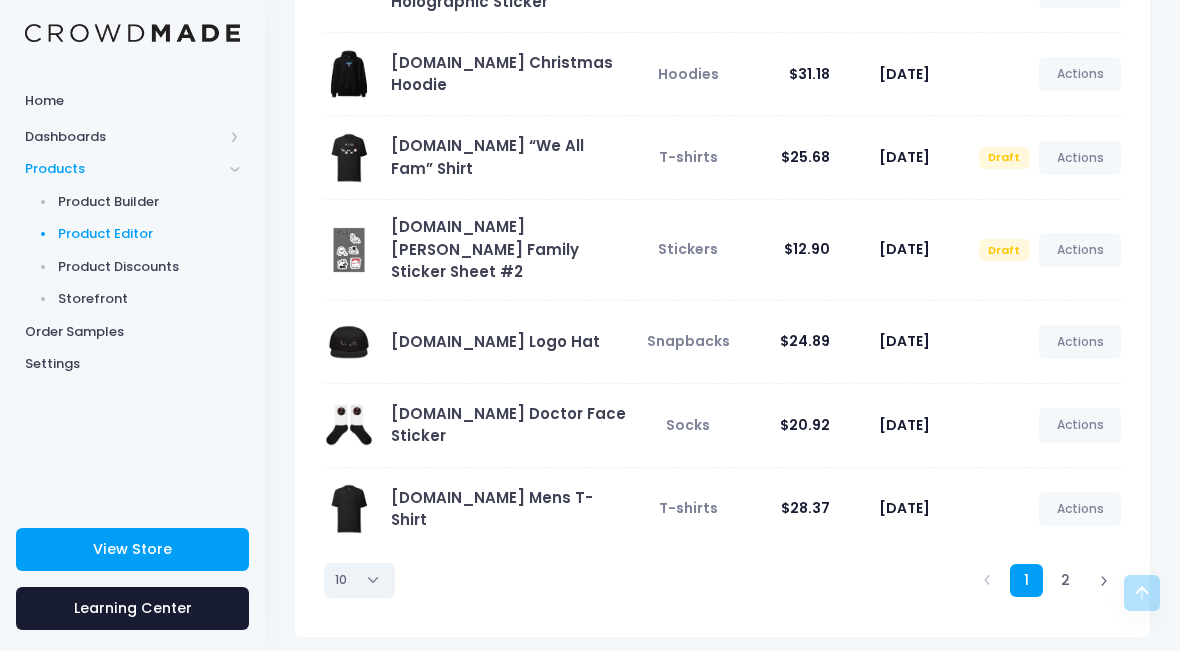click on "10 25 50 100" at bounding box center (359, 580) 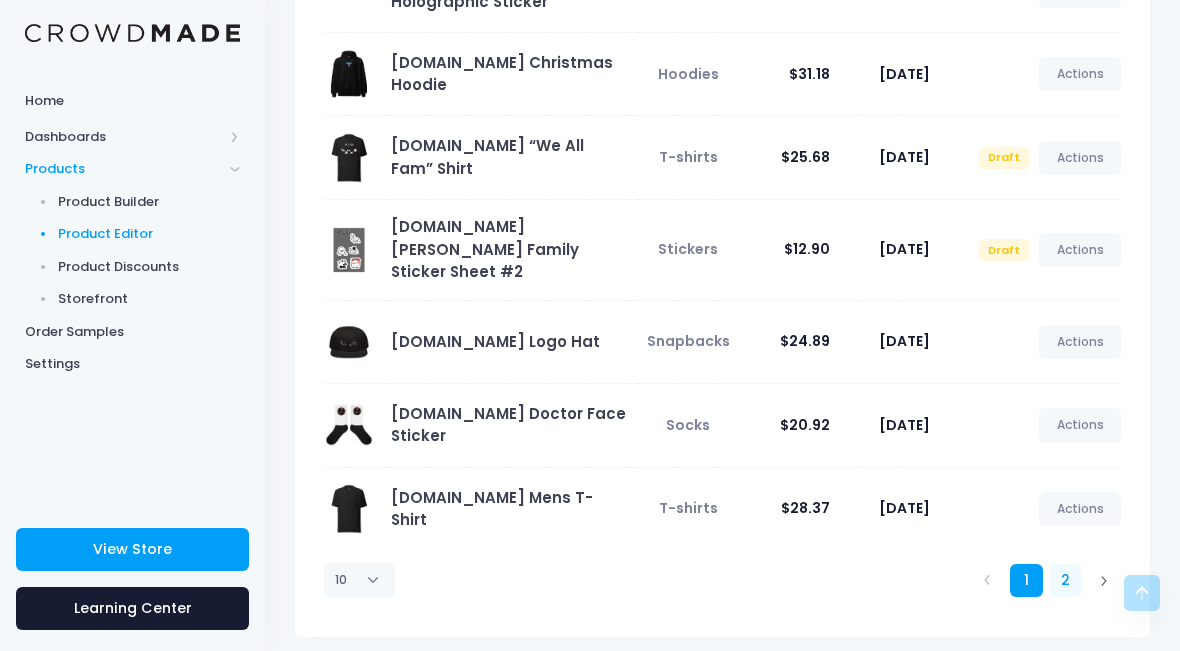 click on "2" at bounding box center [1065, 580] 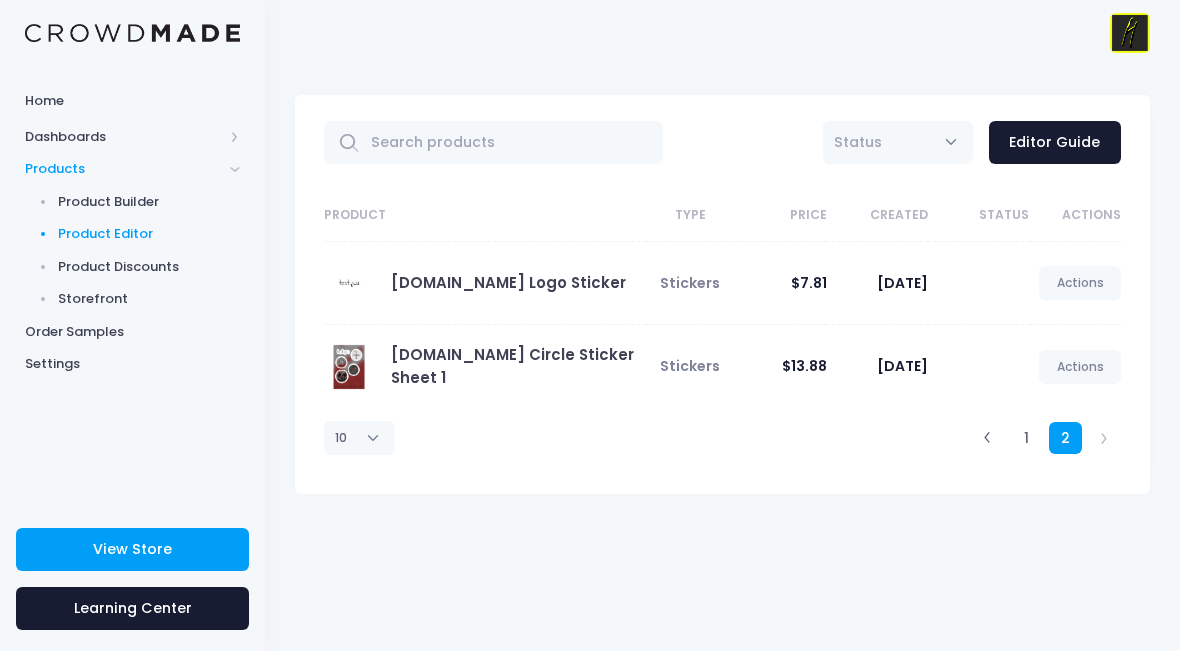 click on "Sept. 12, 2024" at bounding box center (902, 366) 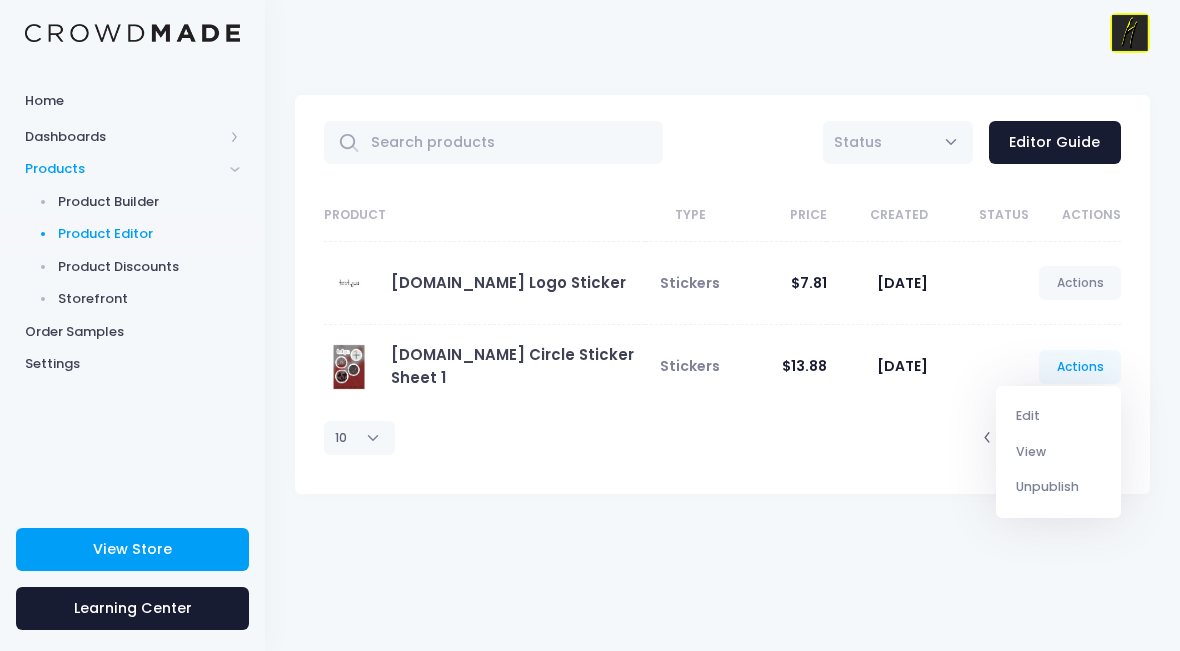 click on "Unpublish" at bounding box center (1059, 487) 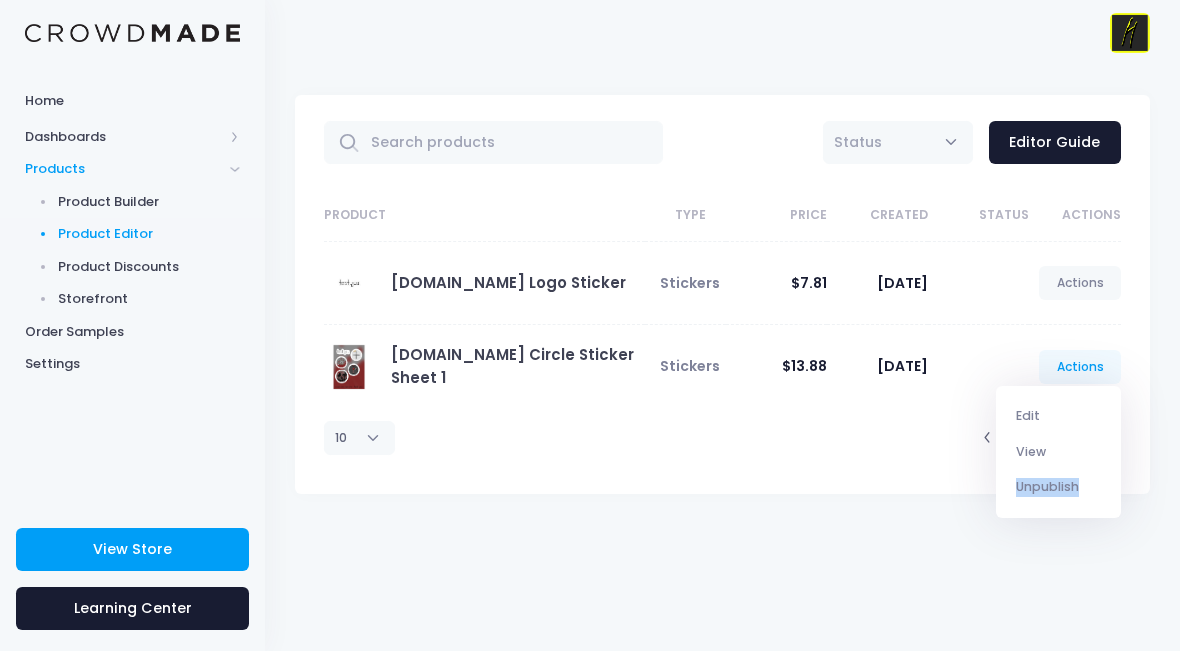 click on "All
Active
Draft
Status
Editor Guide
Product Type Price Created Status Actions
Test.you Logo Sticker
Stickers
$7.81
Sept. 20, 2024
Actions
Edit
View Unpublish
Edit" at bounding box center [722, 358] 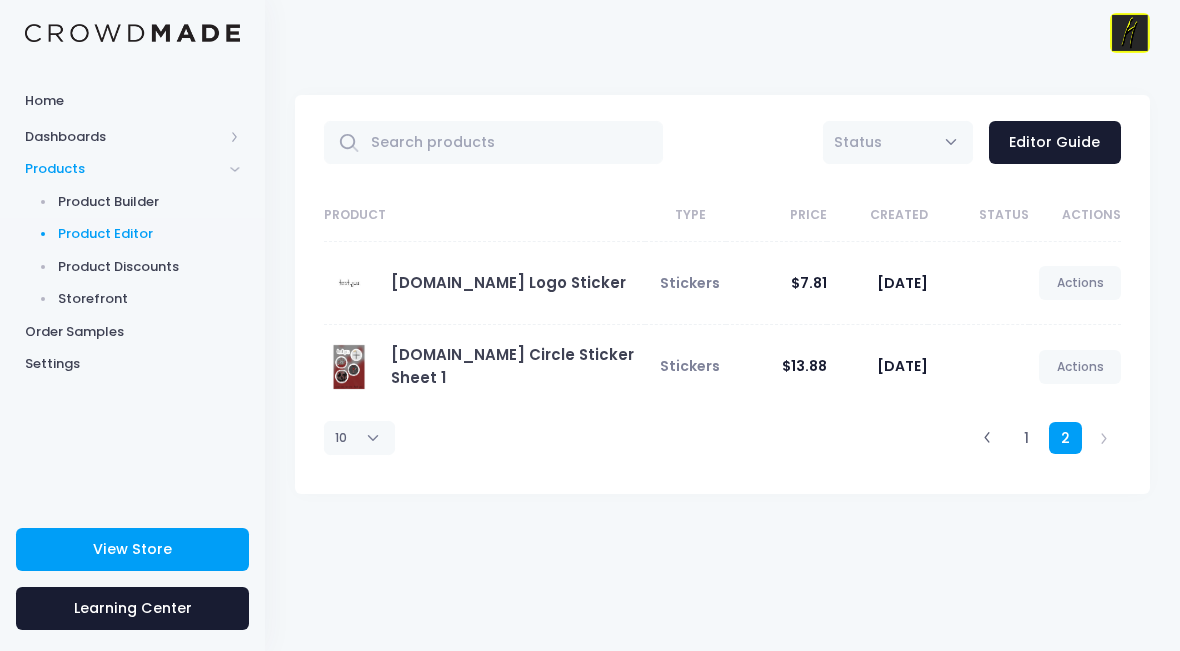 click on "Product Type Price Created Status Actions
Test.you Logo Sticker
Stickers
$7.81
Sept. 20, 2024
Actions
Edit
View
Unpublish" at bounding box center (722, 342) 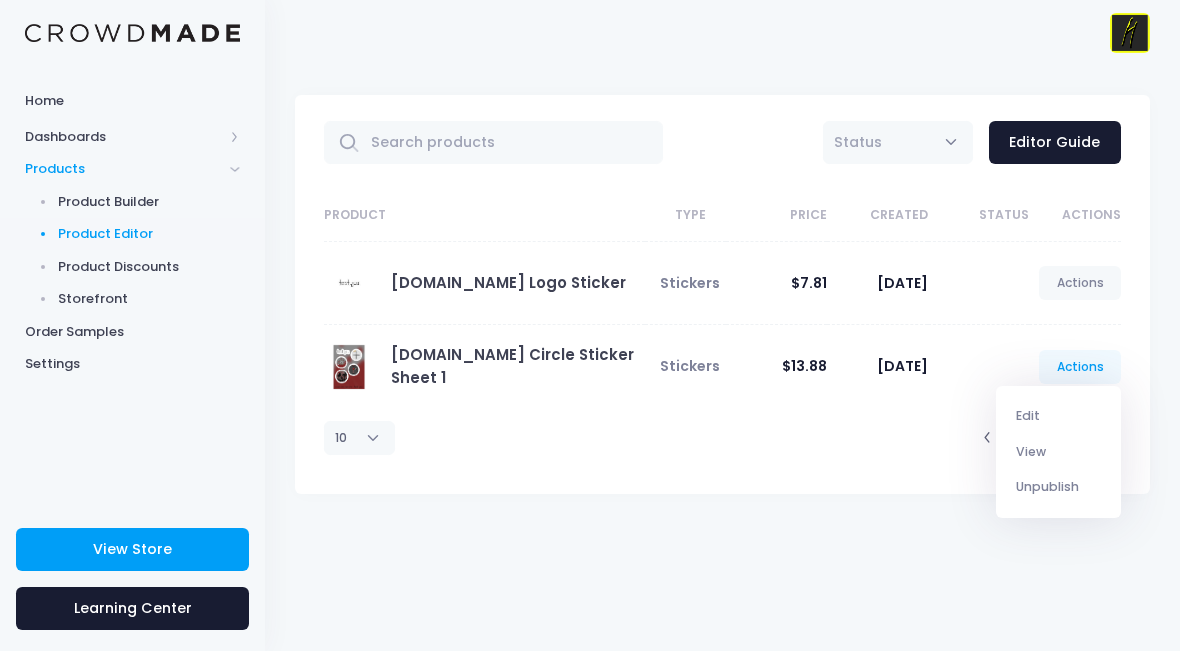 click on "Unpublish" at bounding box center (1059, 487) 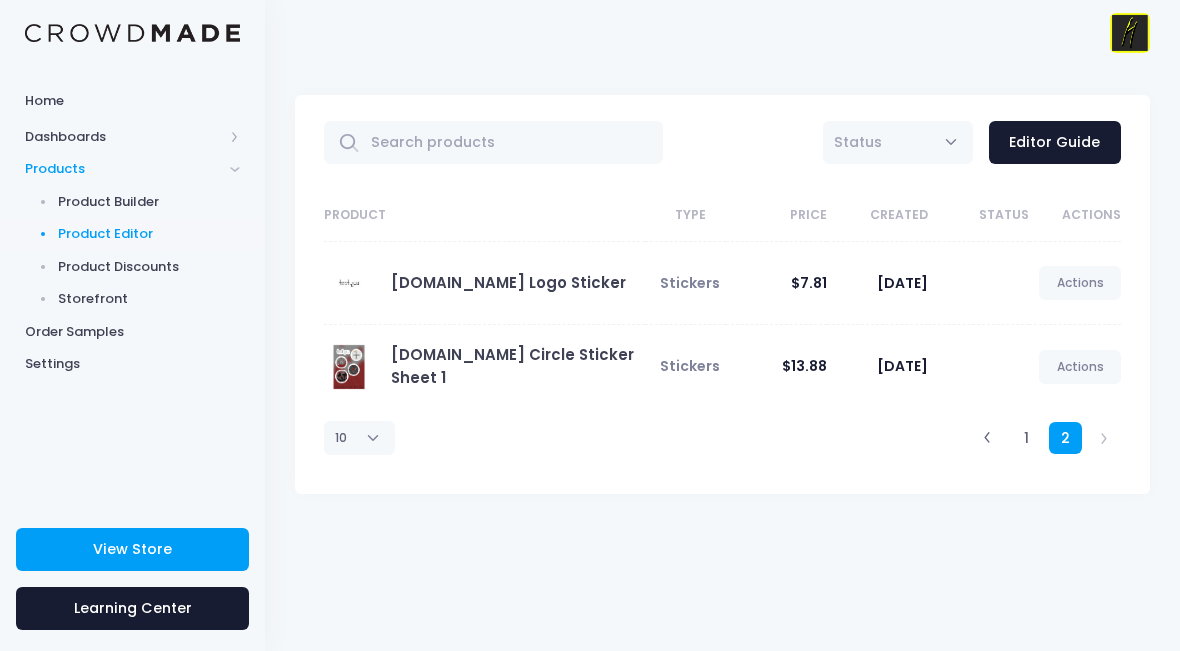 click on "10 25 50 100" at bounding box center [359, 438] 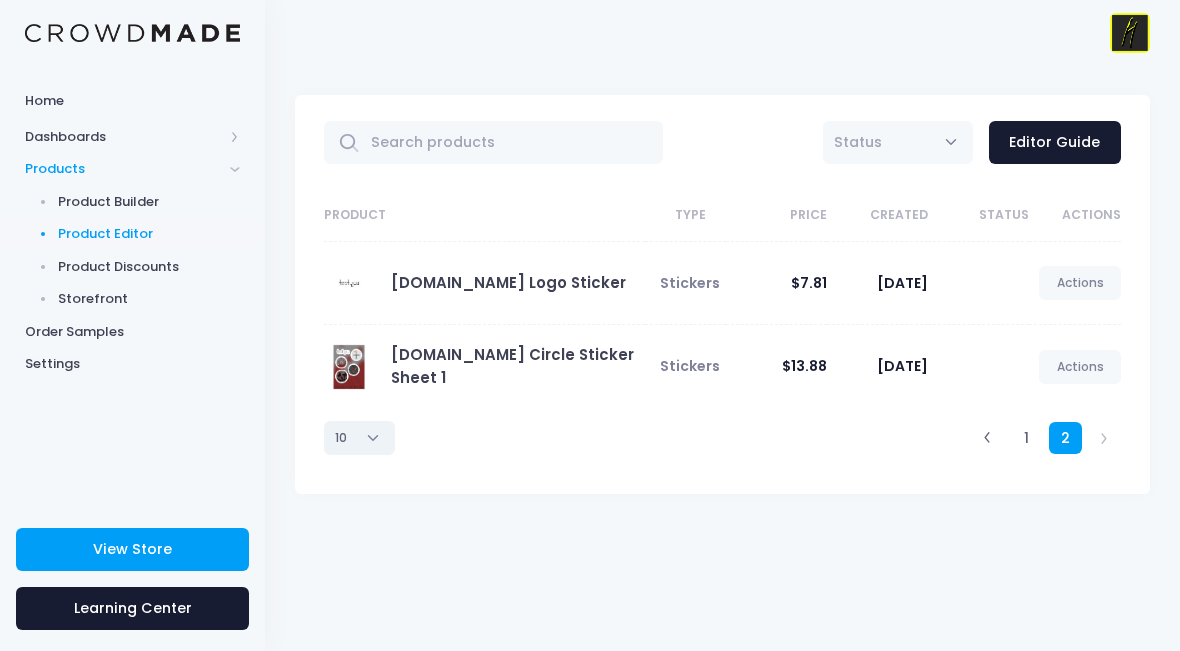 select on "100" 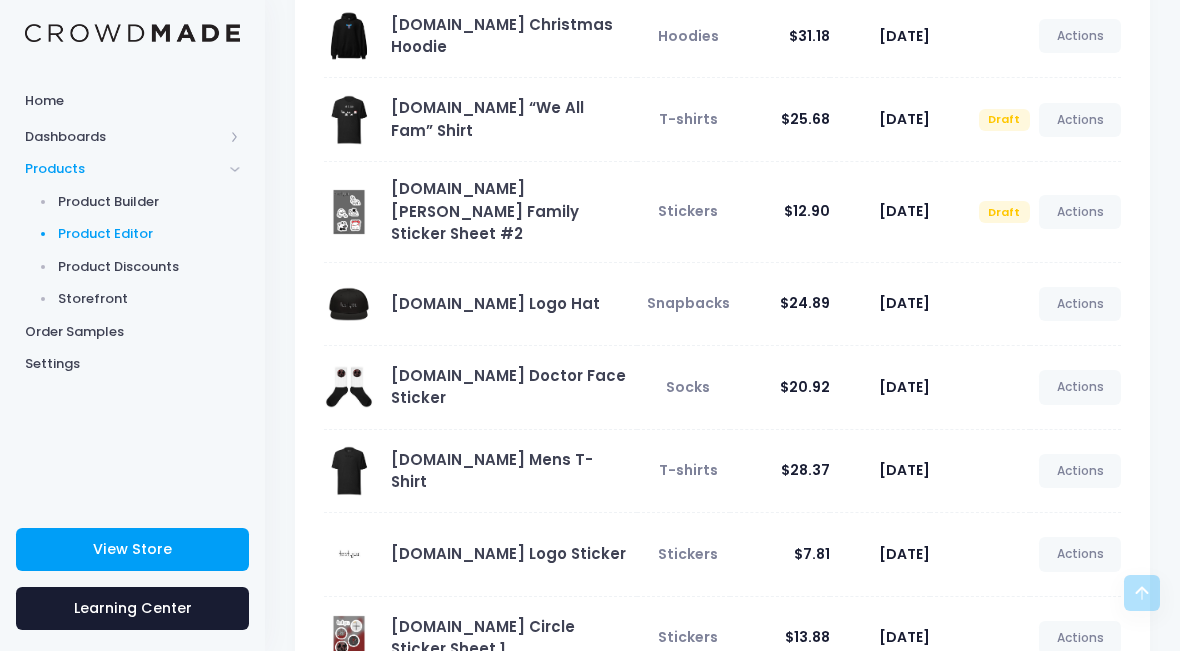 scroll, scrollTop: 710, scrollLeft: 0, axis: vertical 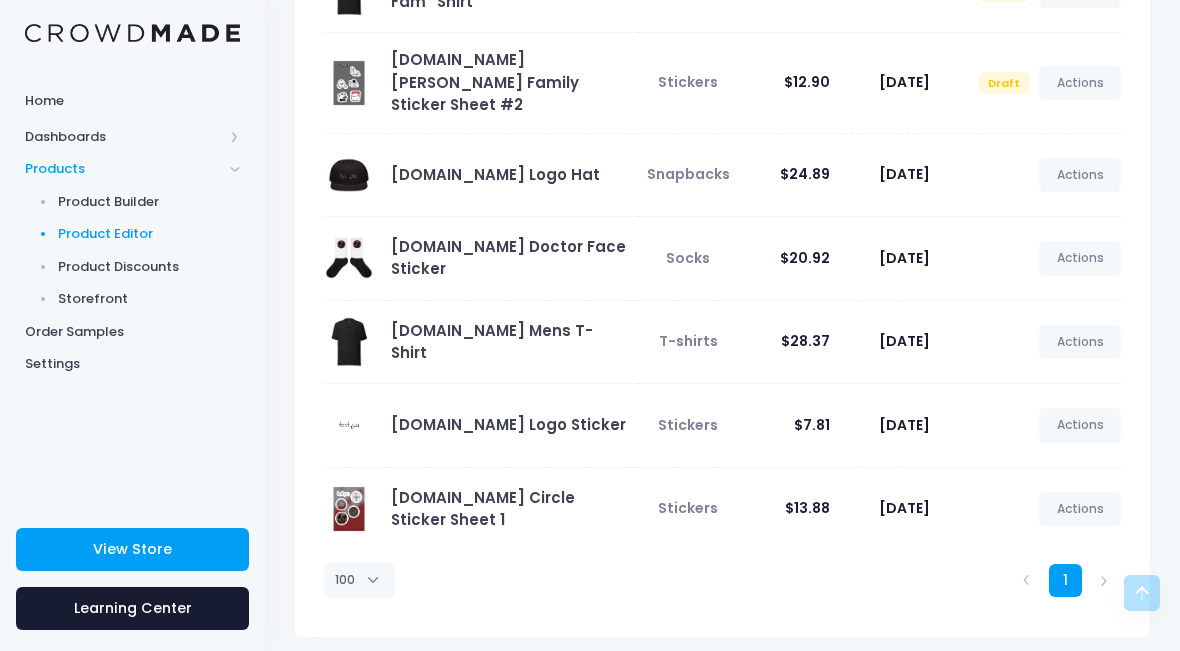 click on "Actions" at bounding box center [1080, 509] 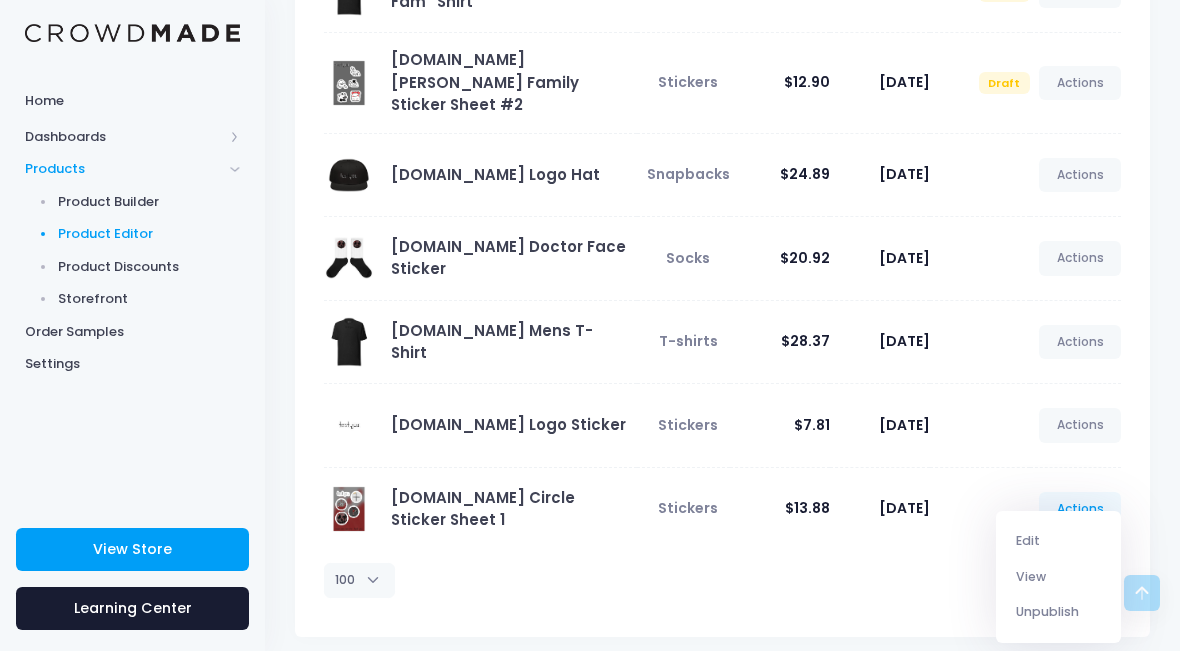 click on "Unpublish" at bounding box center (1059, 612) 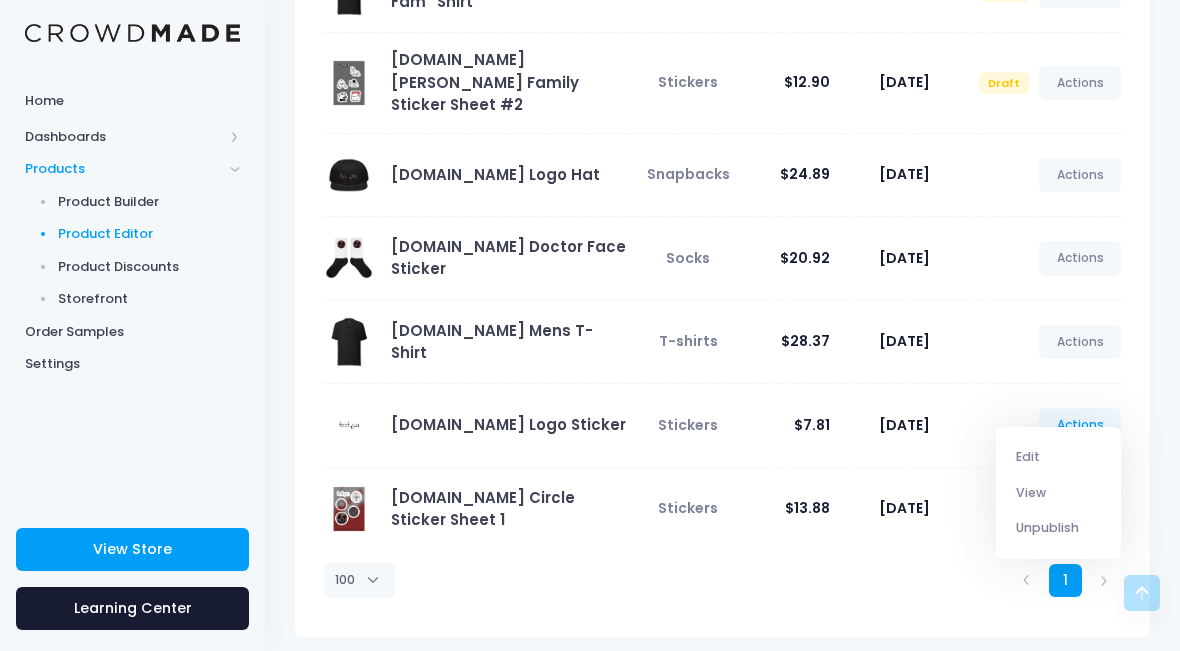 click on "Edit" at bounding box center (1059, 457) 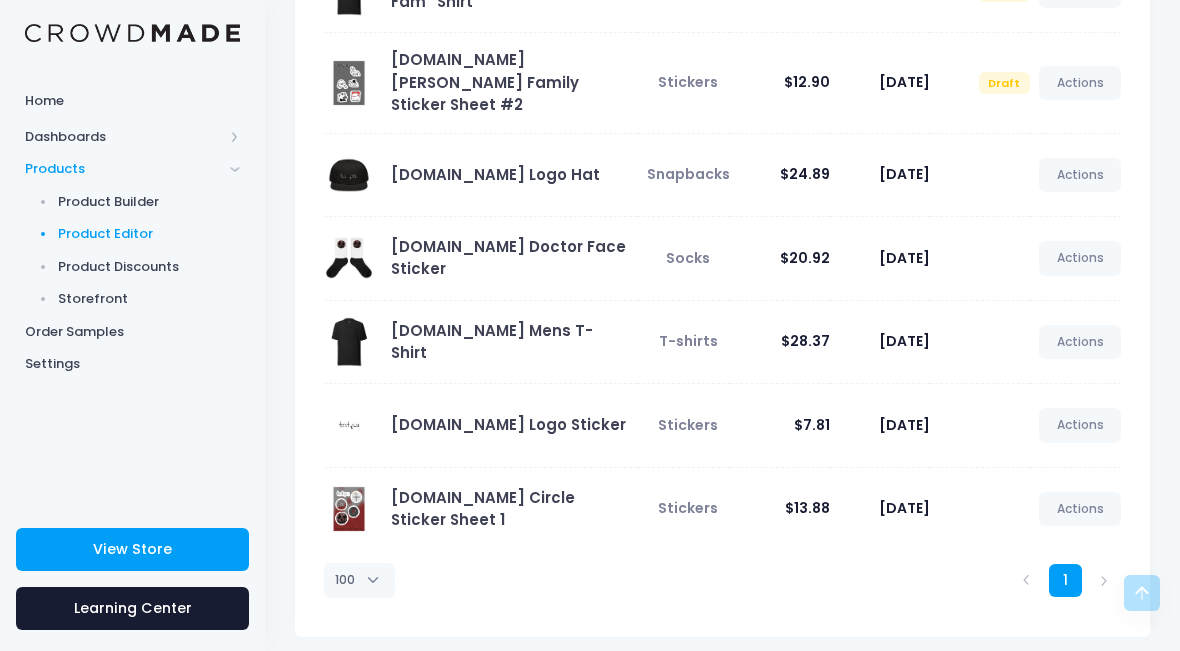 click on "Sept. 12, 2024" at bounding box center (904, 508) 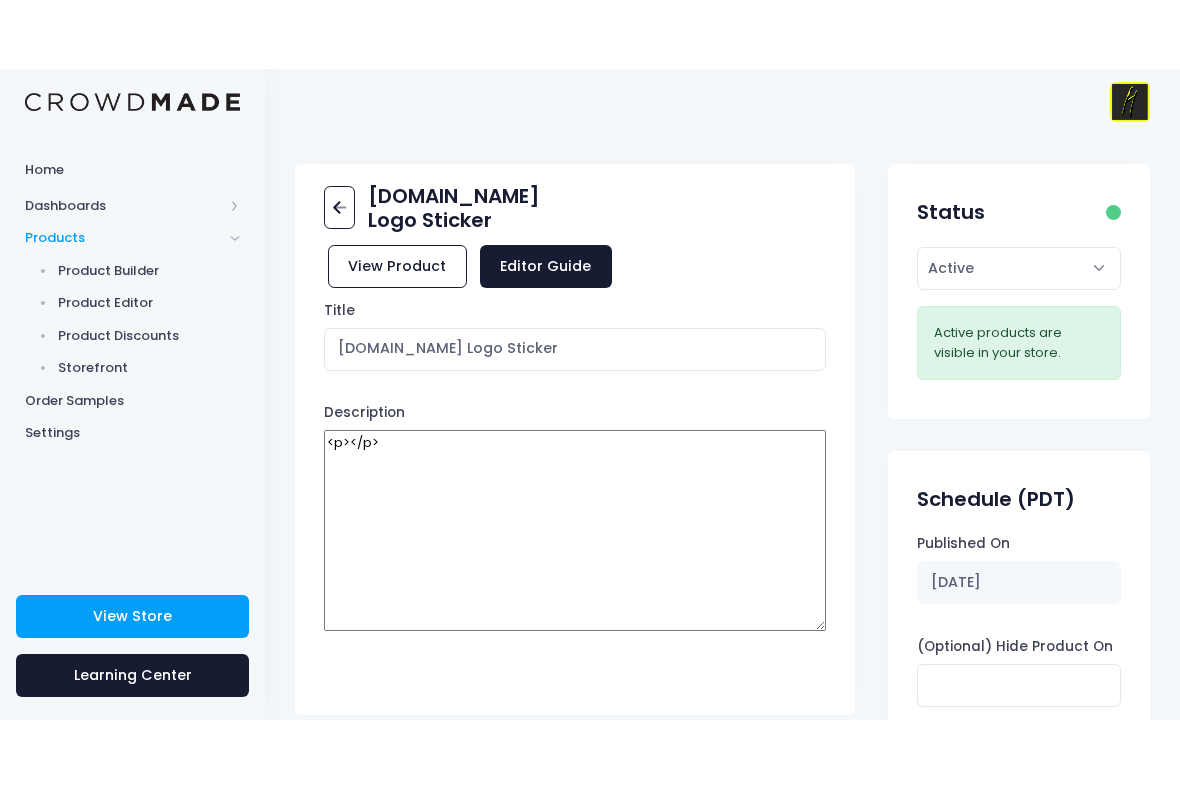 scroll, scrollTop: 0, scrollLeft: 0, axis: both 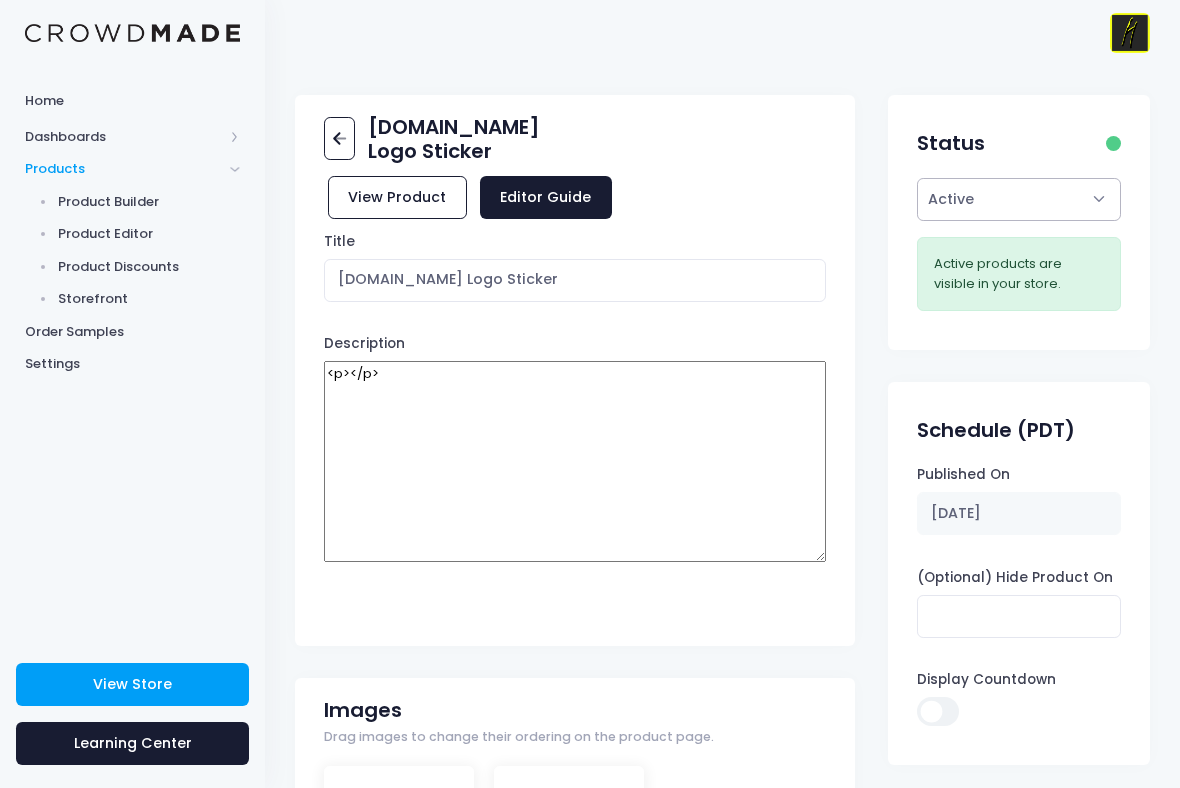 click on "Active
Draft" at bounding box center (1019, 199) 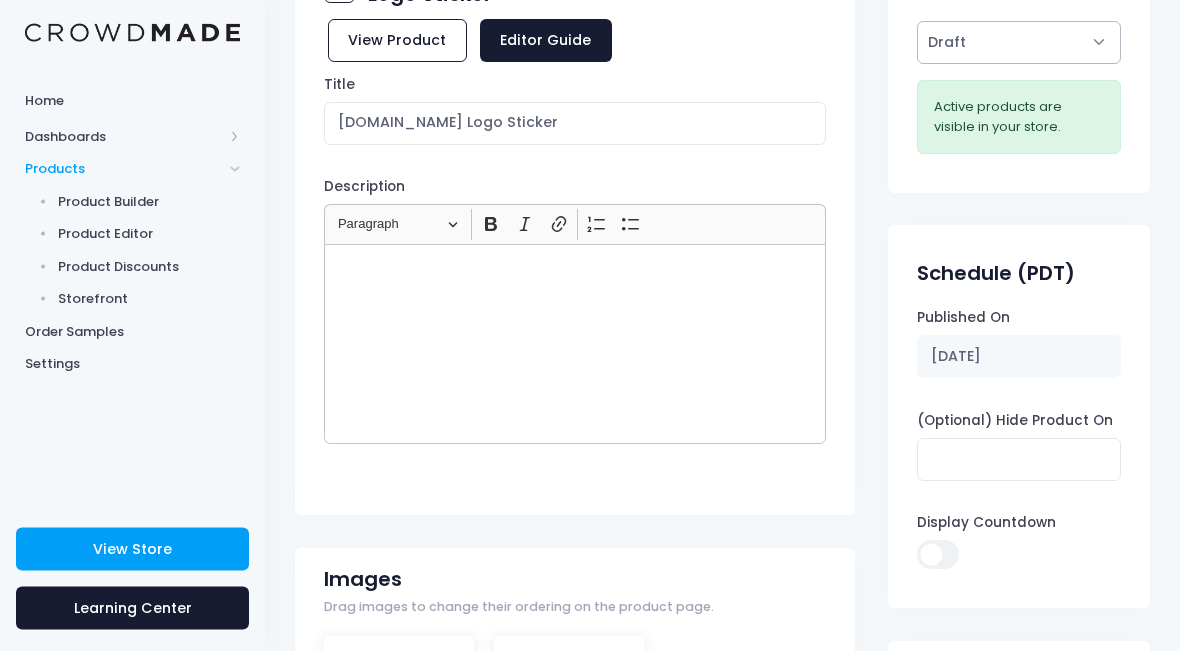 scroll, scrollTop: 0, scrollLeft: 0, axis: both 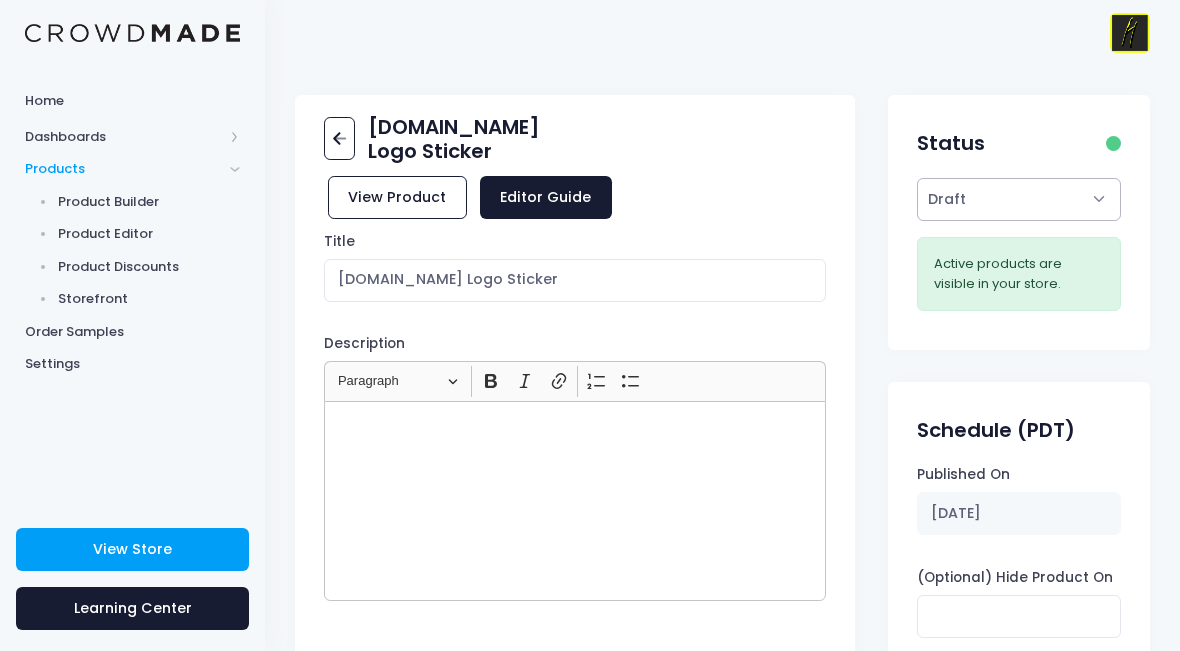 click on "Active
Draft" at bounding box center [1019, 199] 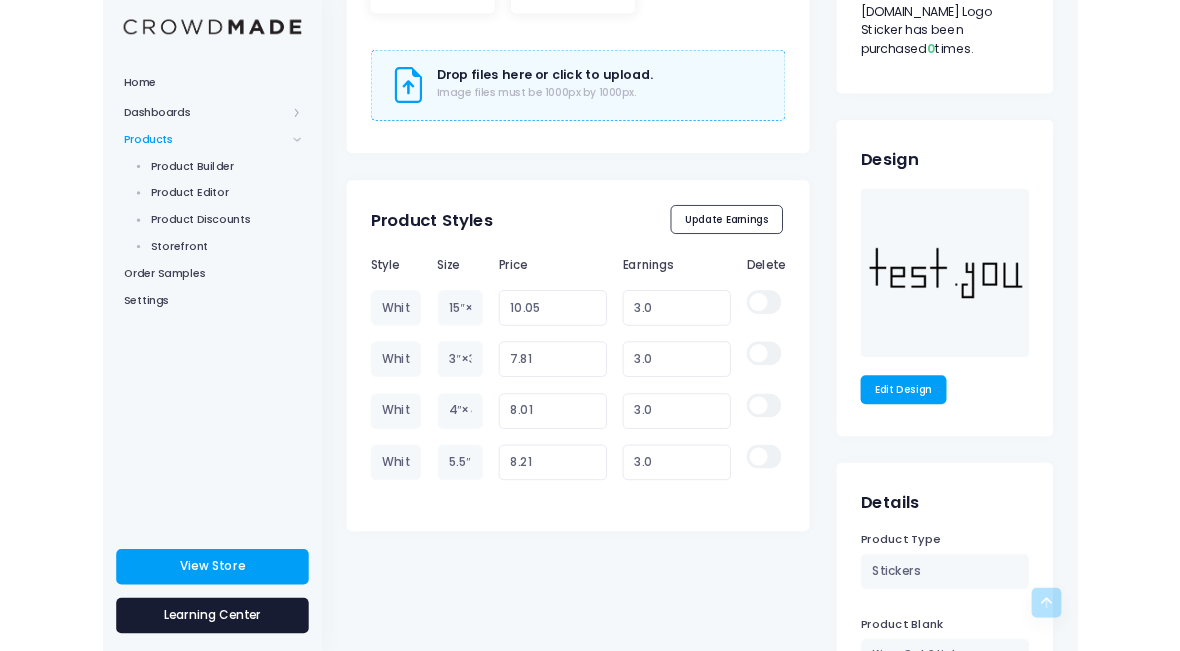 scroll, scrollTop: 1577, scrollLeft: 0, axis: vertical 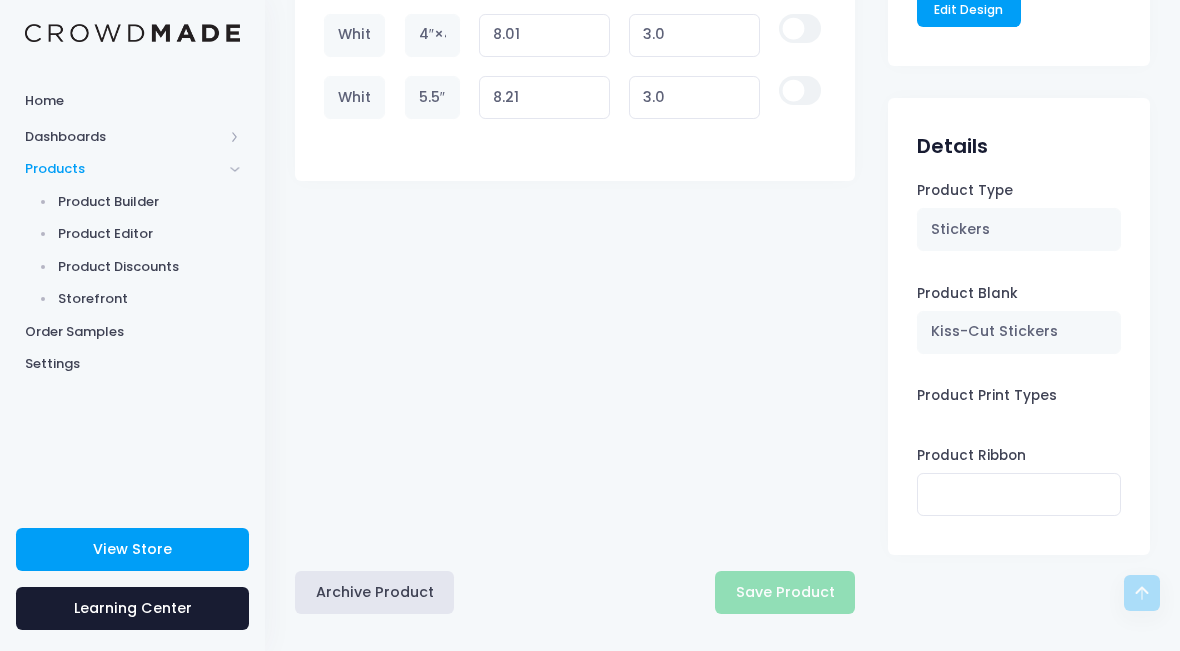 click on "Archive Product
Save Product" at bounding box center (575, 592) 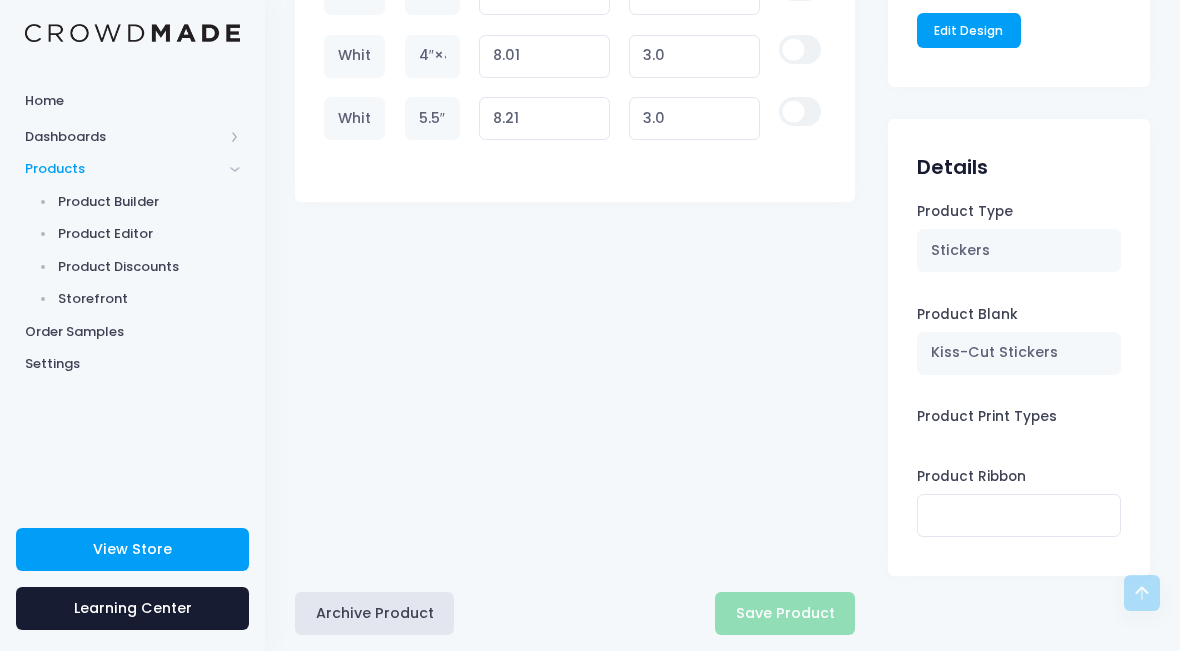 scroll, scrollTop: 1577, scrollLeft: 0, axis: vertical 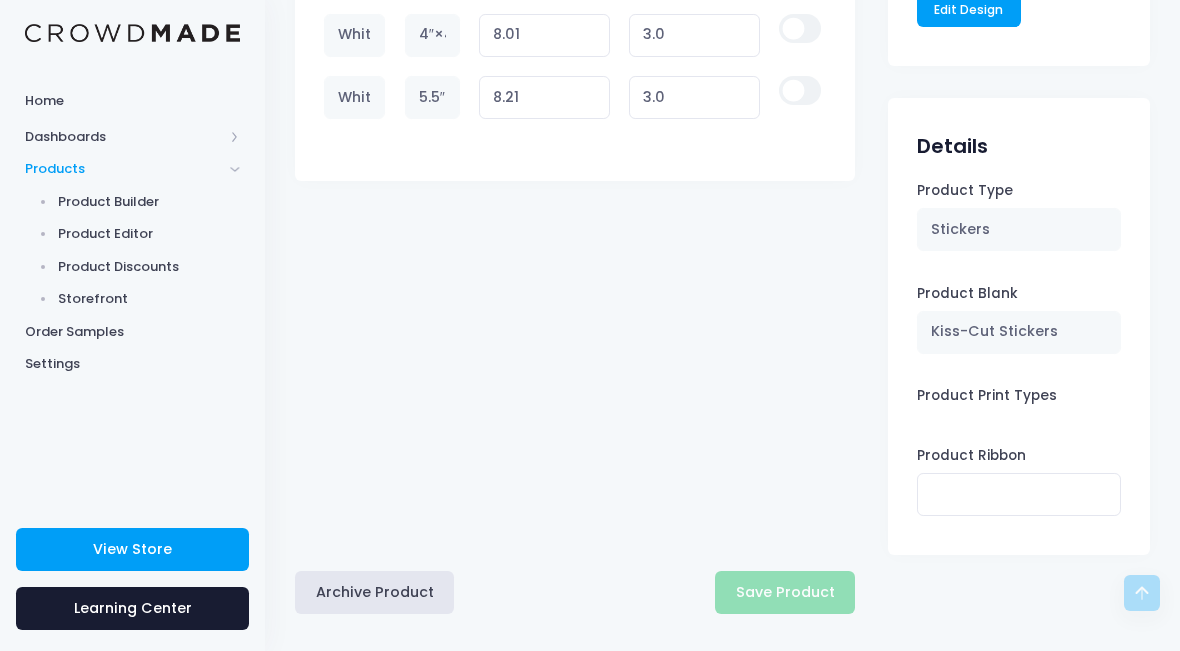 click on "Archive Product" at bounding box center (374, 592) 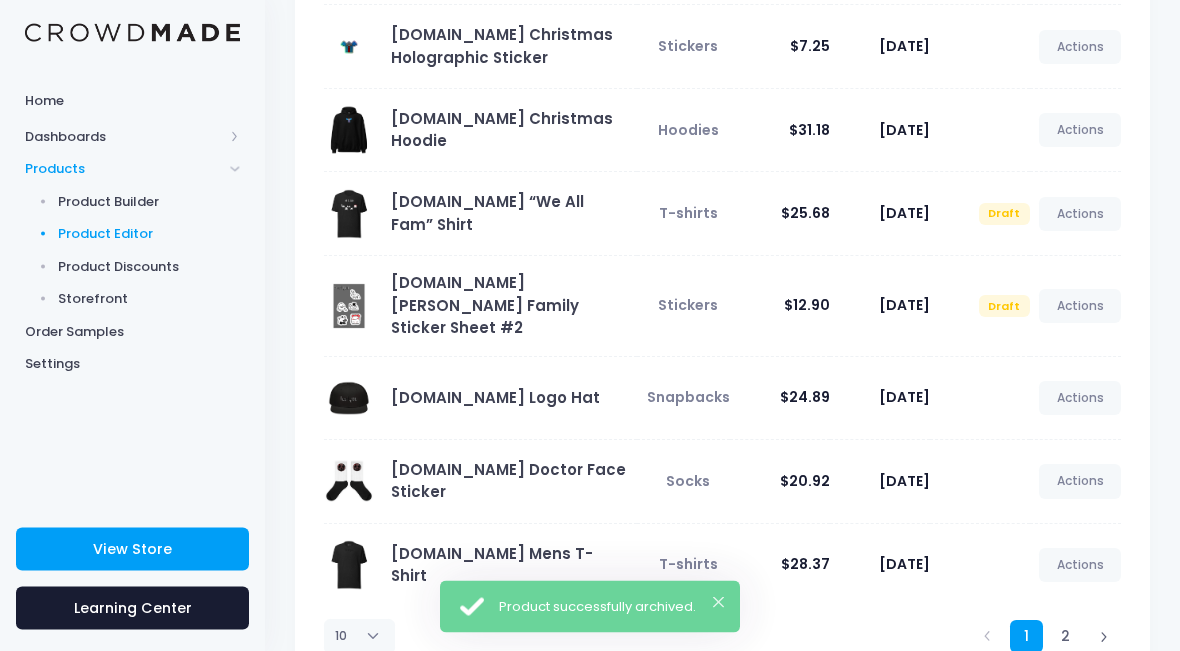 scroll, scrollTop: 543, scrollLeft: 0, axis: vertical 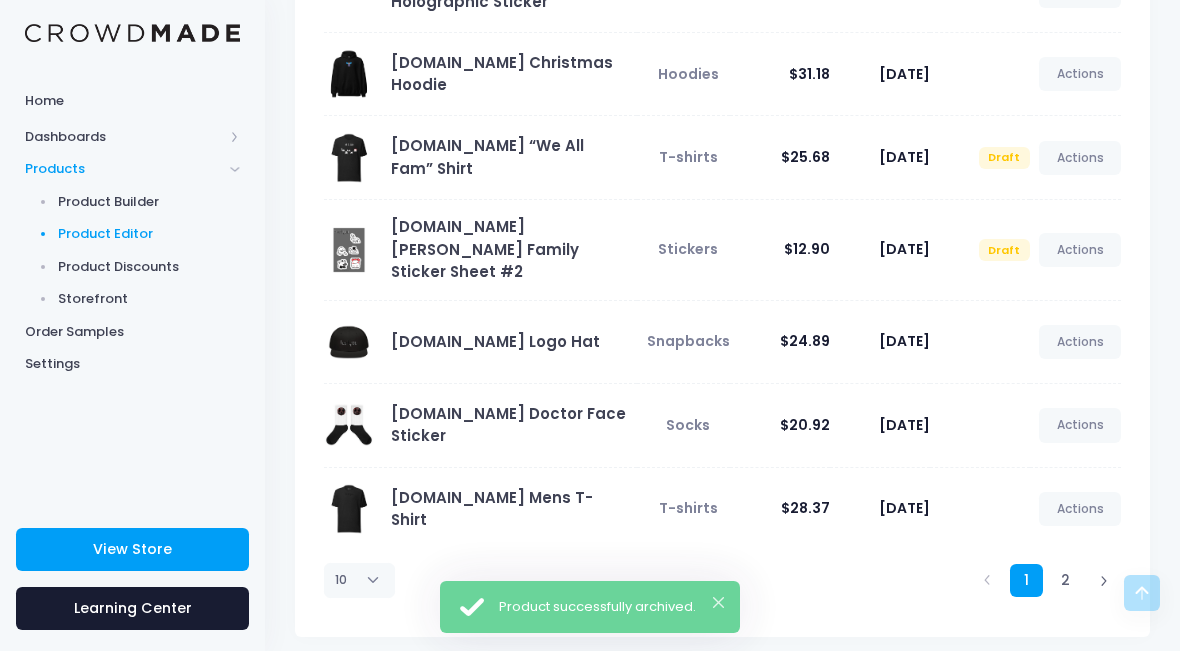 click on "10 25 50 100" at bounding box center [359, 580] 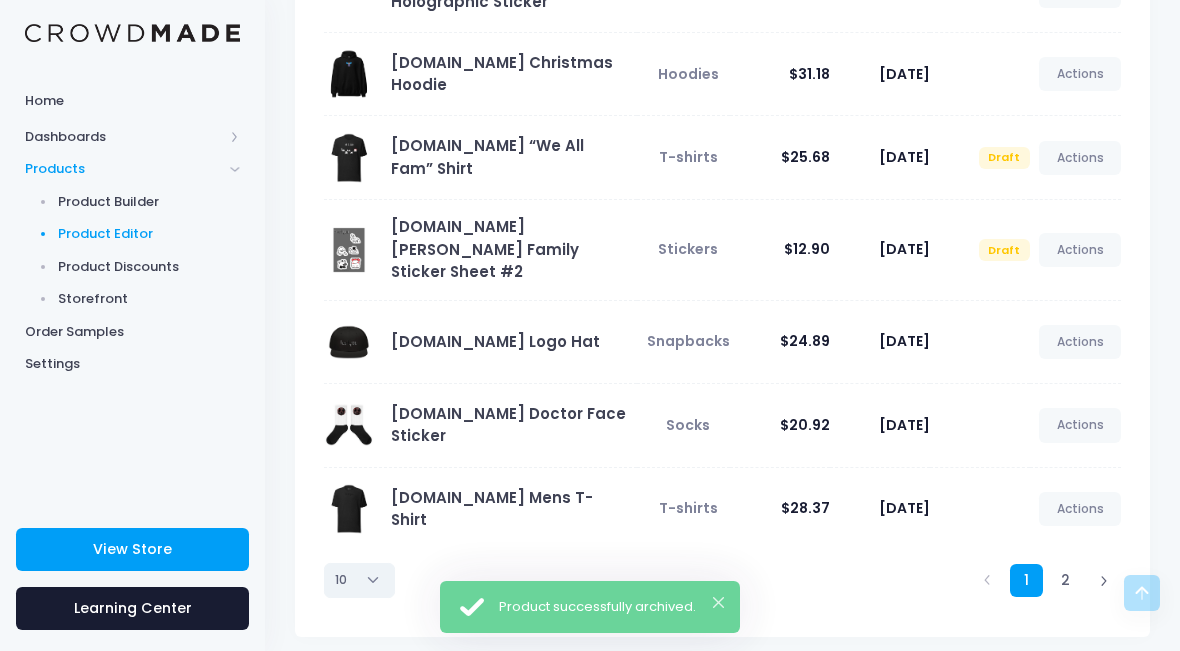 select on "50" 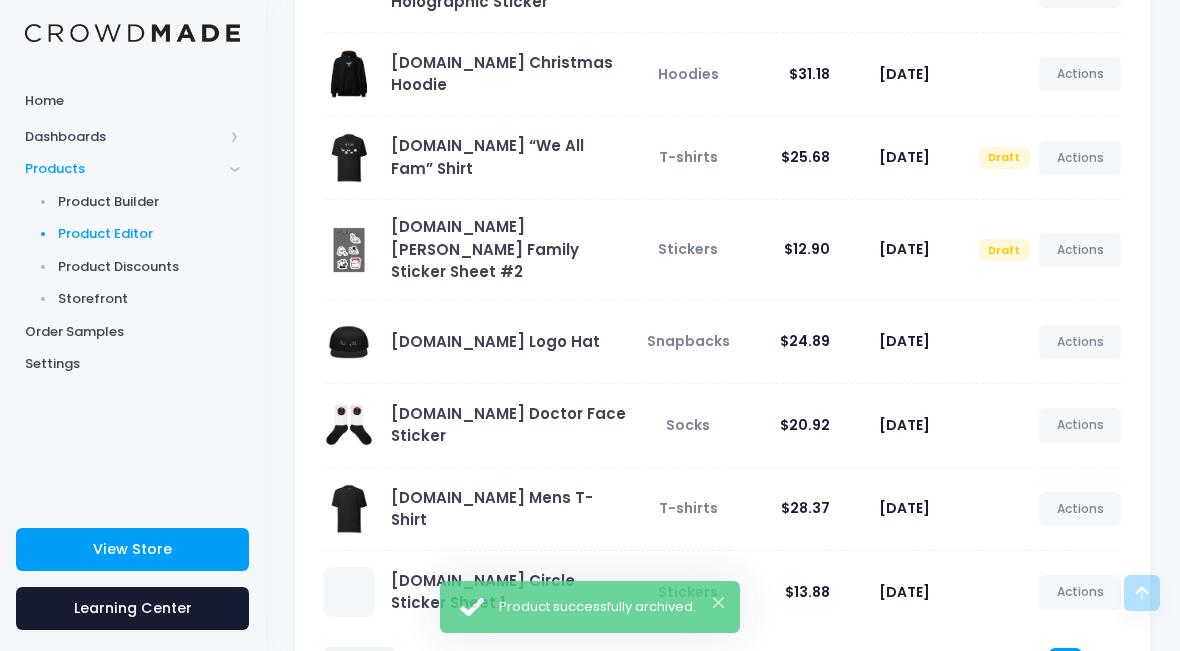 scroll, scrollTop: 627, scrollLeft: 0, axis: vertical 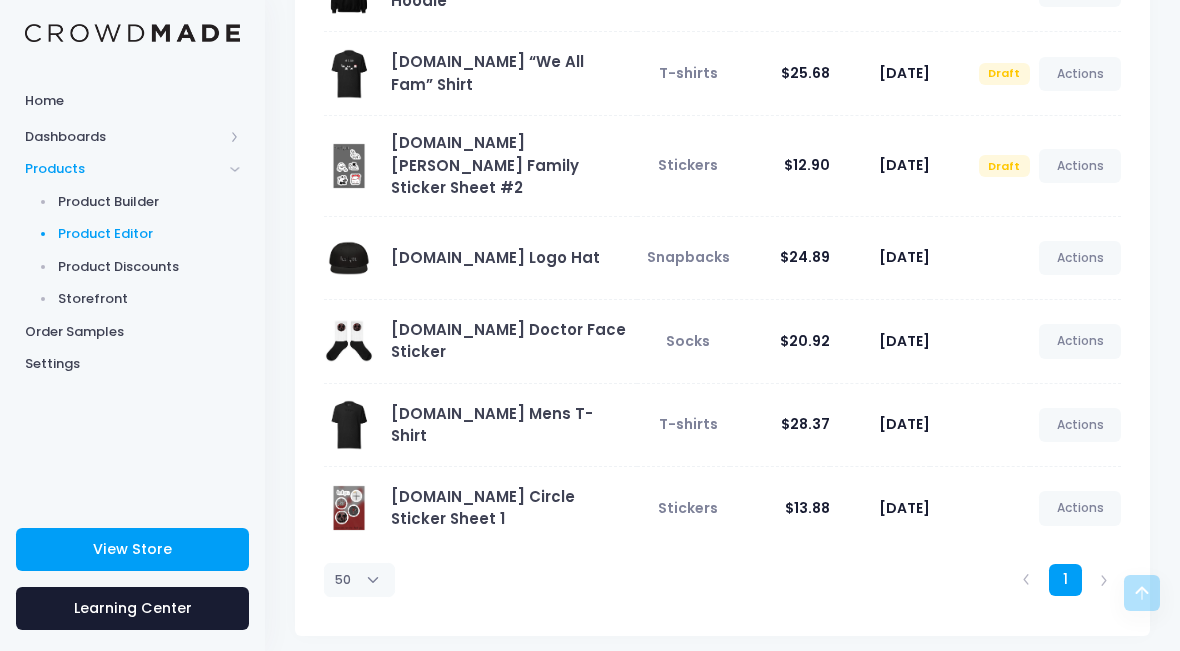 click on "[DOMAIN_NAME] Circle Sticker Sheet 1" at bounding box center [475, 508] 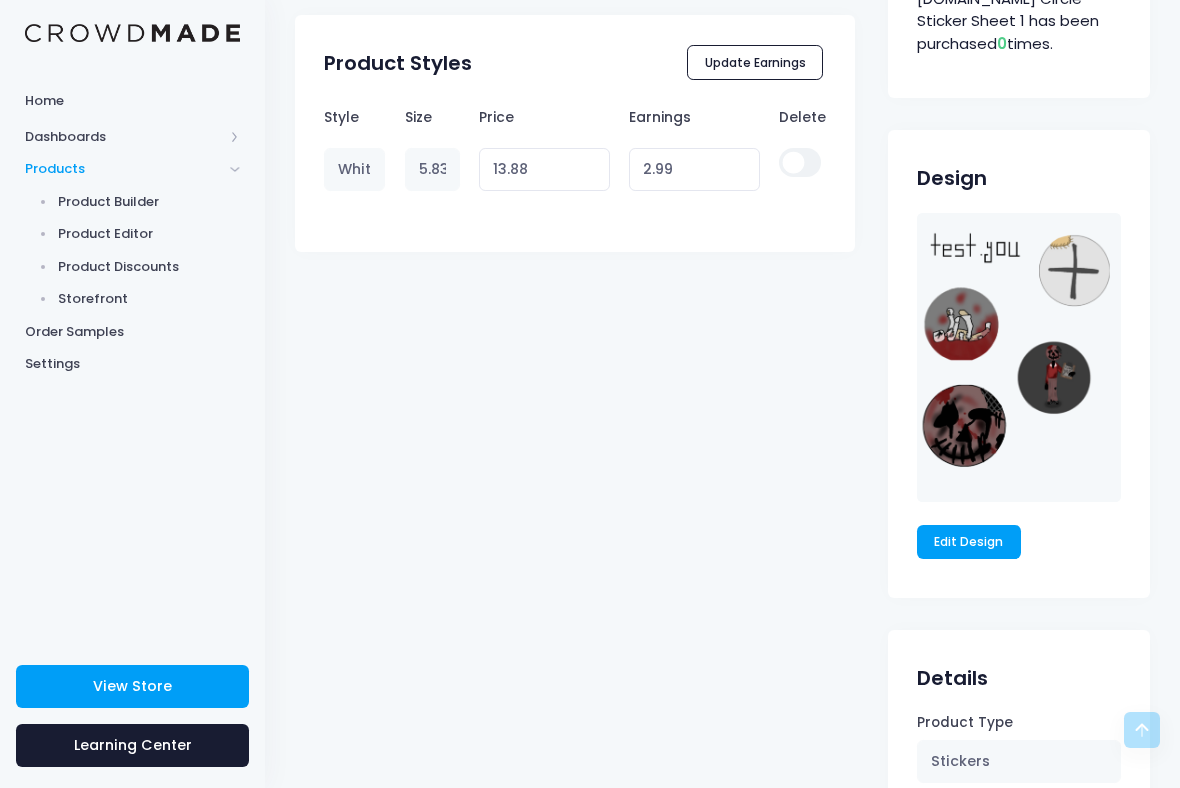 scroll, scrollTop: 1226, scrollLeft: 0, axis: vertical 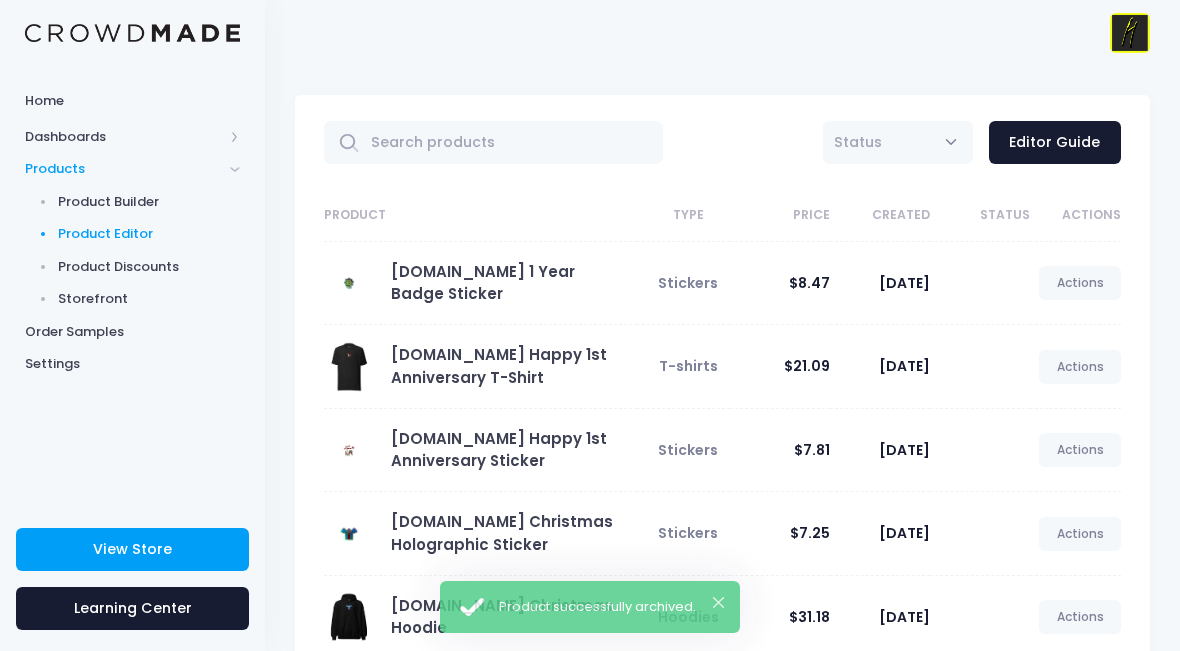click on "[DOMAIN_NAME] 1 Year Badge Sticker" at bounding box center (483, 282) 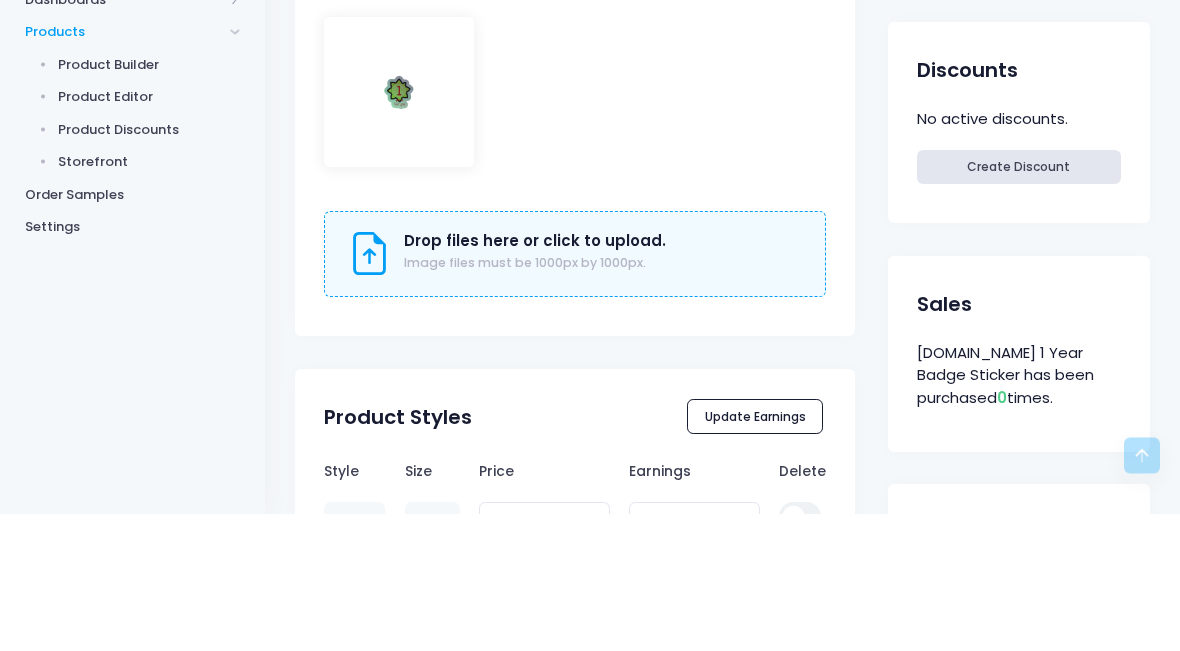 scroll, scrollTop: 1011, scrollLeft: 0, axis: vertical 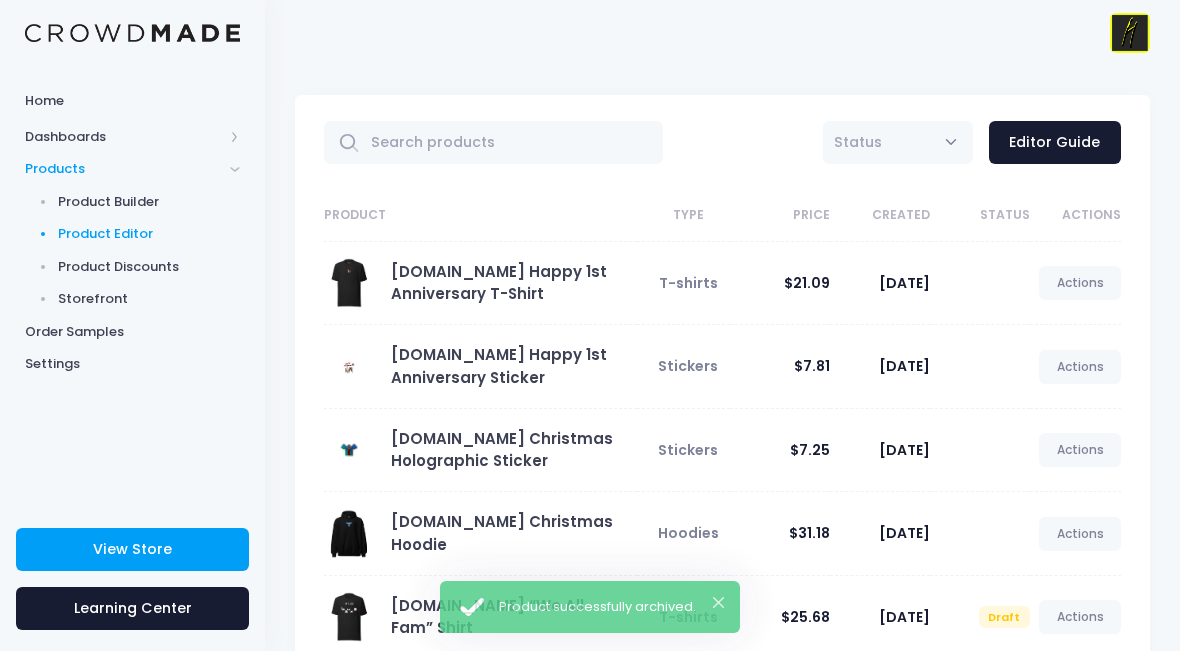 click on "T-shirts" at bounding box center [683, 283] 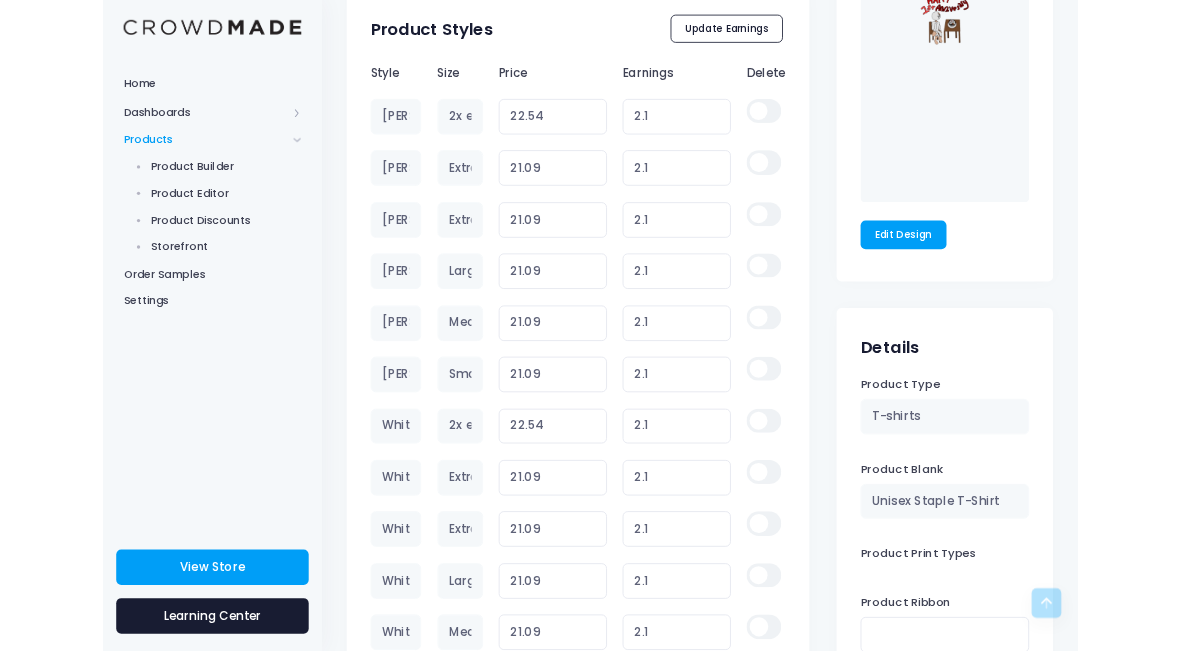 scroll, scrollTop: 1770, scrollLeft: 0, axis: vertical 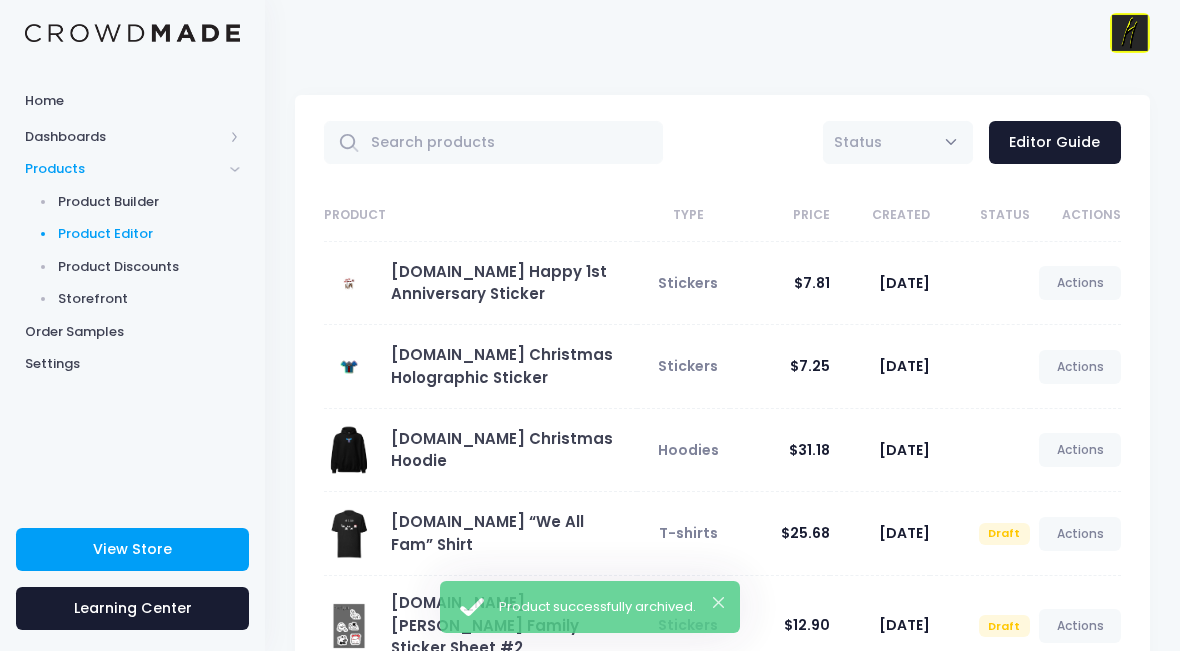 click on "[DOMAIN_NAME] Happy 1st Anniversary Sticker" at bounding box center (499, 282) 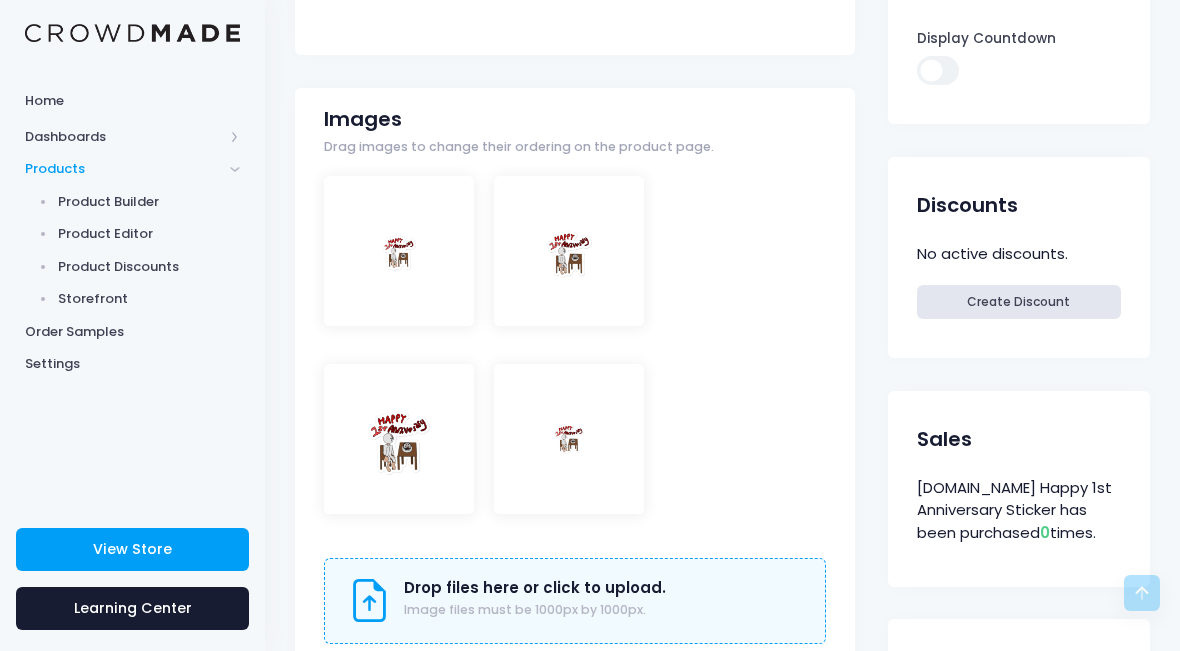 scroll, scrollTop: 608, scrollLeft: 0, axis: vertical 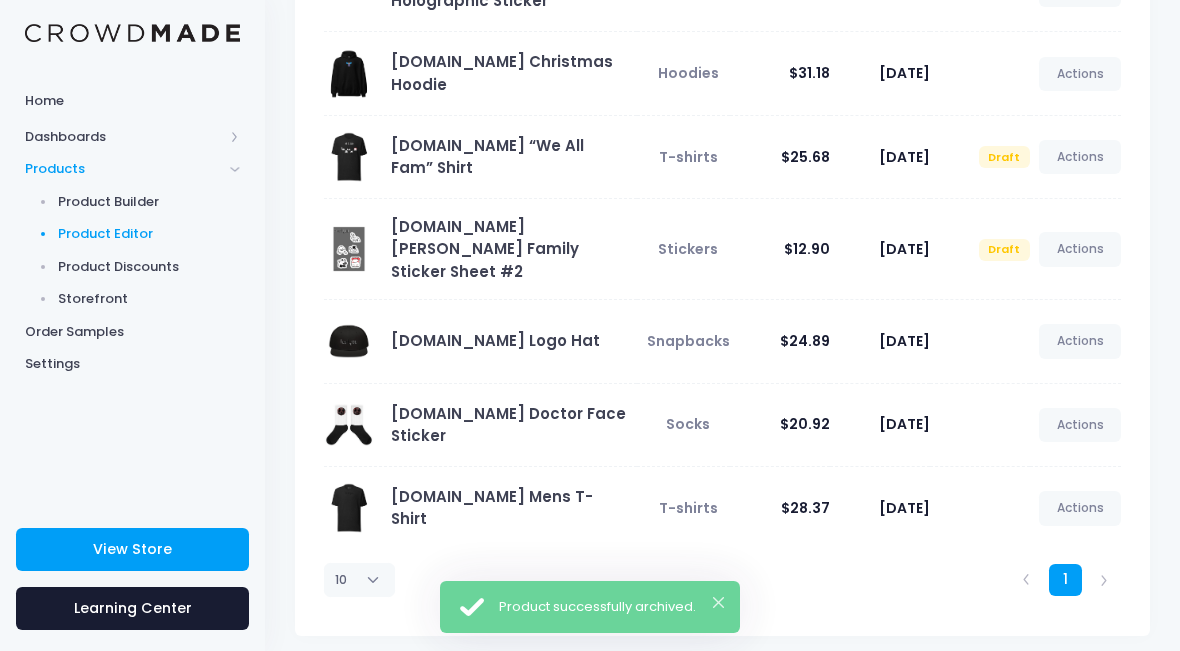 click on "[DOMAIN_NAME] Mens T-Shirt" at bounding box center [492, 507] 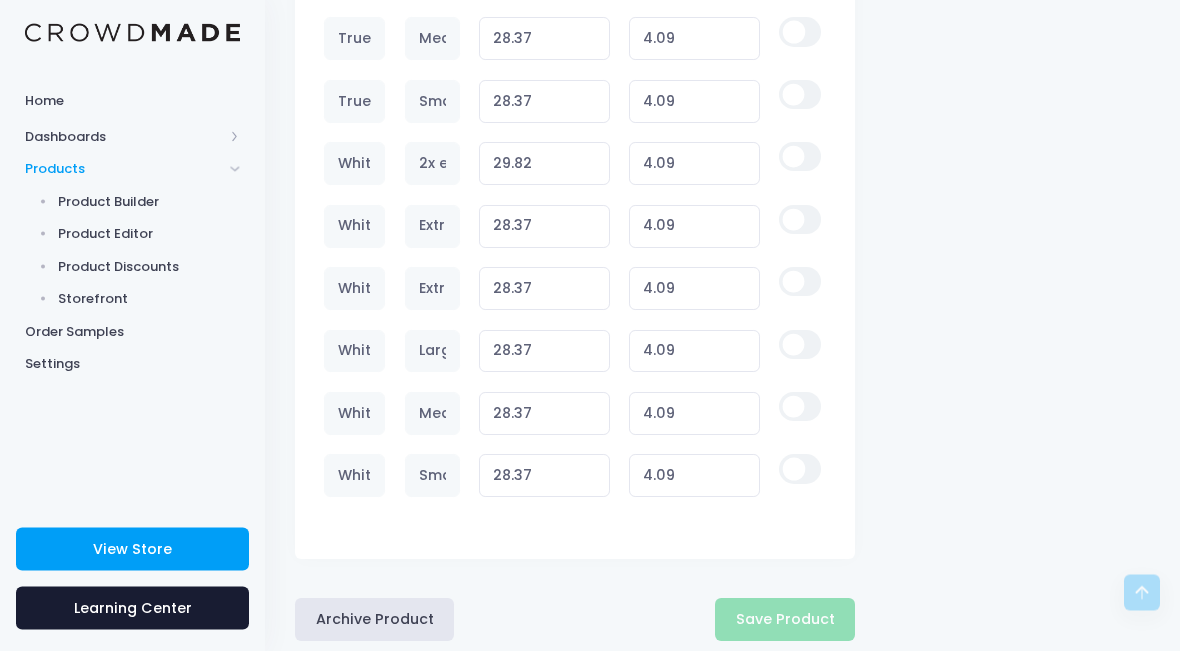 scroll, scrollTop: 3237, scrollLeft: 0, axis: vertical 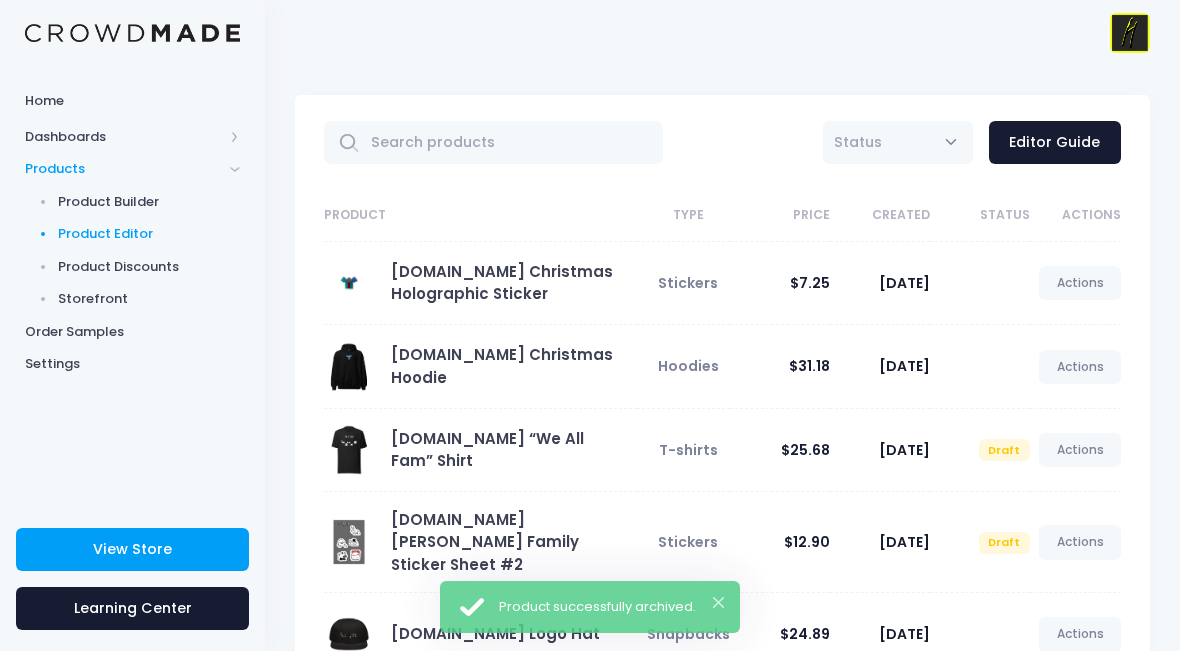click on "[DOMAIN_NAME] Christmas Holographic Sticker" at bounding box center (502, 282) 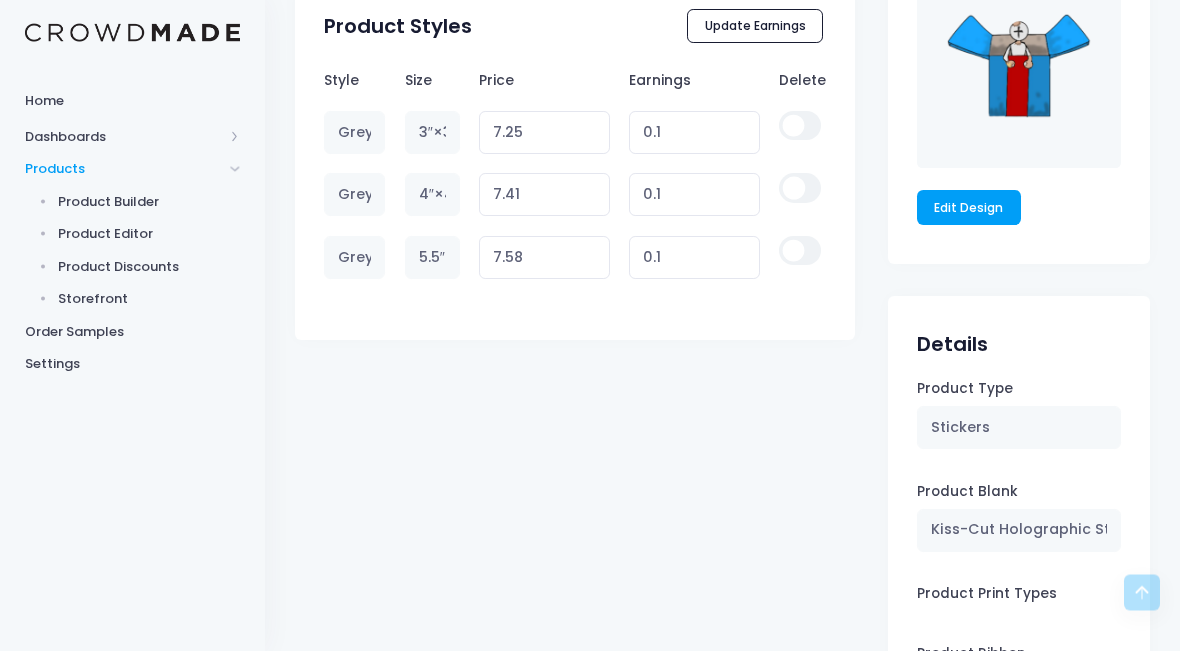 scroll, scrollTop: 1417, scrollLeft: 0, axis: vertical 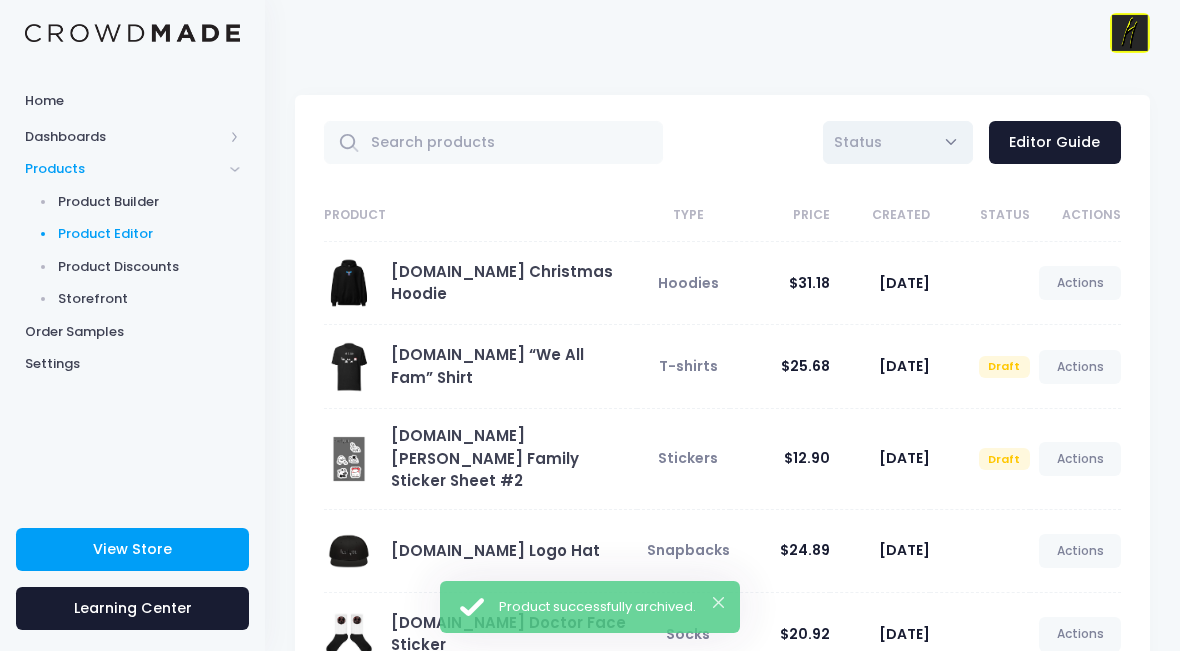 click on "Status" at bounding box center [898, 142] 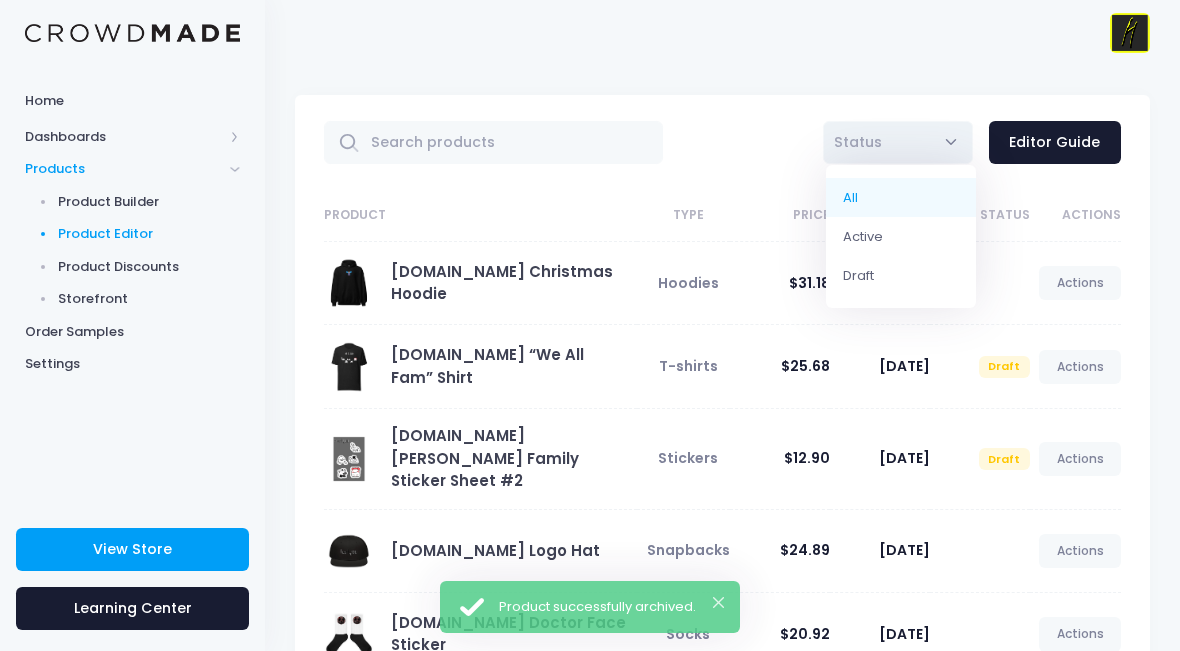 click on "All
Active
Draft
Status
Editor Guide
Product Type Price Created Status Actions
Test.you Christmas Hoodie
Hoodies
$31.18
Dec. 4, 2024
Actions
Edit
View
Unpublish
1" at bounding box center (722, 428) 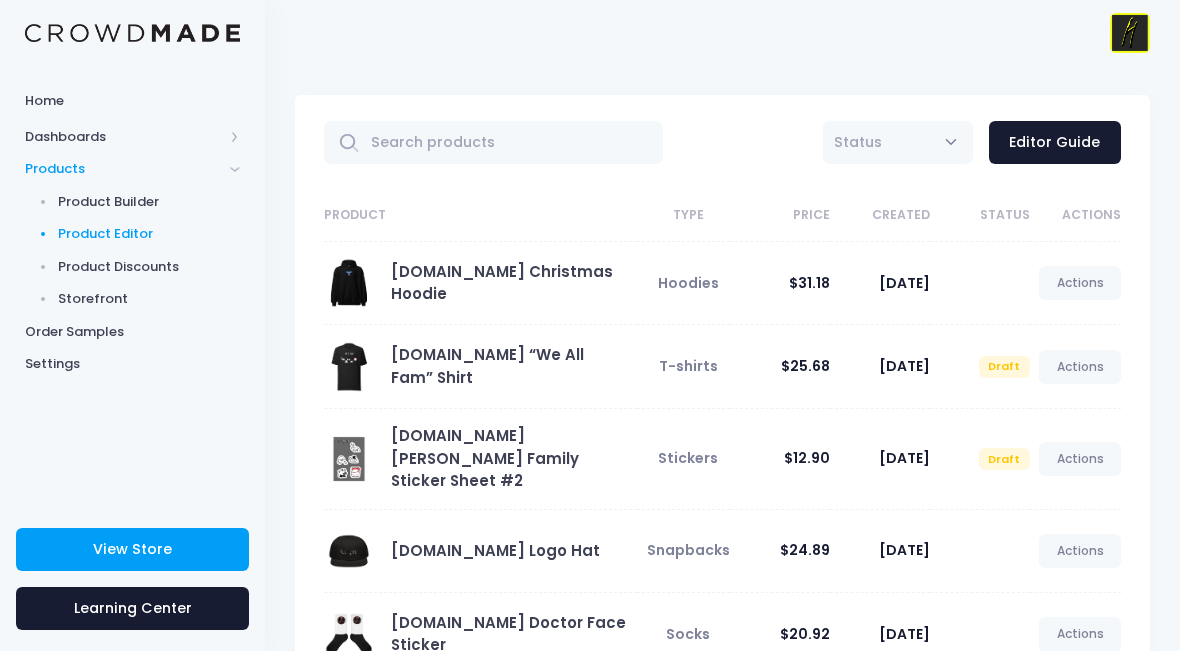 click on "Test.you Christmas Hoodie" at bounding box center [502, 282] 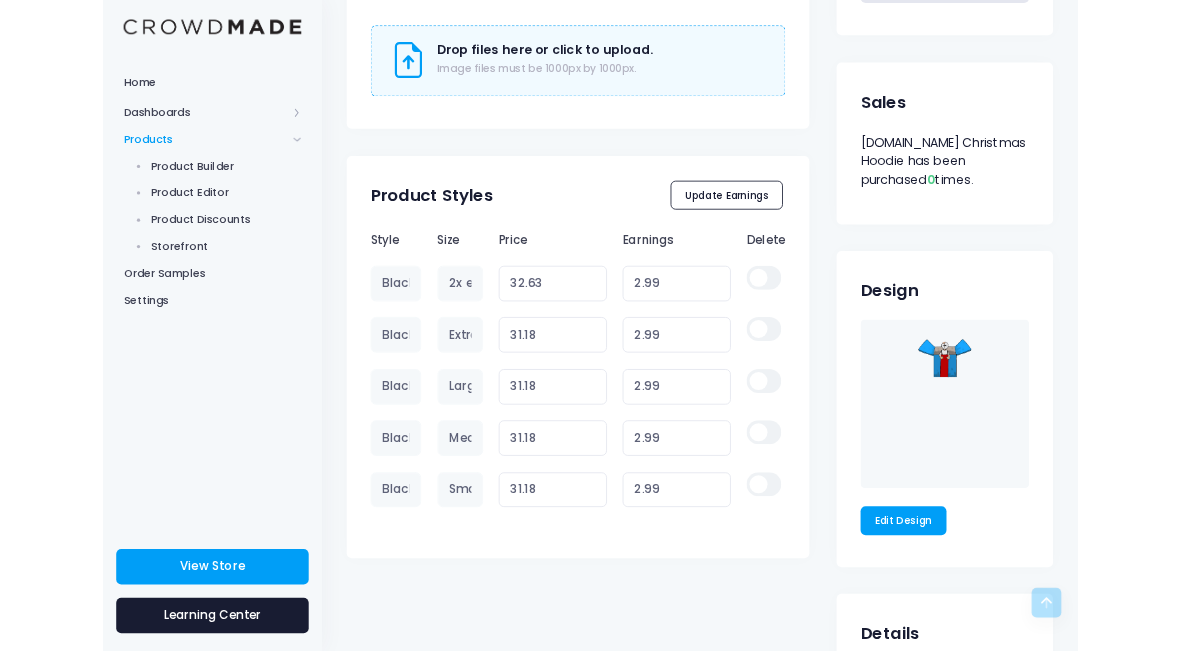 scroll, scrollTop: 1359, scrollLeft: 0, axis: vertical 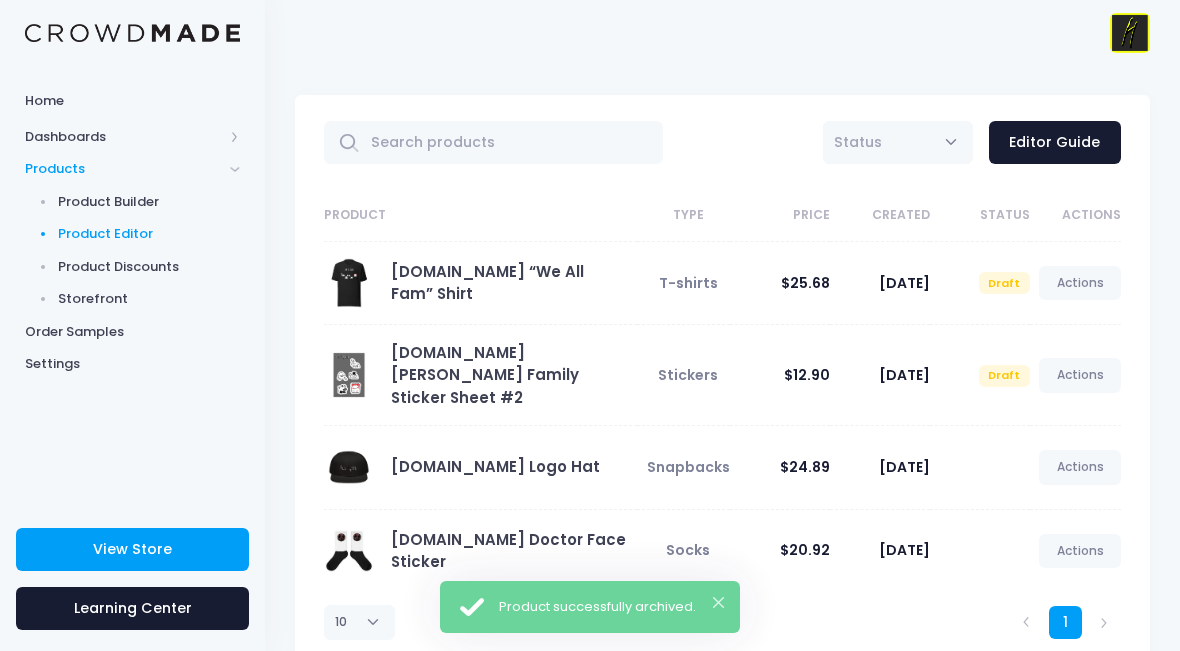 click on "[DOMAIN_NAME] “We All Fam” Shirt" at bounding box center [487, 282] 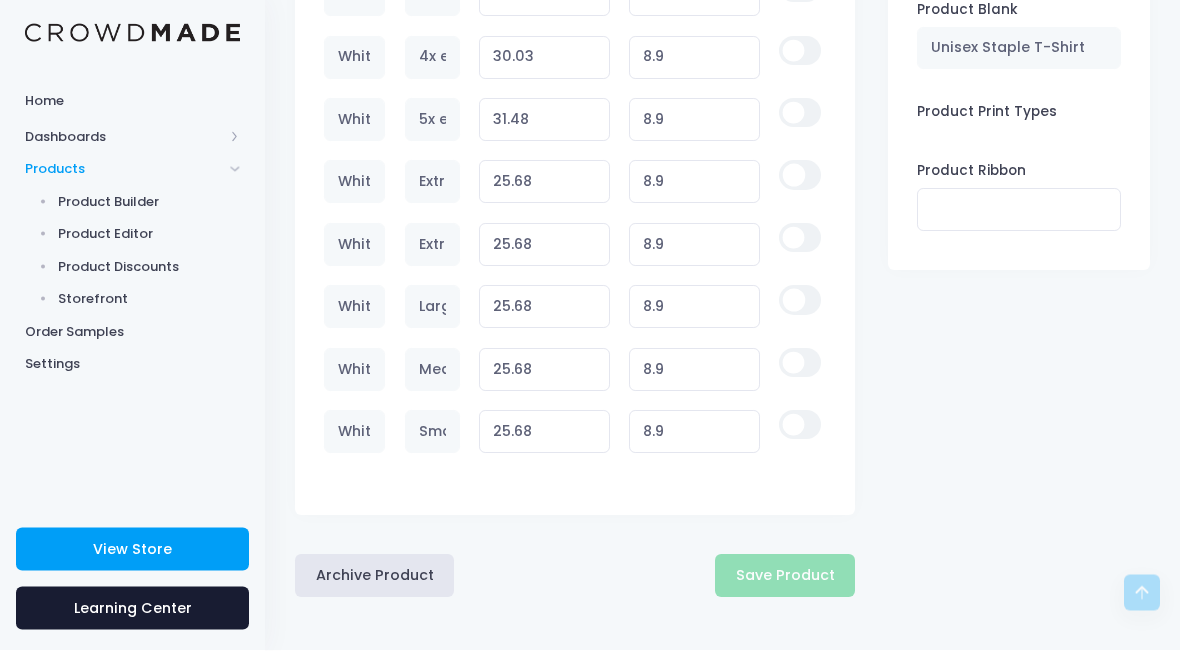 scroll, scrollTop: 1972, scrollLeft: 0, axis: vertical 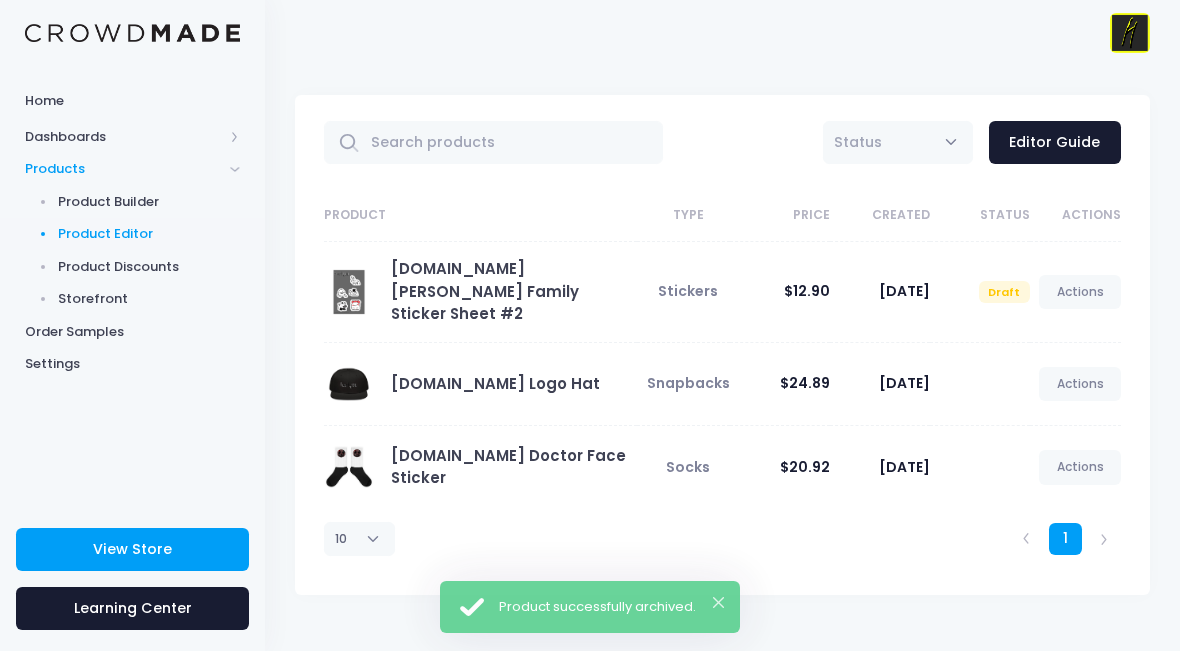 click on "[DOMAIN_NAME] [PERSON_NAME] Family Sticker Sheet #2" at bounding box center [485, 291] 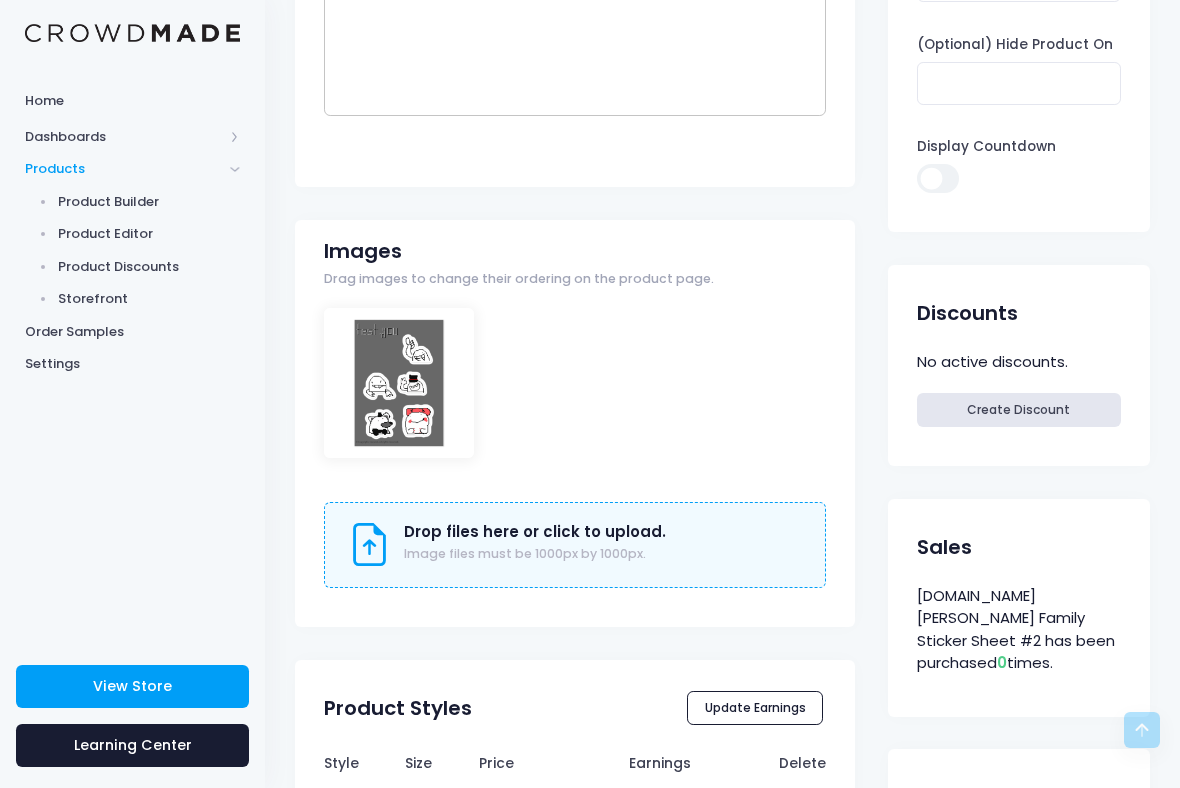 scroll, scrollTop: 571, scrollLeft: 0, axis: vertical 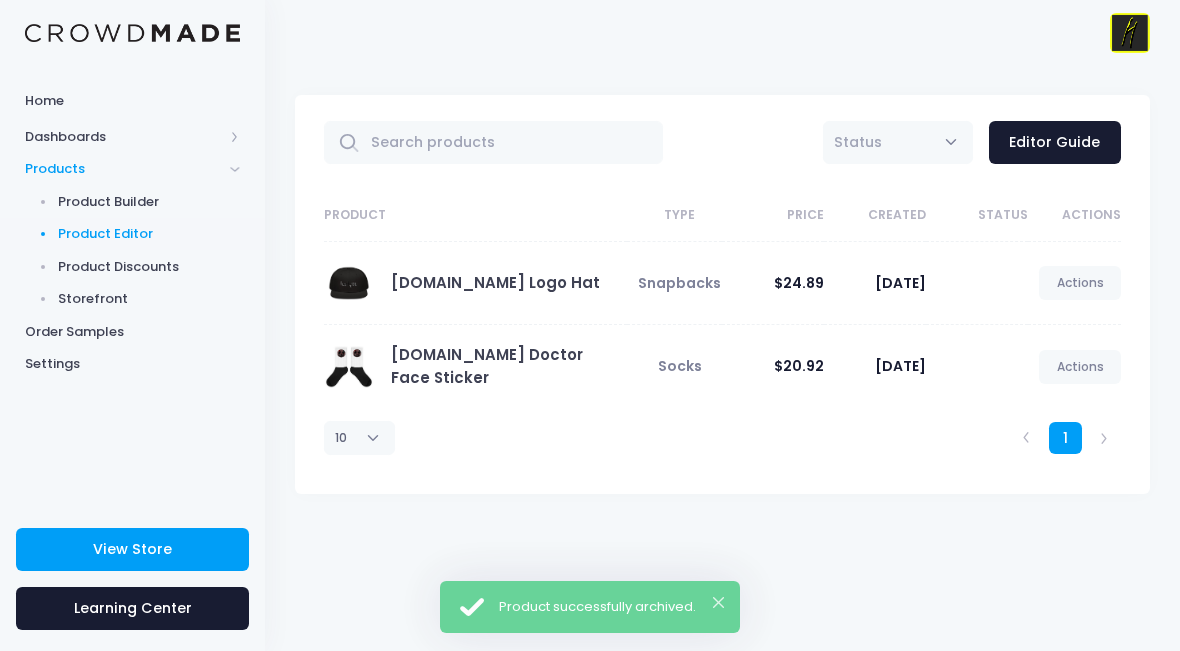 click on "[DOMAIN_NAME] Logo Hat" at bounding box center [470, 283] 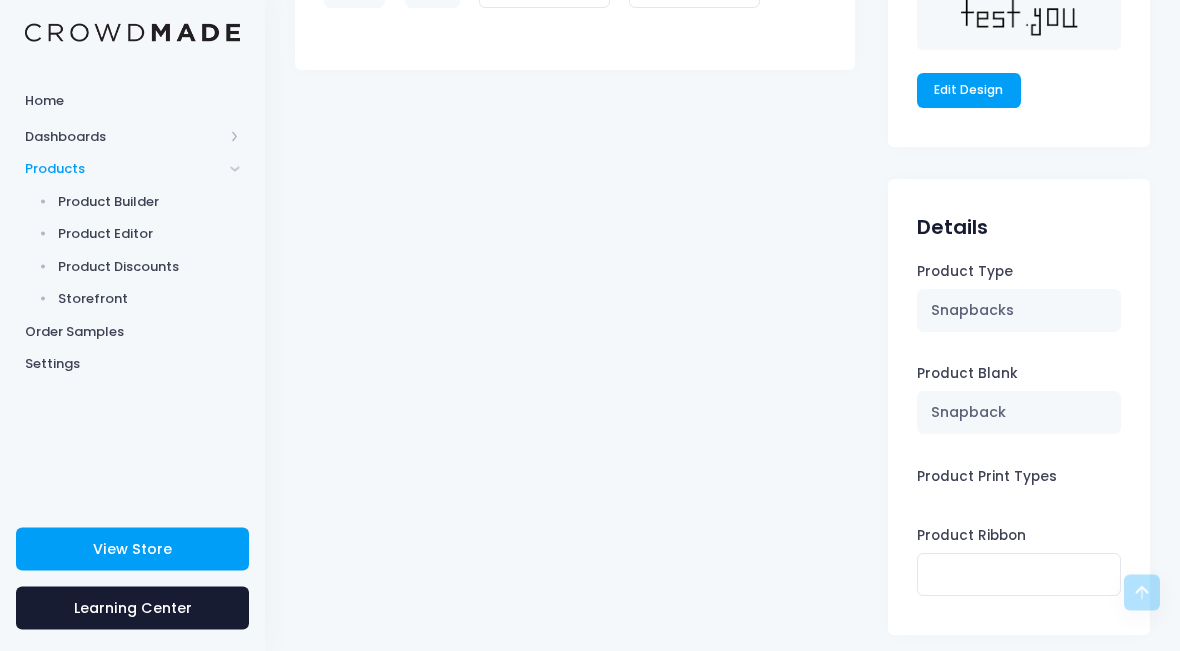 scroll, scrollTop: 1455, scrollLeft: 0, axis: vertical 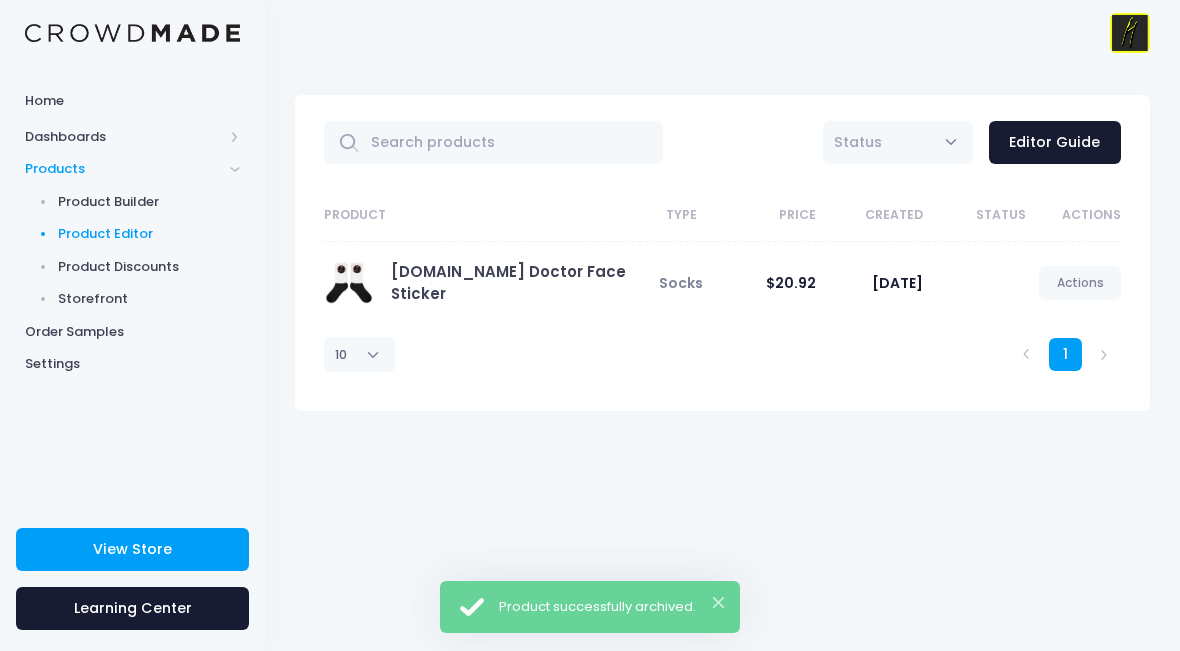 click on "[DOMAIN_NAME] Doctor Face Sticker" at bounding box center [508, 282] 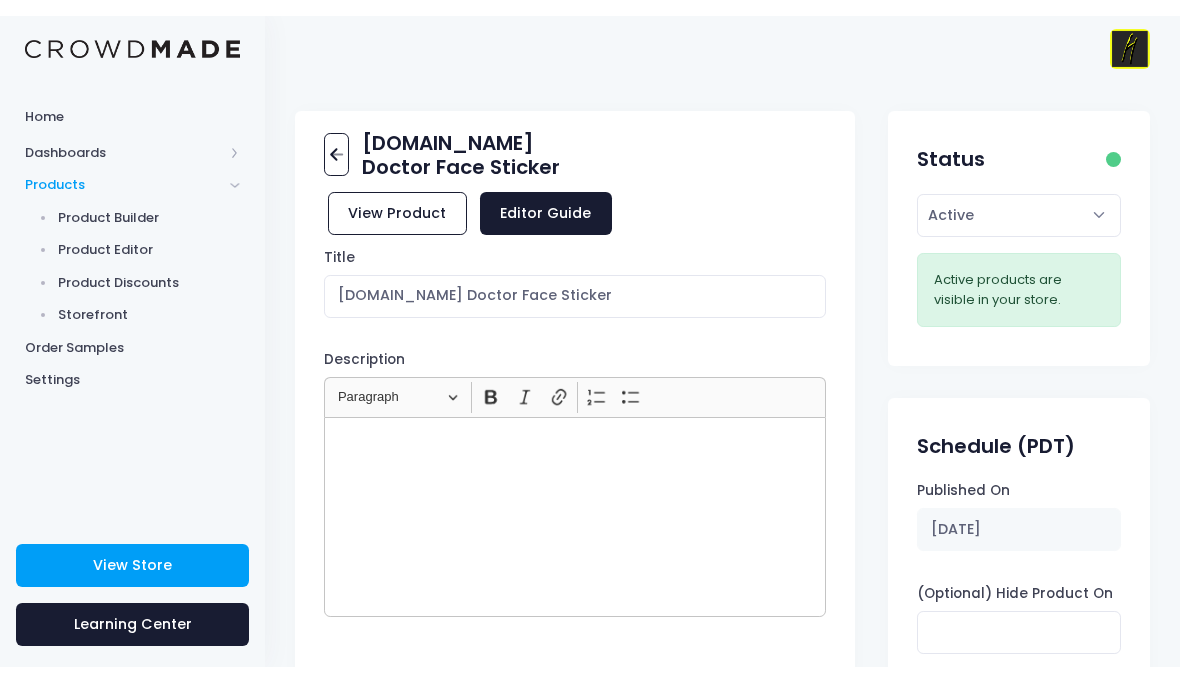 scroll, scrollTop: 0, scrollLeft: 0, axis: both 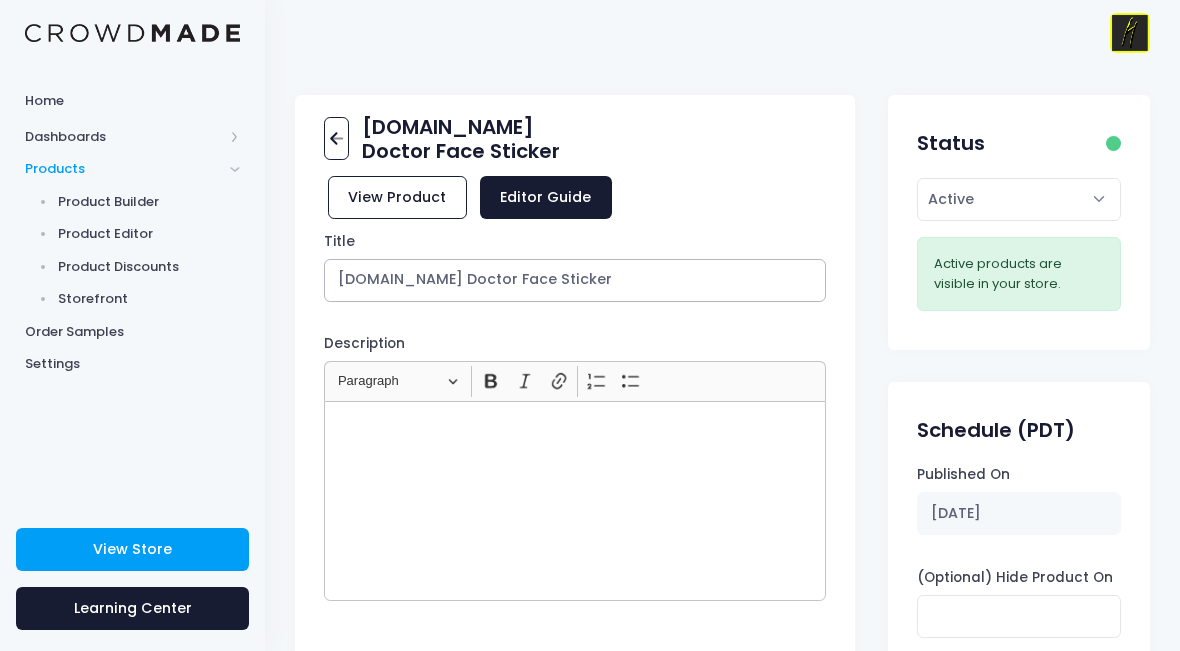 click on "Test.you Doctor Face Sticker" at bounding box center [575, 280] 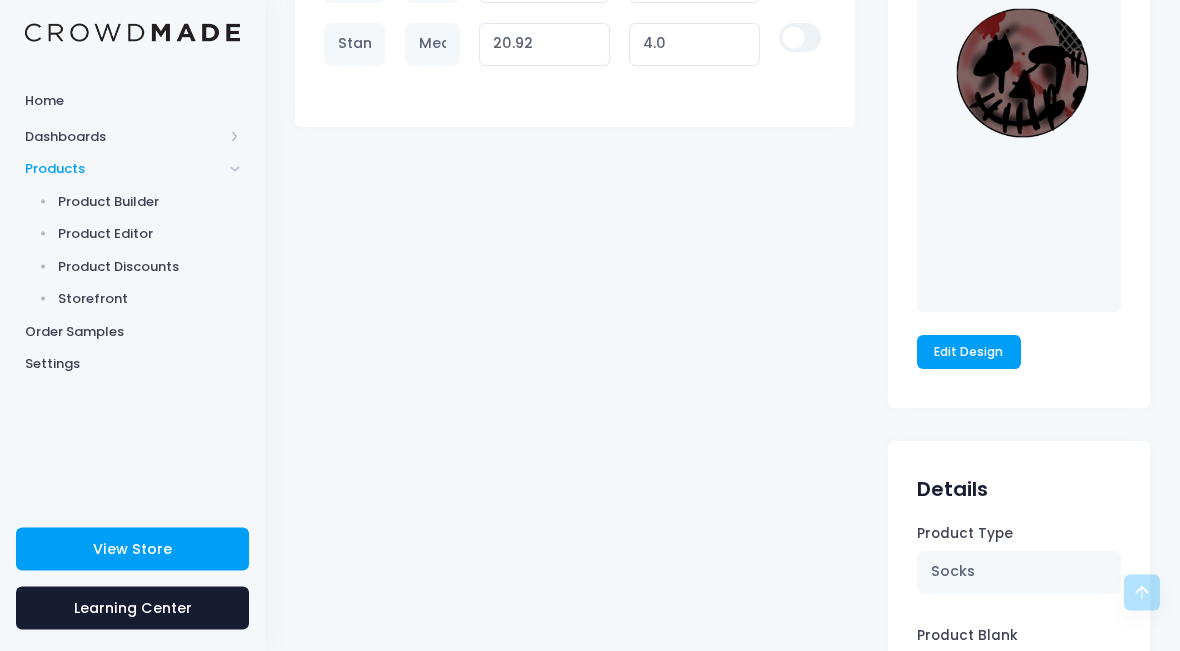 scroll, scrollTop: 1744, scrollLeft: 0, axis: vertical 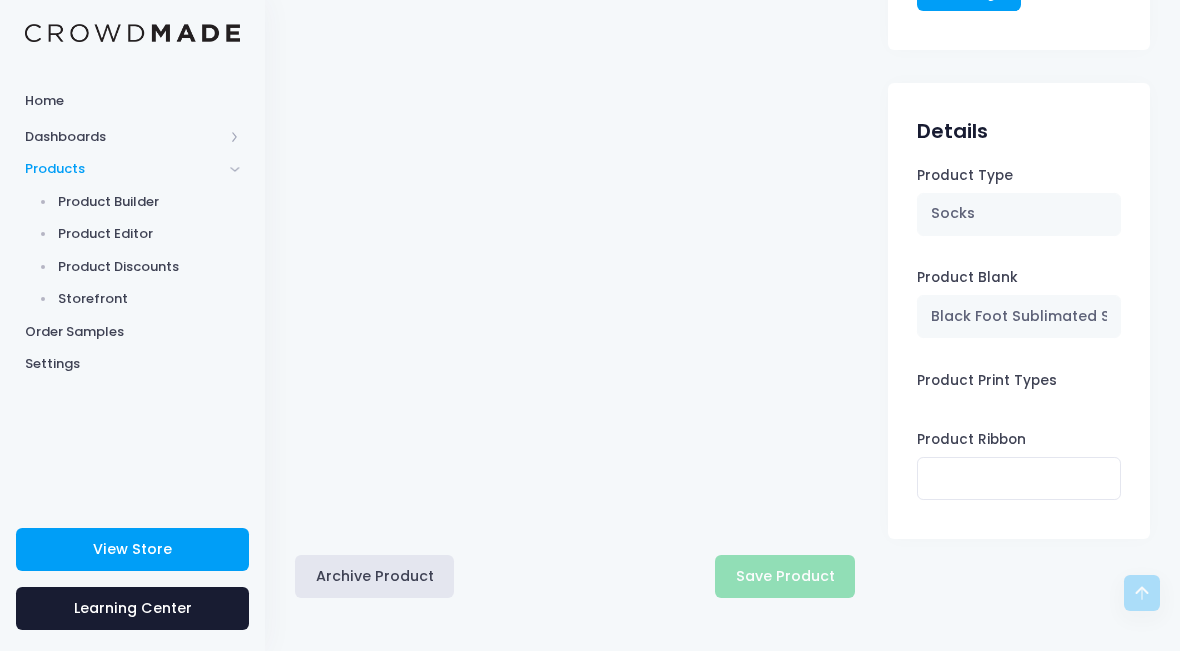 click on "Archive Product" at bounding box center (374, 576) 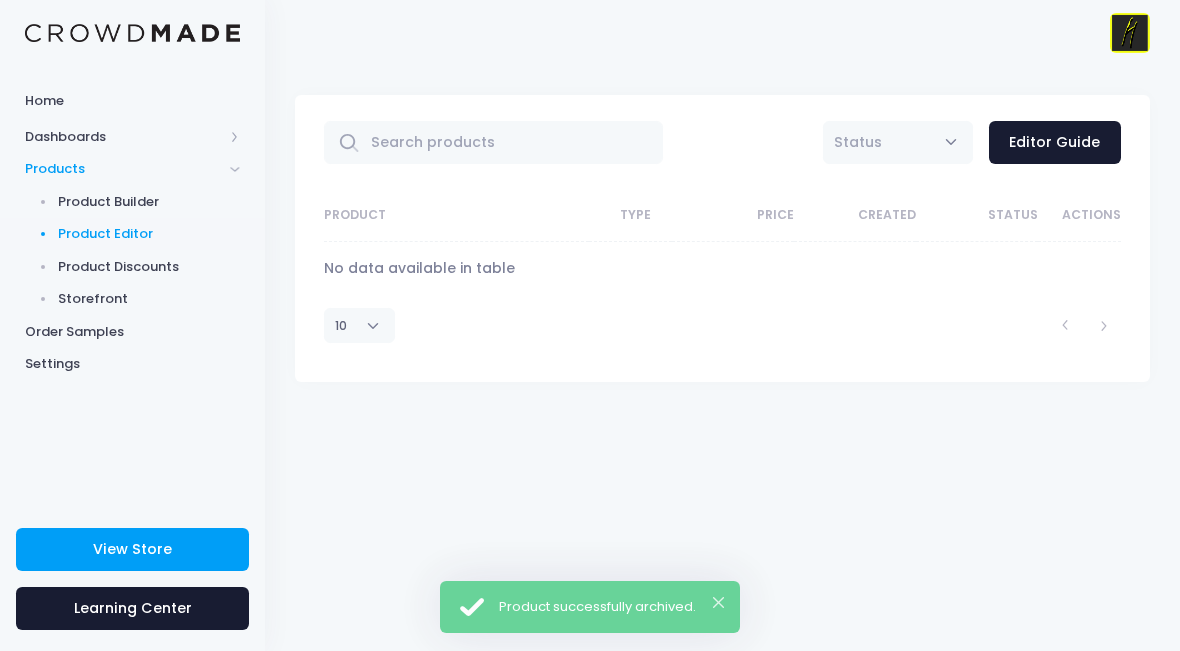scroll, scrollTop: 0, scrollLeft: 0, axis: both 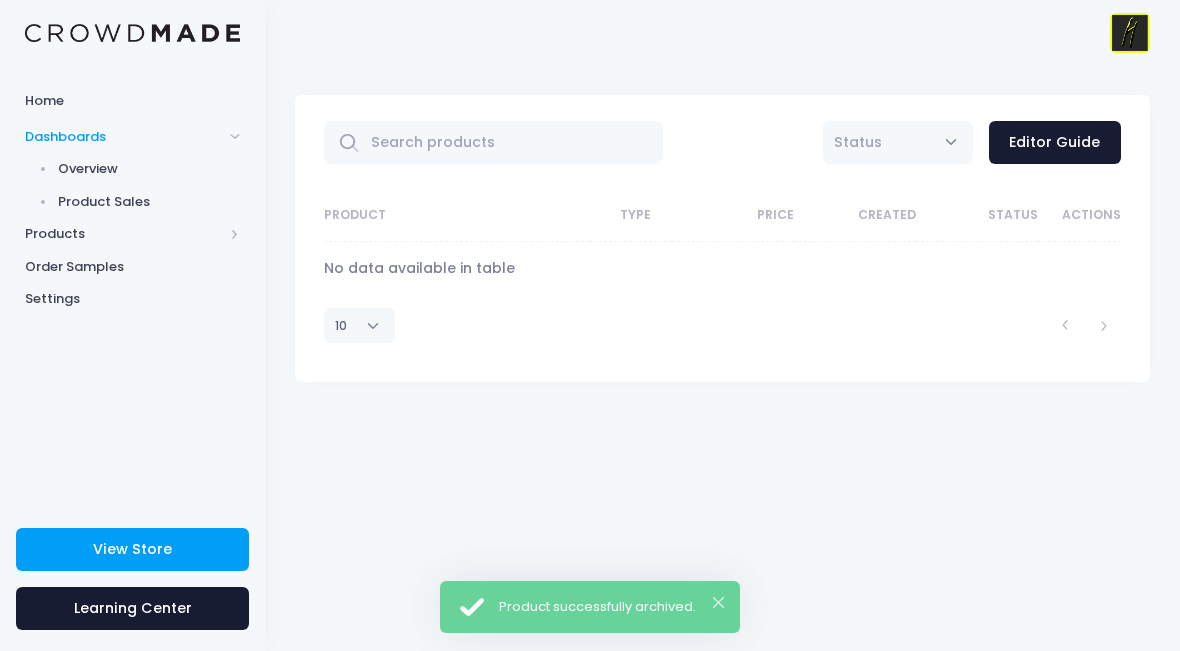 click on "Overview" at bounding box center [149, 169] 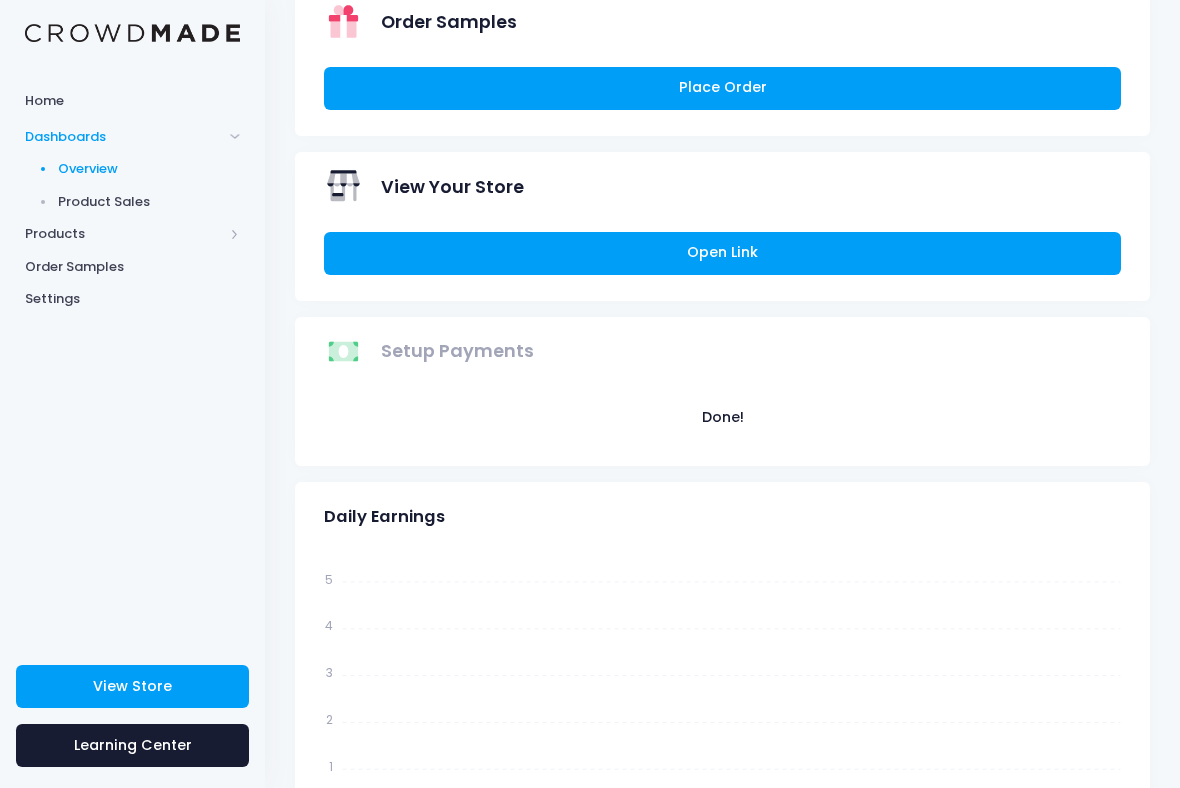 scroll, scrollTop: 297, scrollLeft: 0, axis: vertical 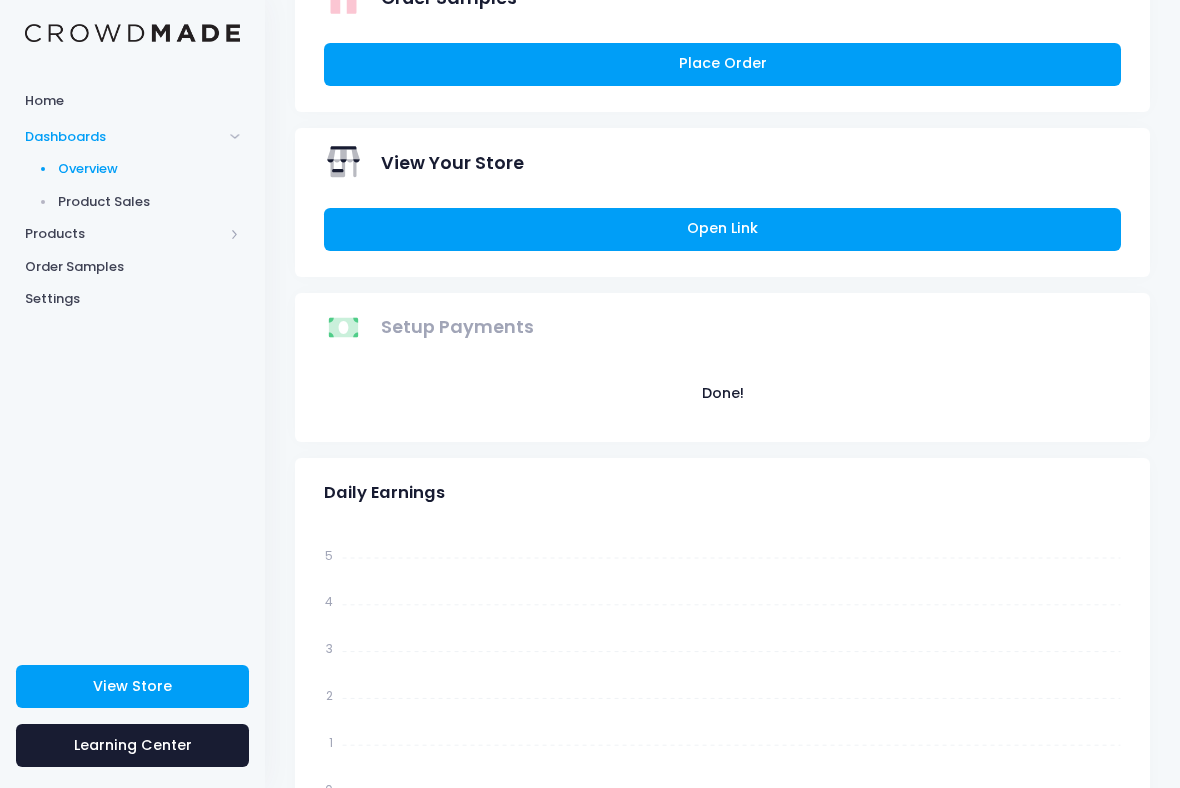 click on "Settings" at bounding box center (132, 299) 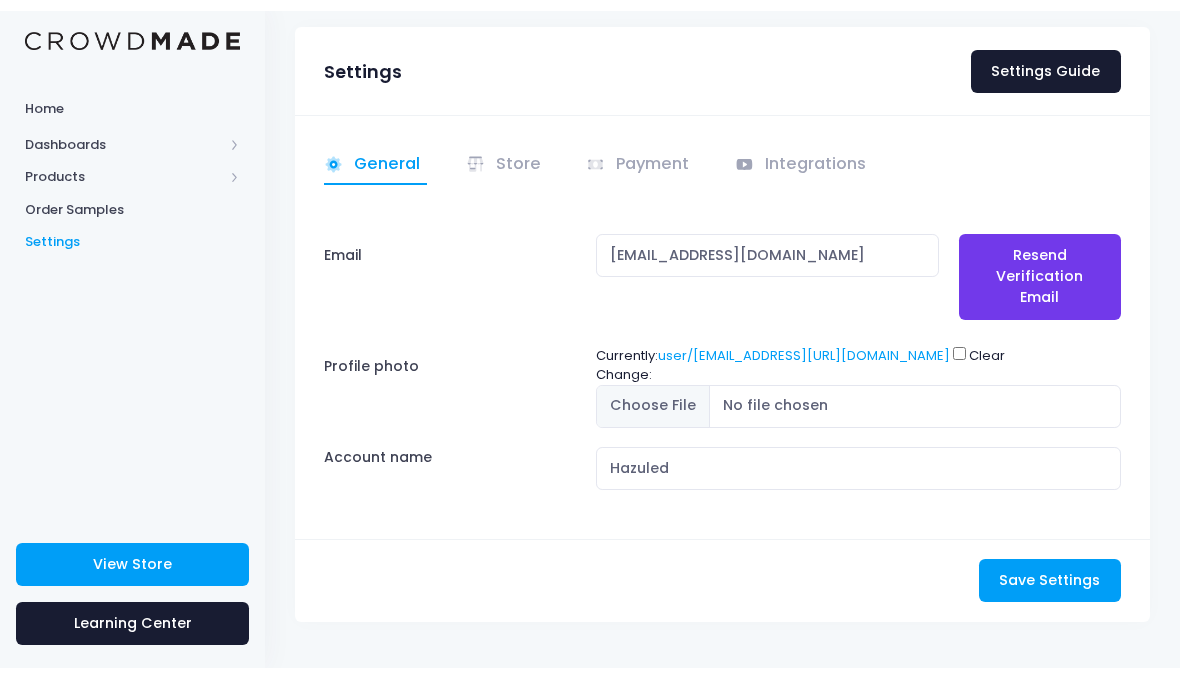 scroll, scrollTop: 104, scrollLeft: 0, axis: vertical 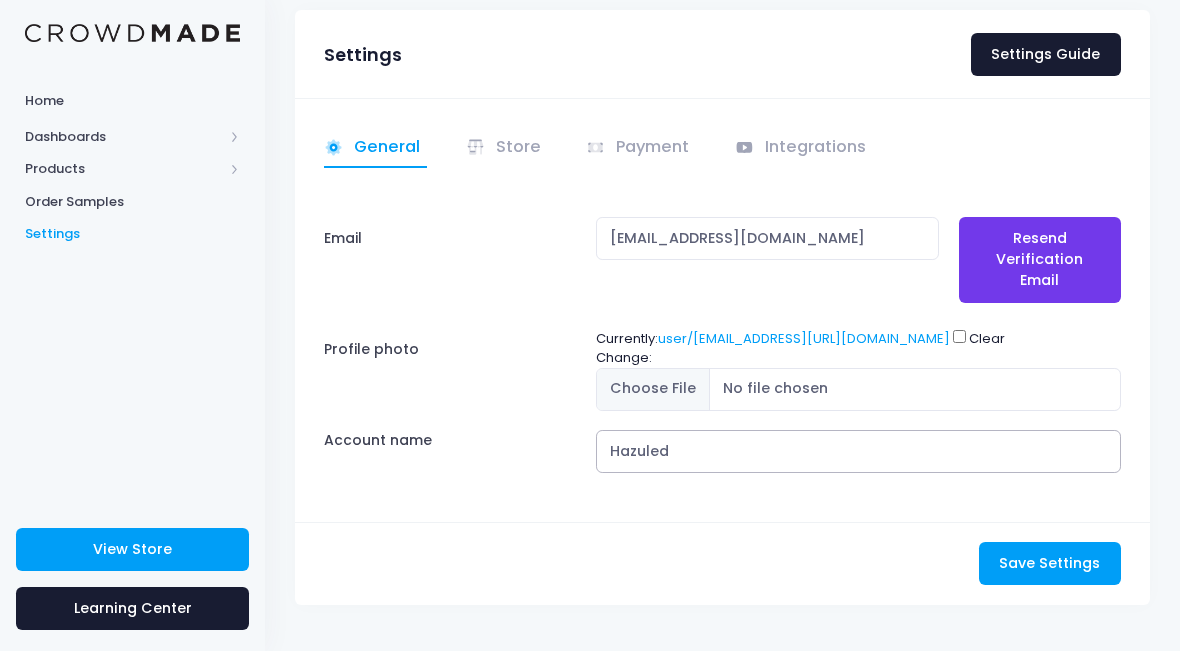 click on "Hazuled" at bounding box center (858, 451) 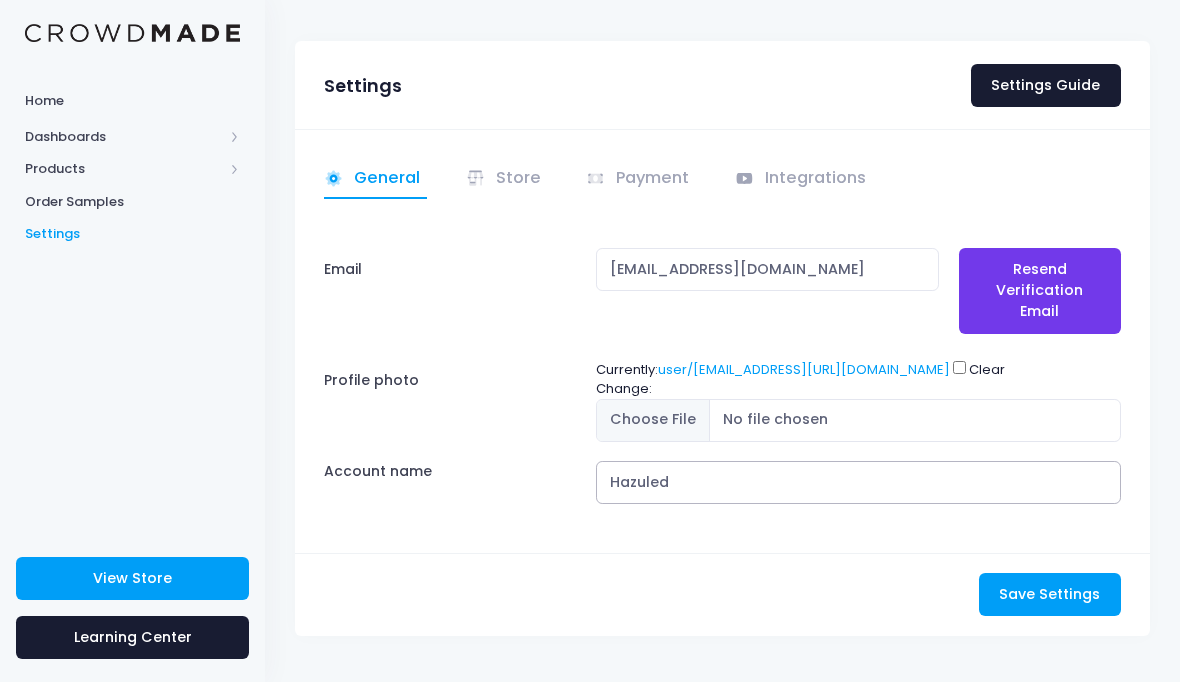 scroll, scrollTop: 73, scrollLeft: 0, axis: vertical 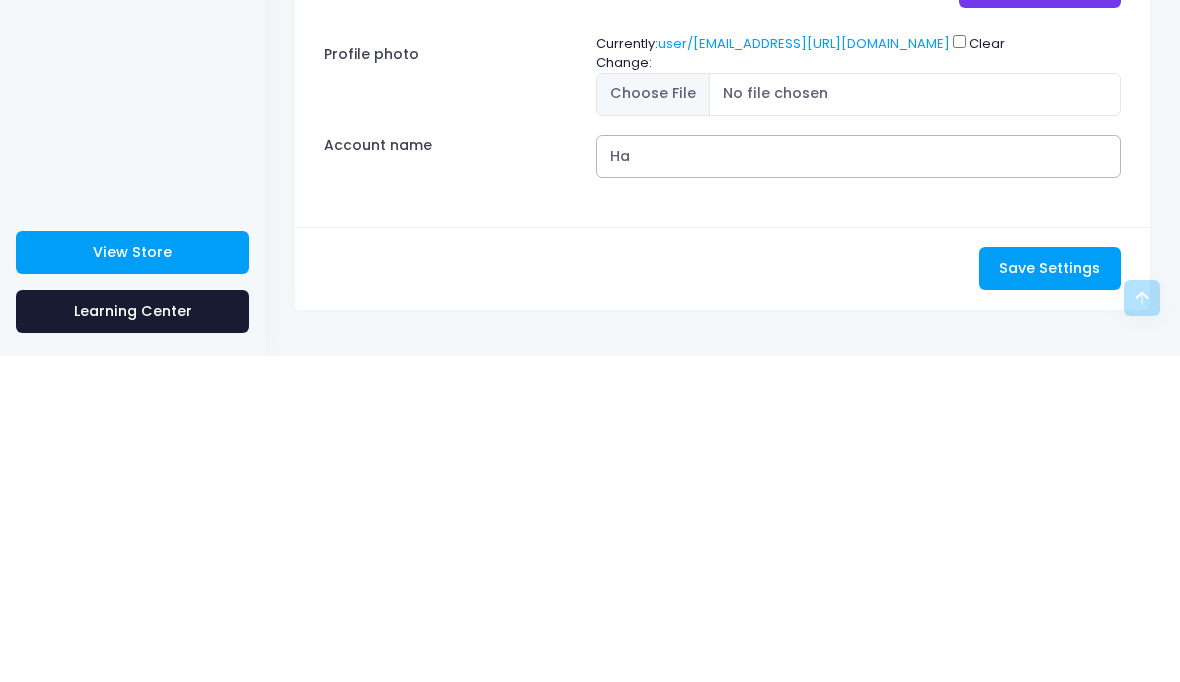 type on "H" 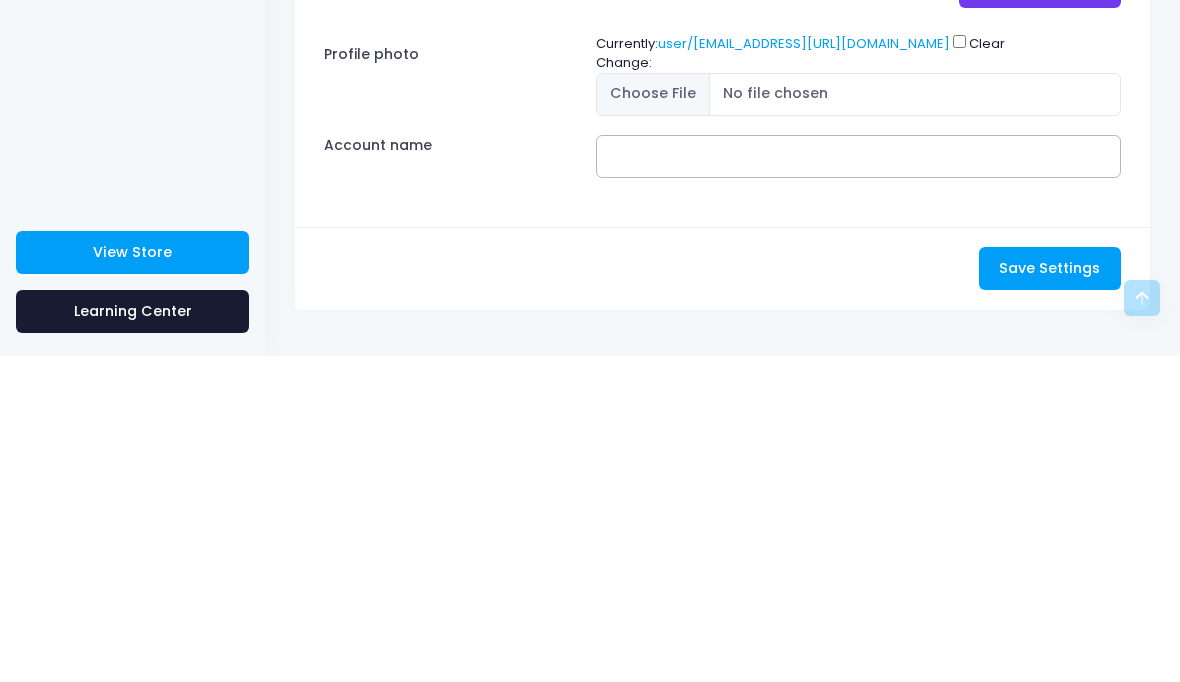 type on "s" 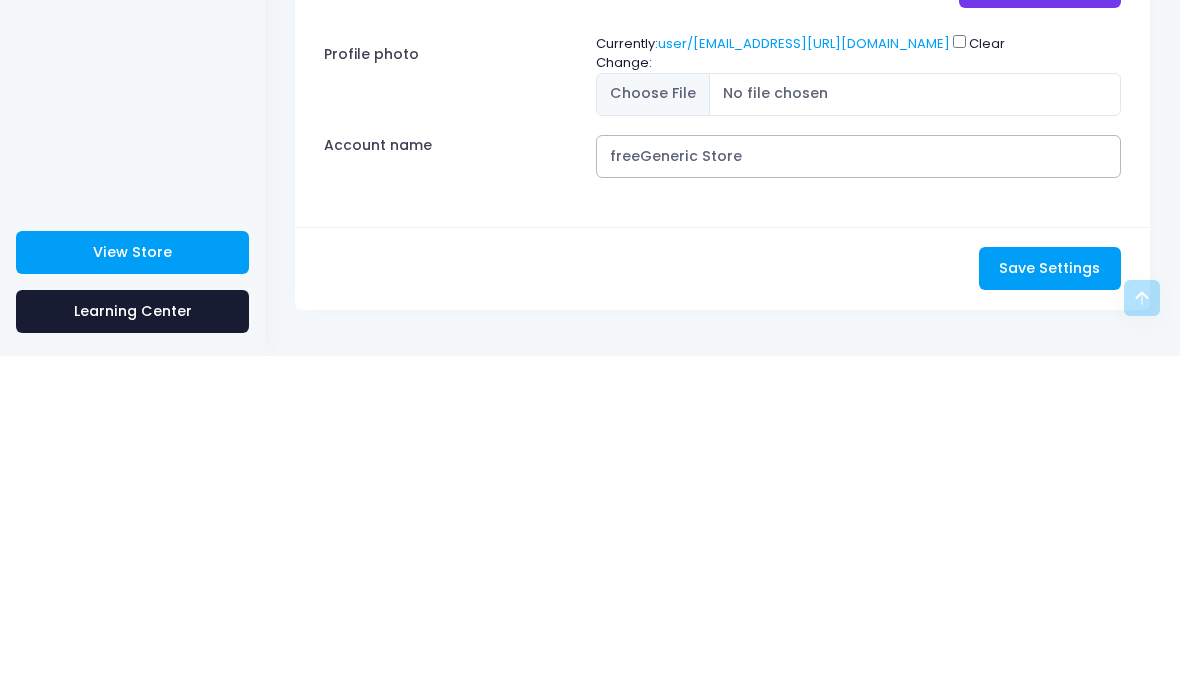 type on "freeGeneric Store" 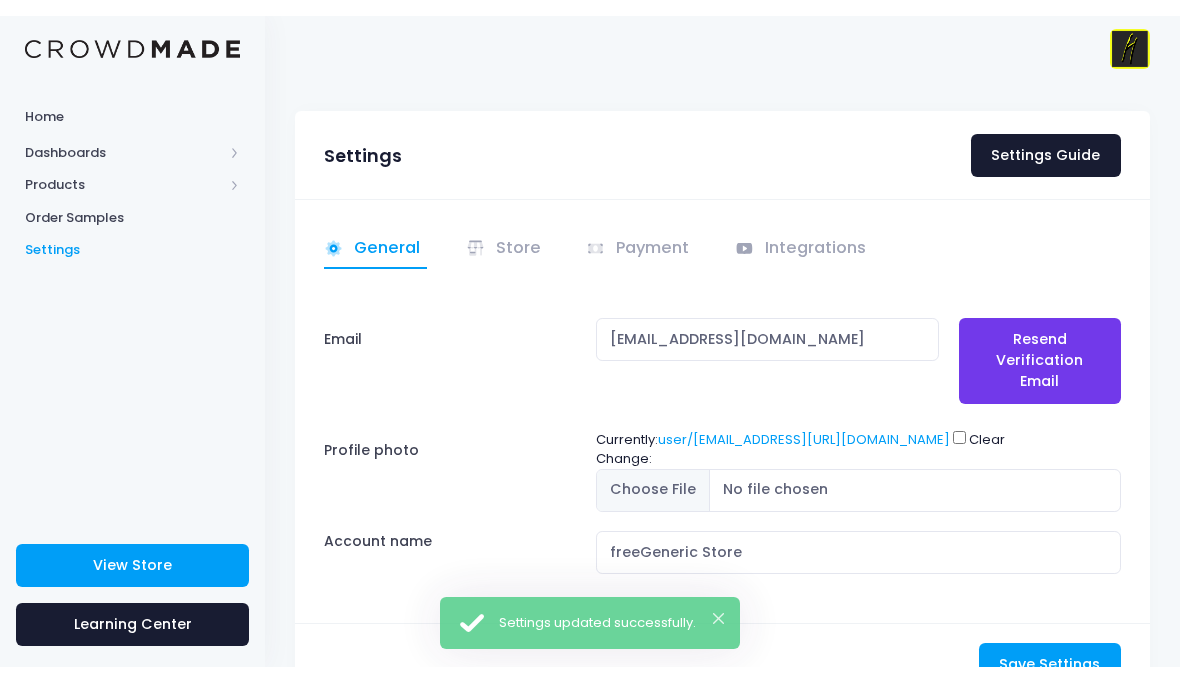 scroll, scrollTop: 0, scrollLeft: 0, axis: both 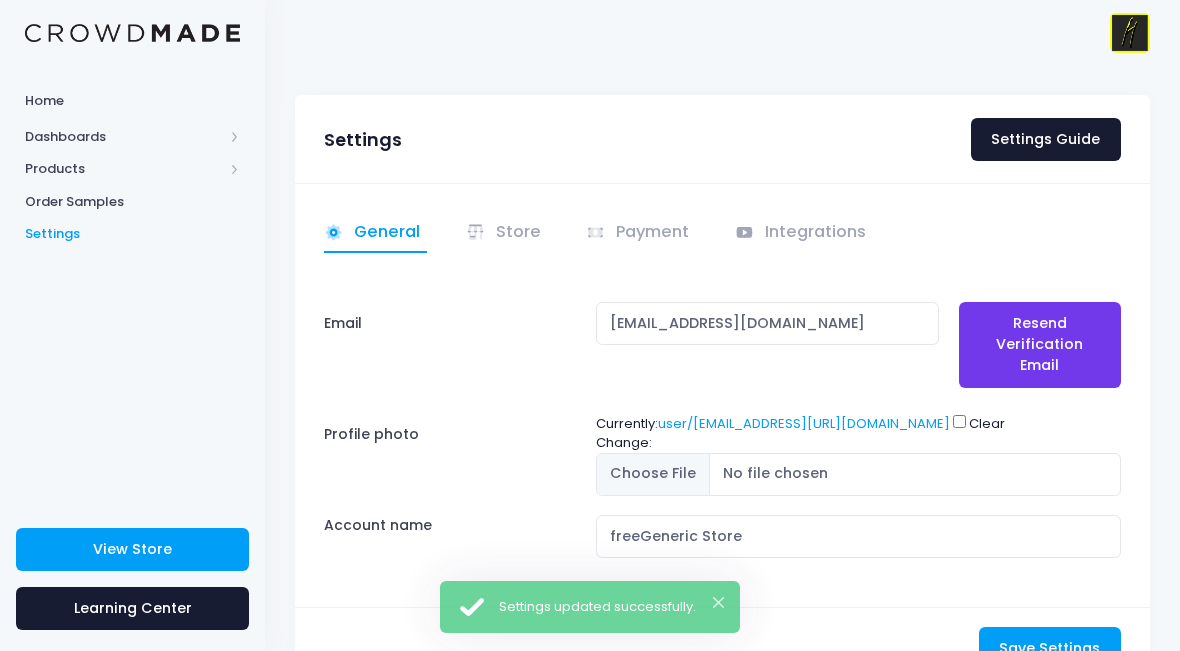 click on "Store" at bounding box center (507, 233) 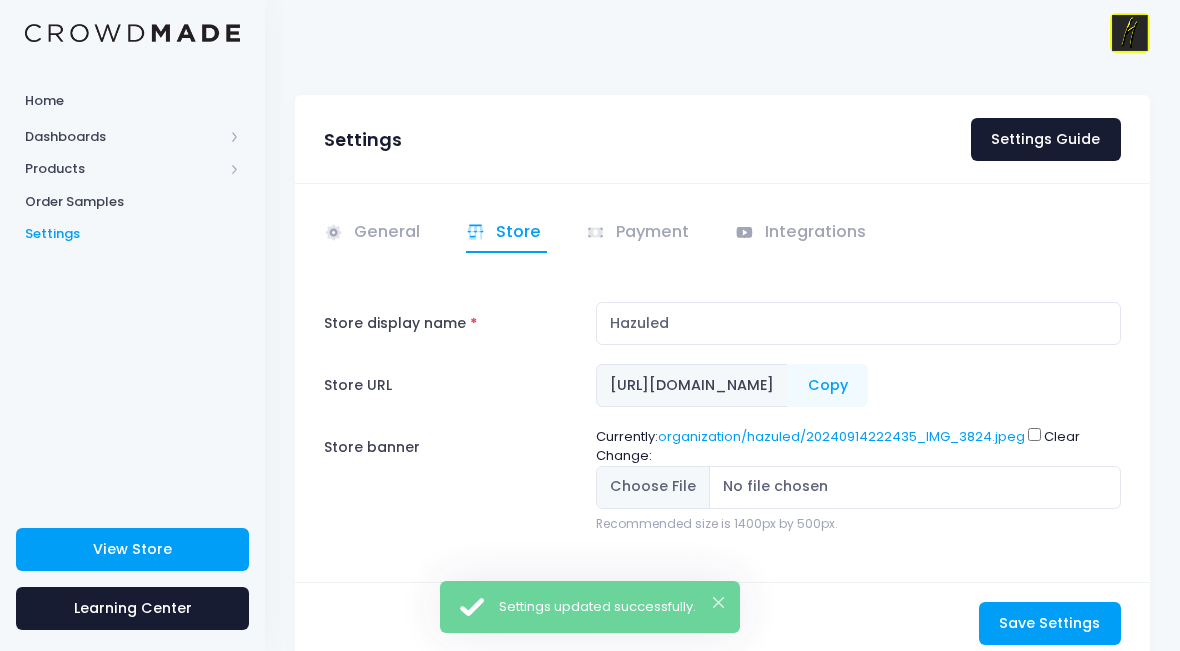 click on "Hazuled" at bounding box center (858, 323) 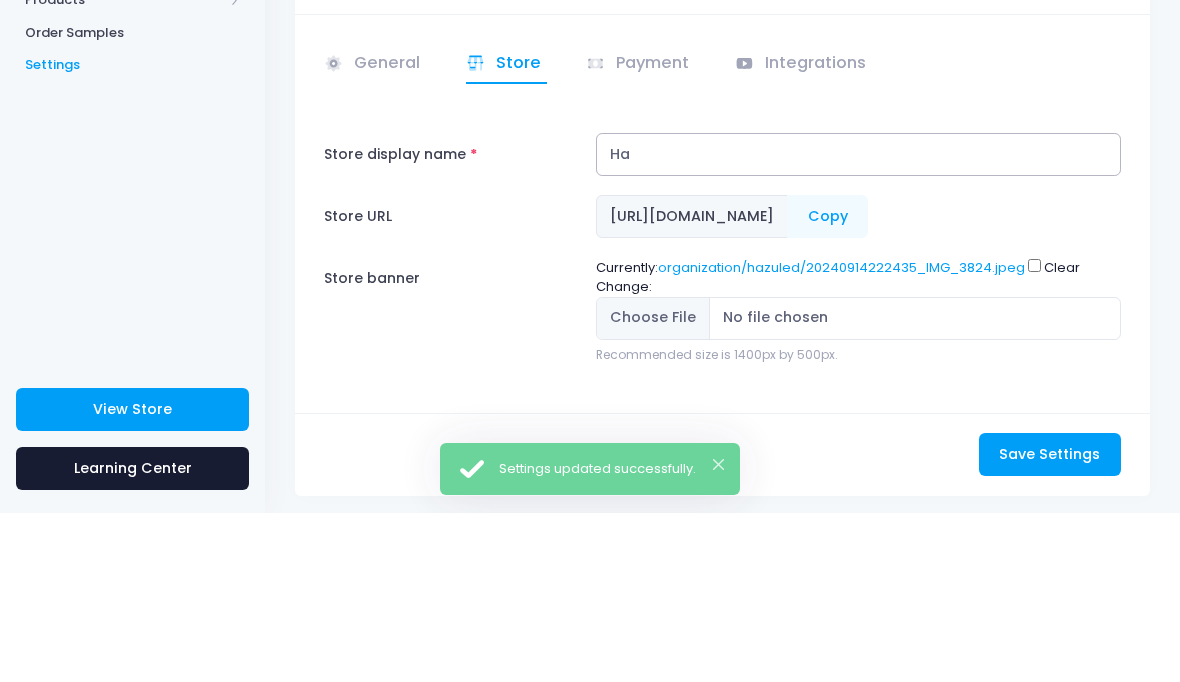 type on "H" 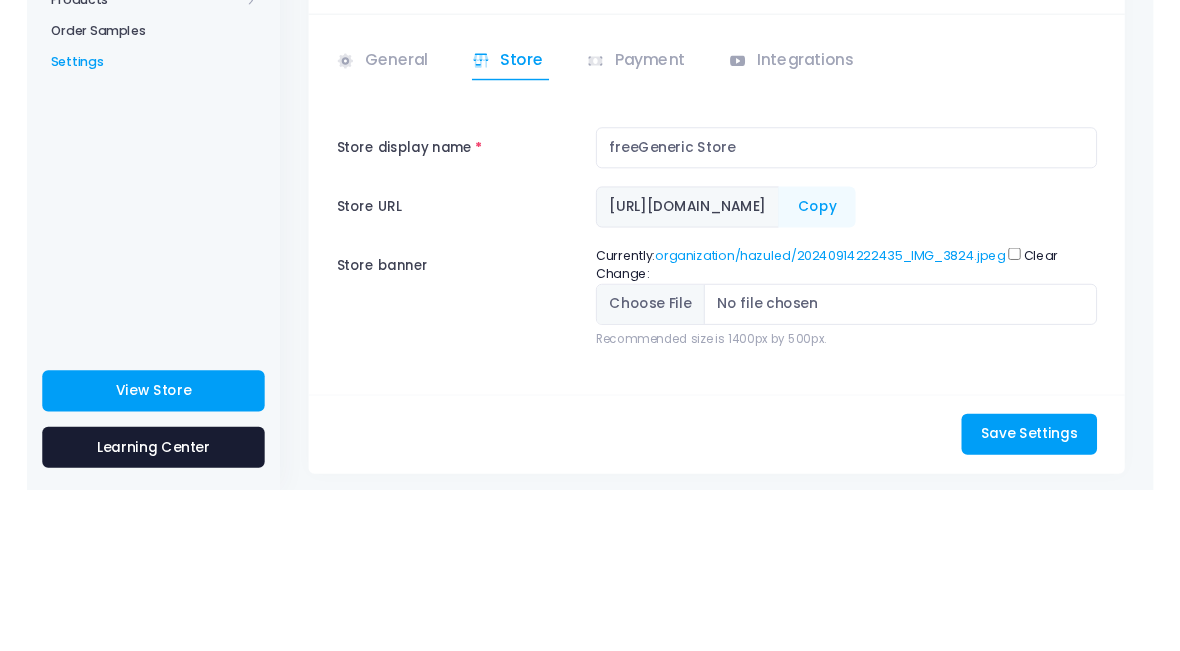 scroll, scrollTop: 61, scrollLeft: 0, axis: vertical 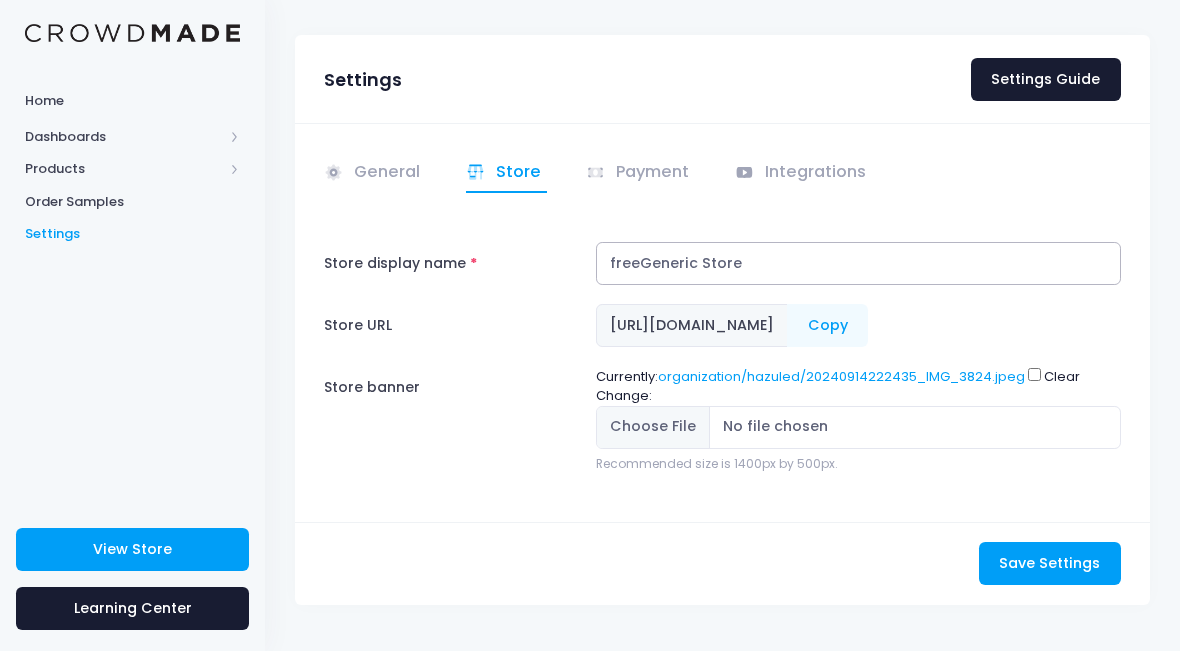 type on "freeGeneric Store" 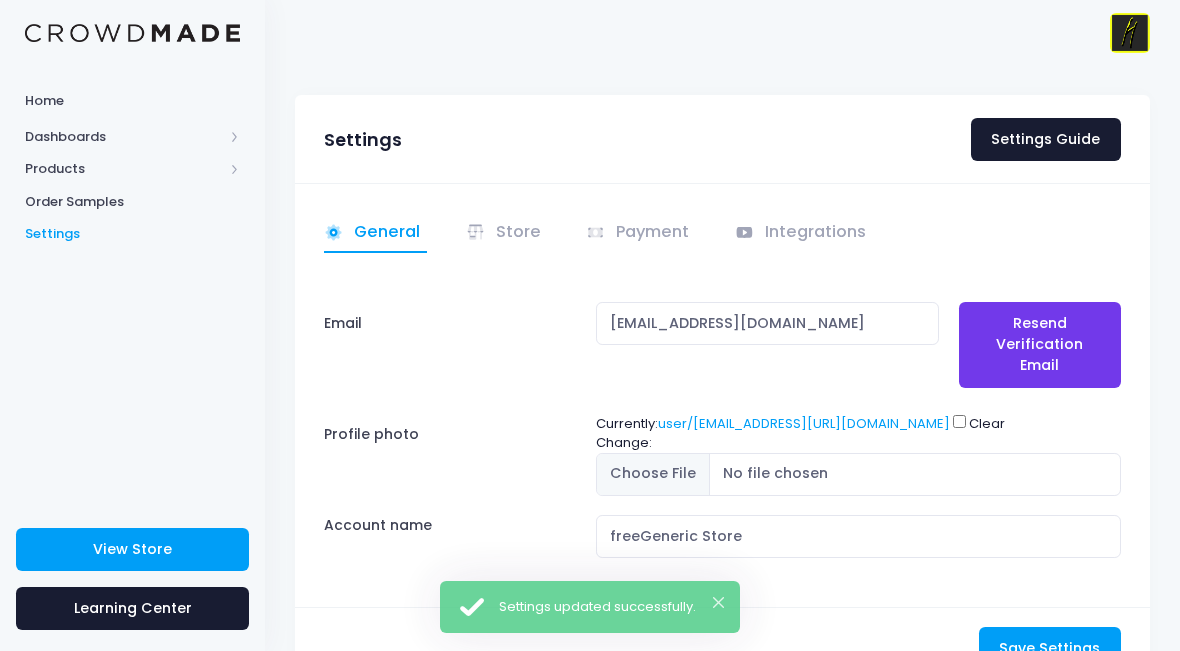 scroll, scrollTop: 0, scrollLeft: 0, axis: both 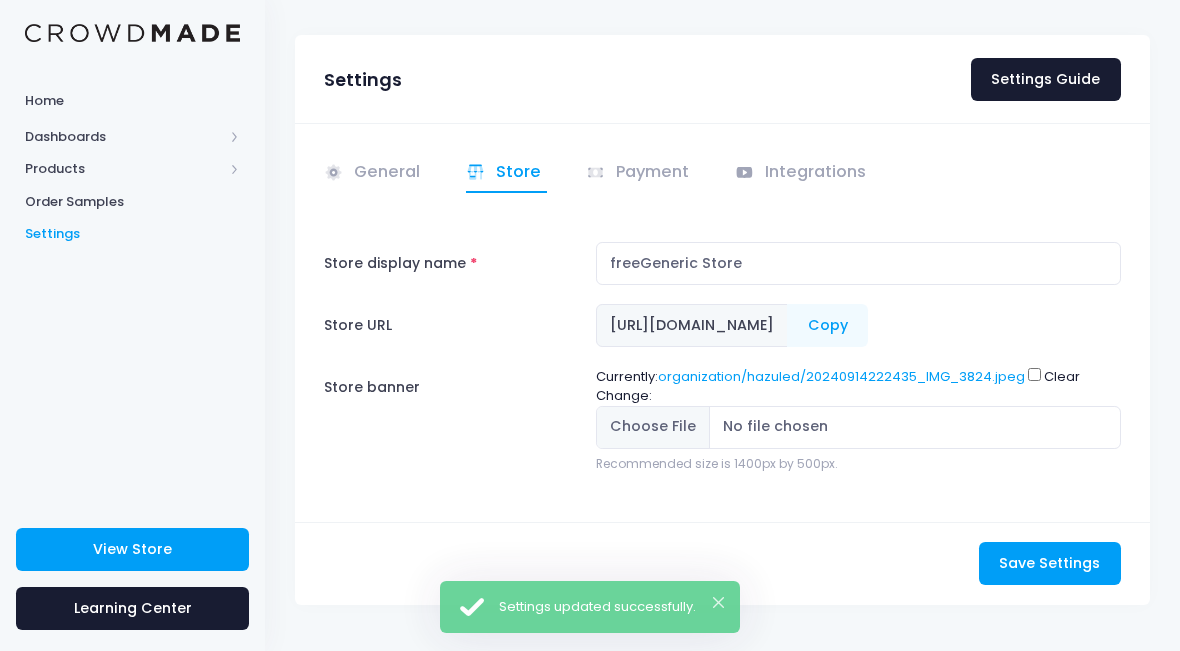 click on "Payment" at bounding box center [641, 173] 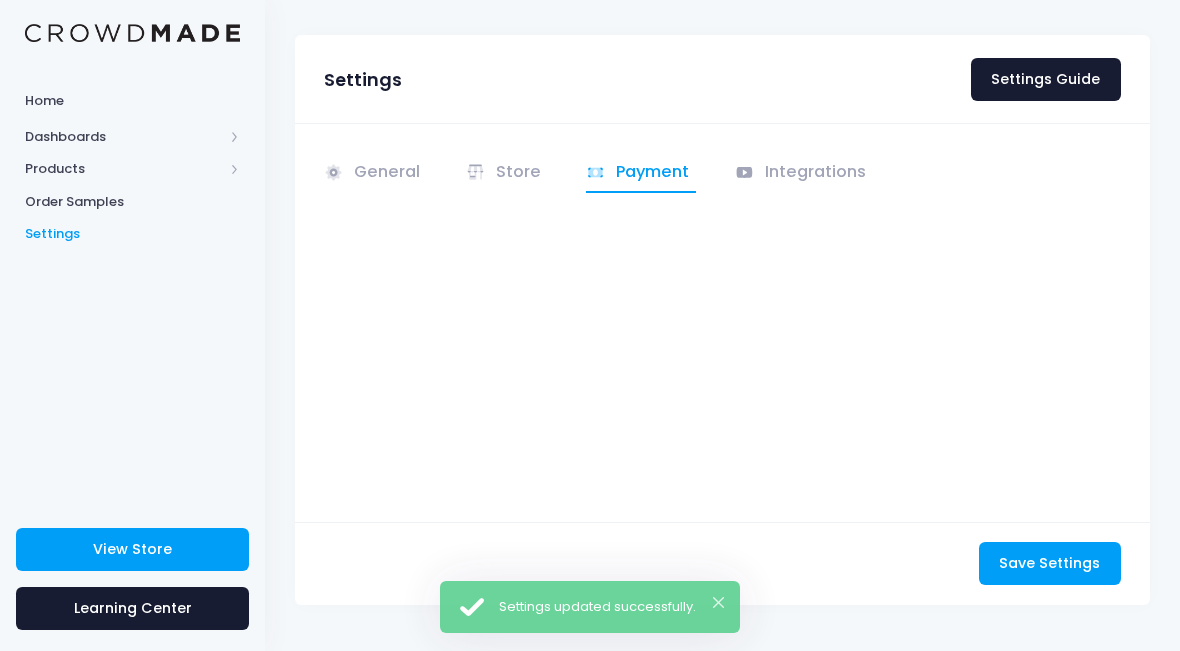 scroll, scrollTop: 0, scrollLeft: 0, axis: both 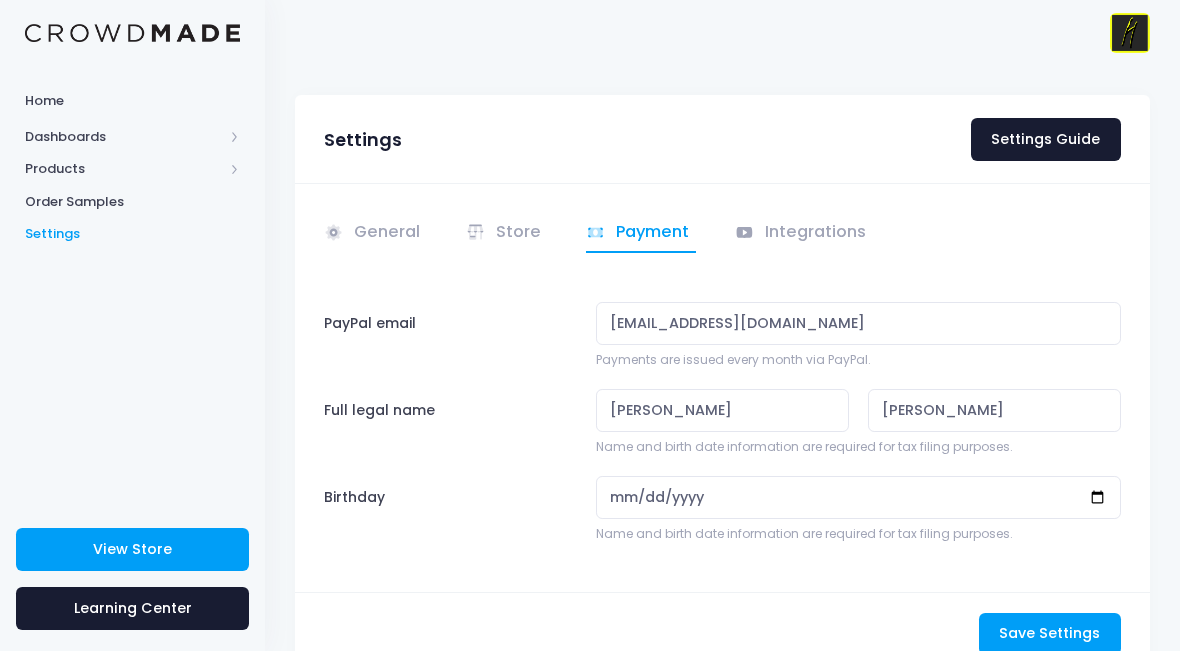 click on "Integrations" at bounding box center [804, 233] 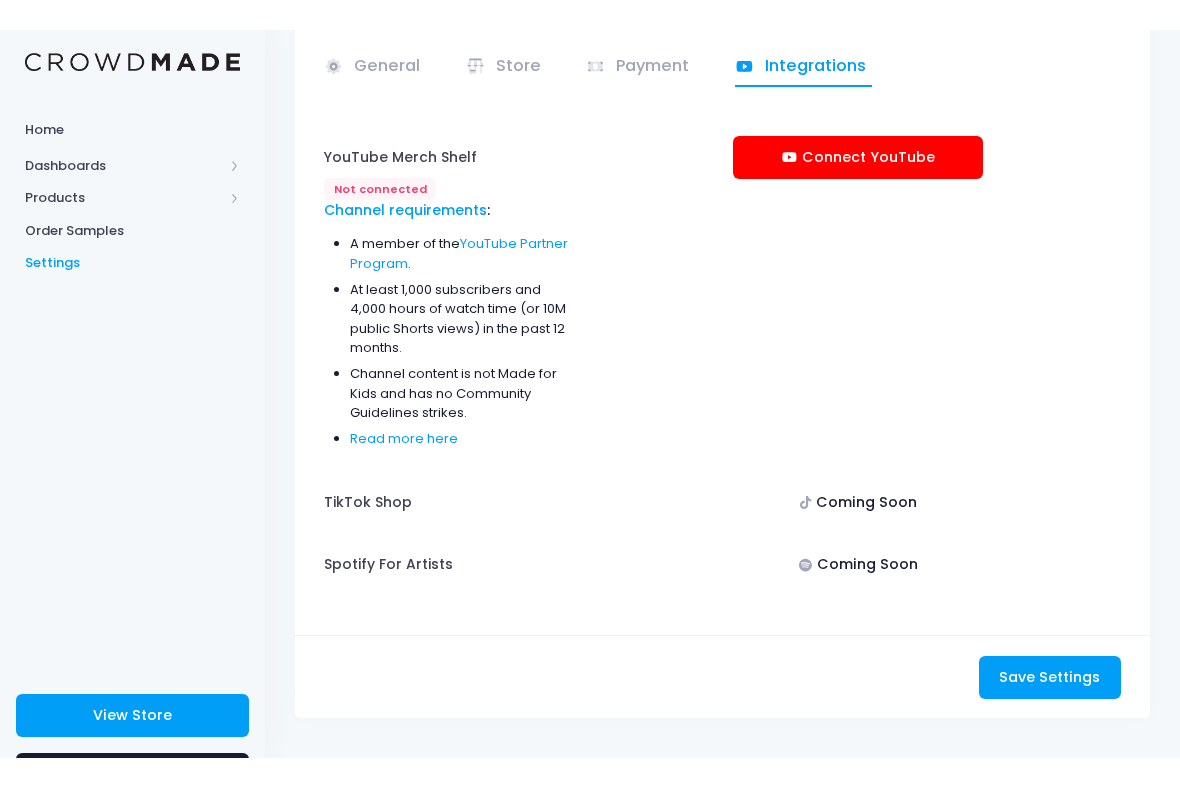 scroll, scrollTop: 136, scrollLeft: 0, axis: vertical 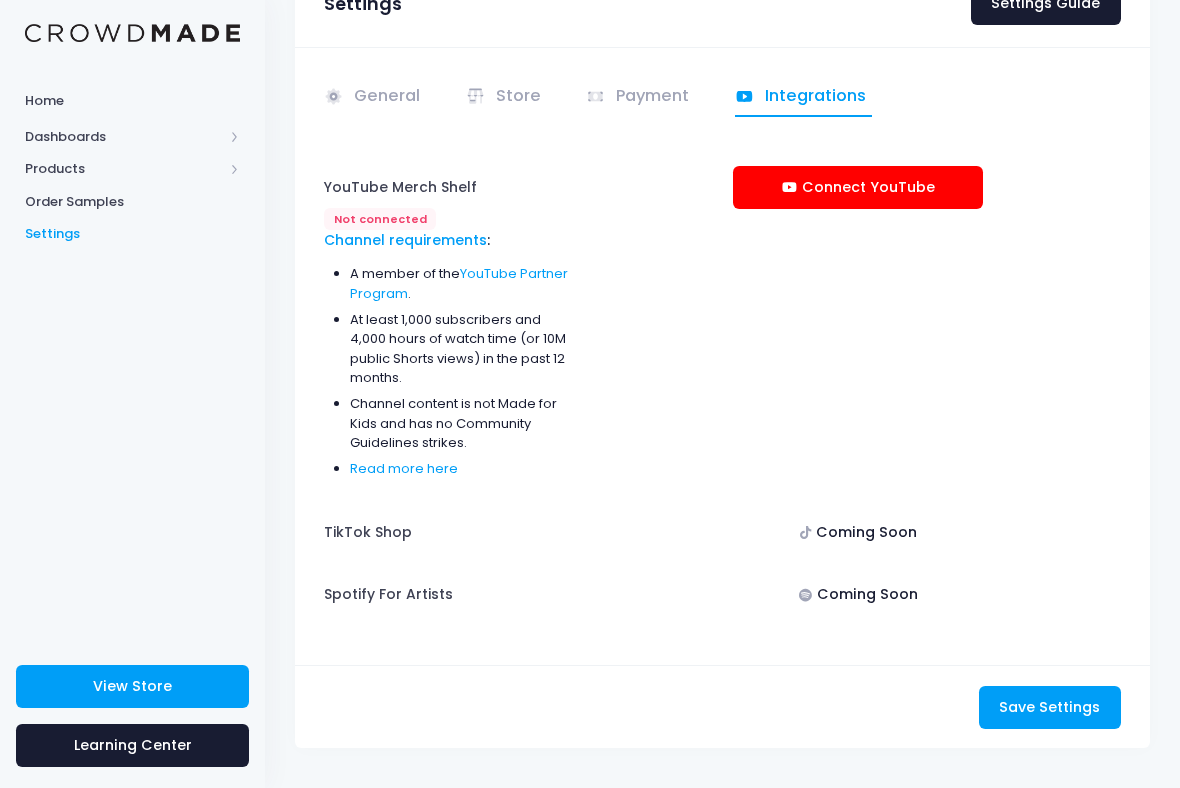 click on "Save Settings" at bounding box center [1049, 707] 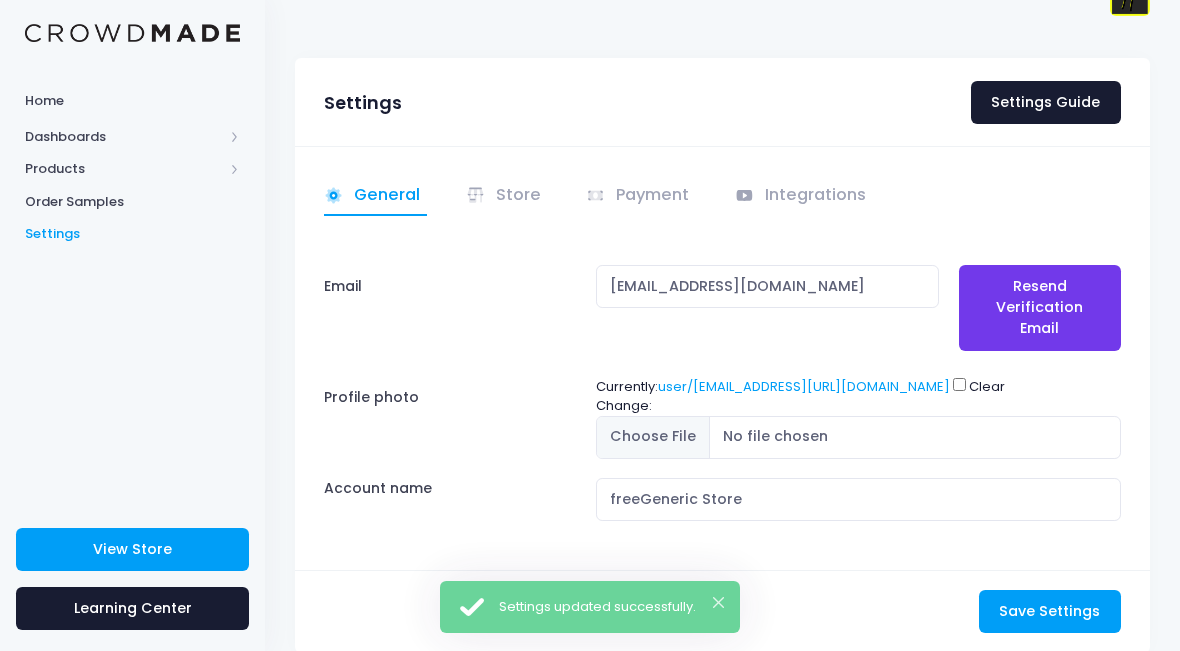 scroll, scrollTop: 36, scrollLeft: 0, axis: vertical 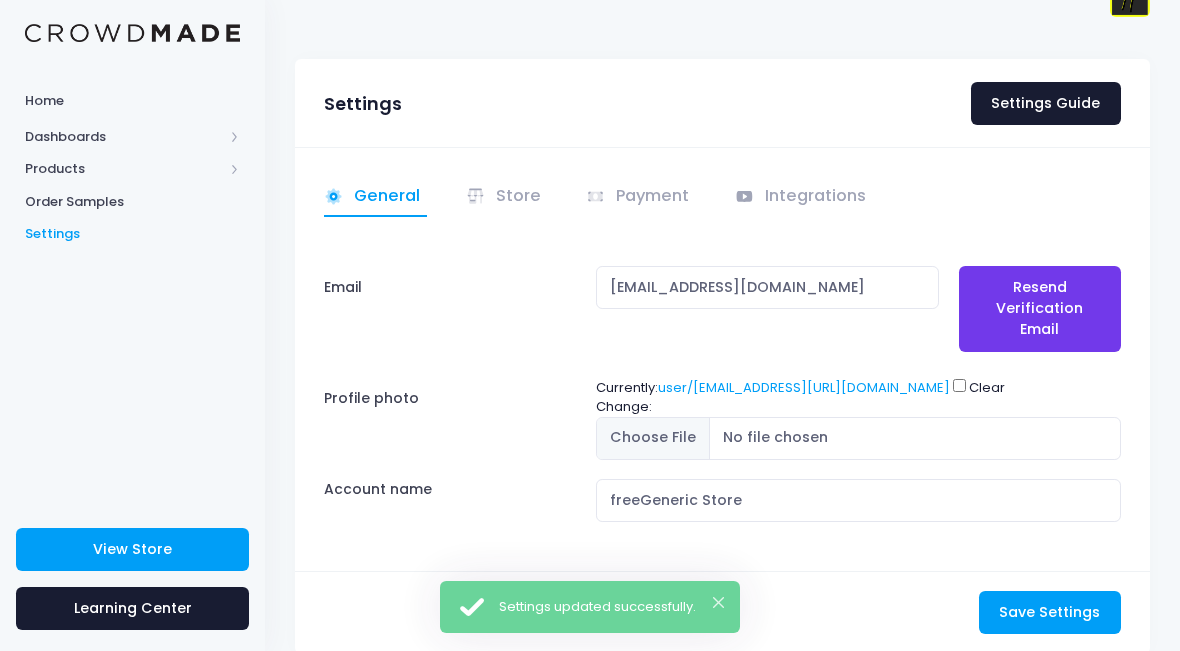 click on "Store" at bounding box center (507, 197) 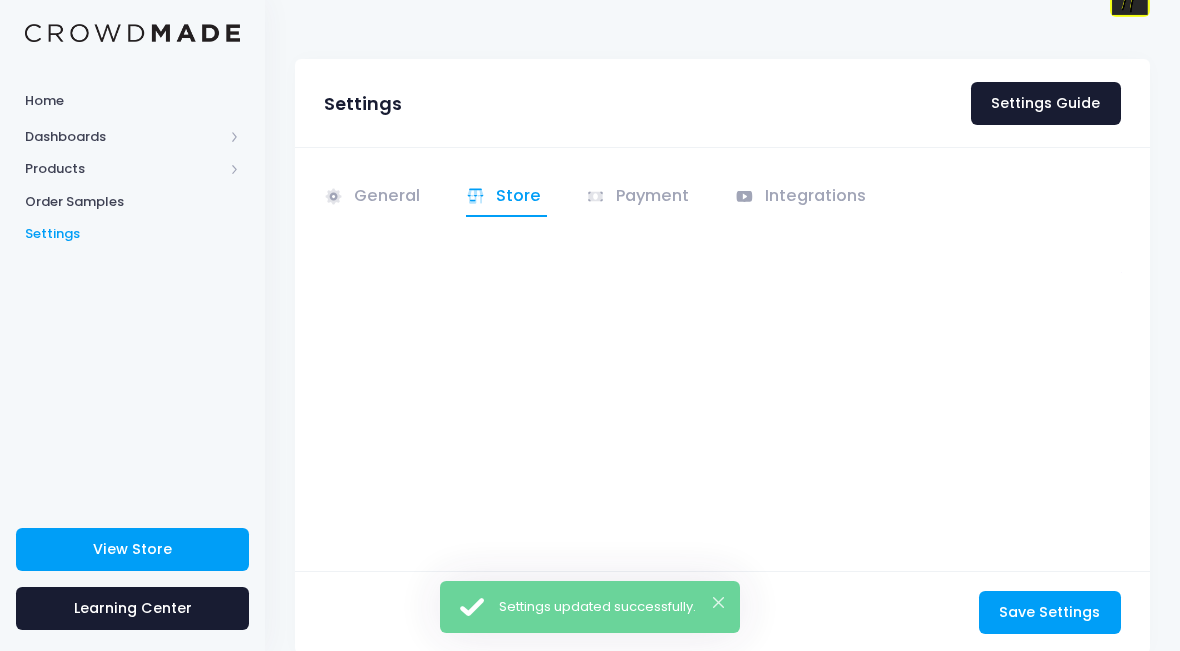 scroll, scrollTop: 0, scrollLeft: 0, axis: both 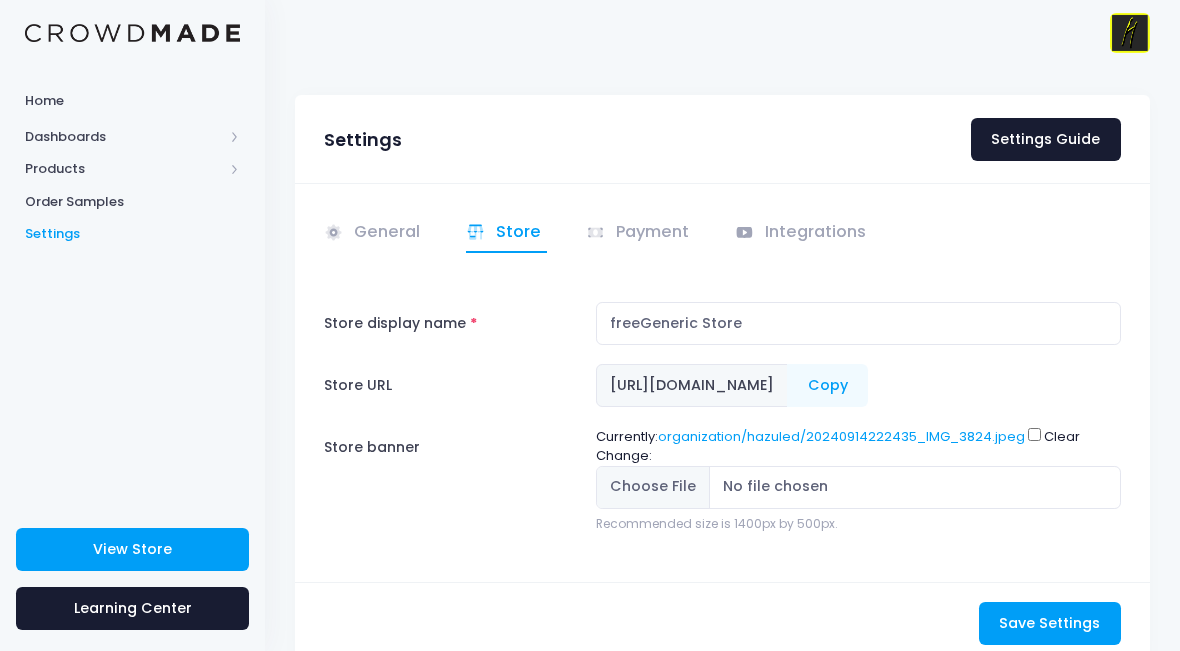 click on "Order Samples" at bounding box center (132, 201) 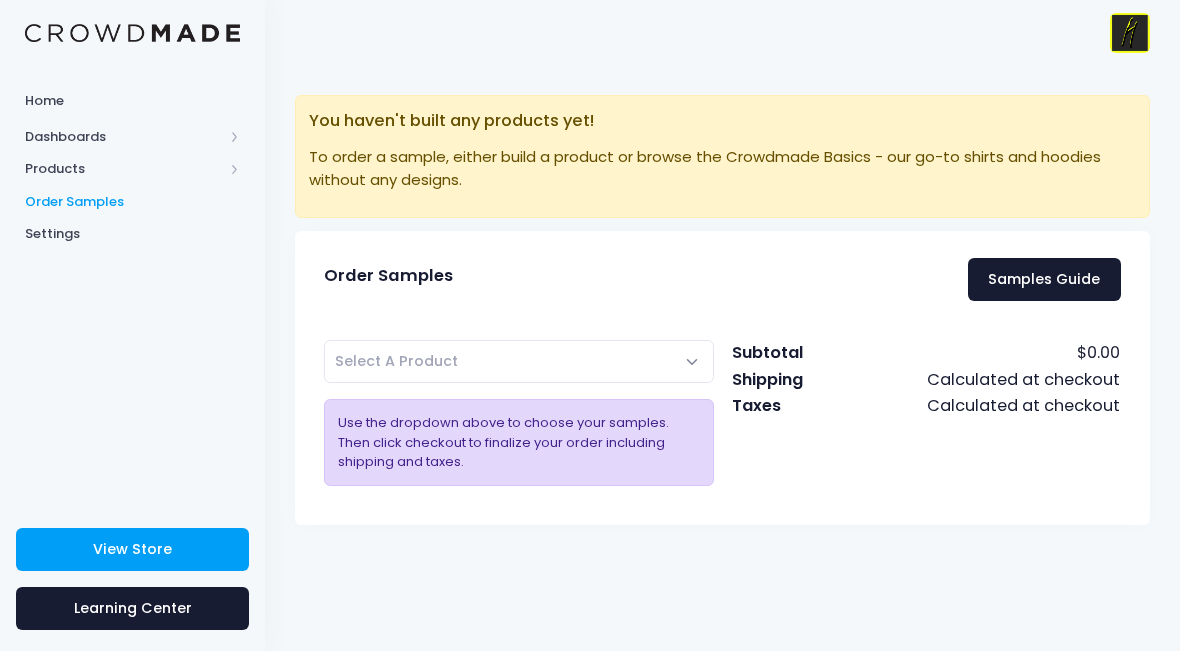 scroll, scrollTop: 0, scrollLeft: 0, axis: both 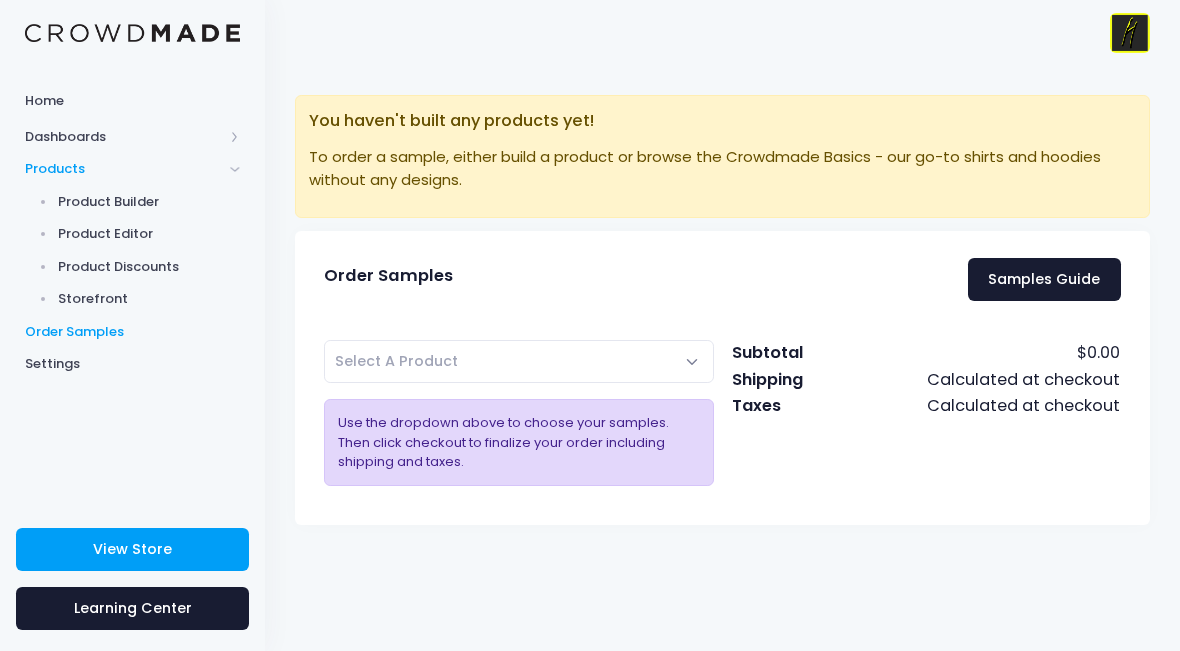 click on "Product Builder" at bounding box center [149, 202] 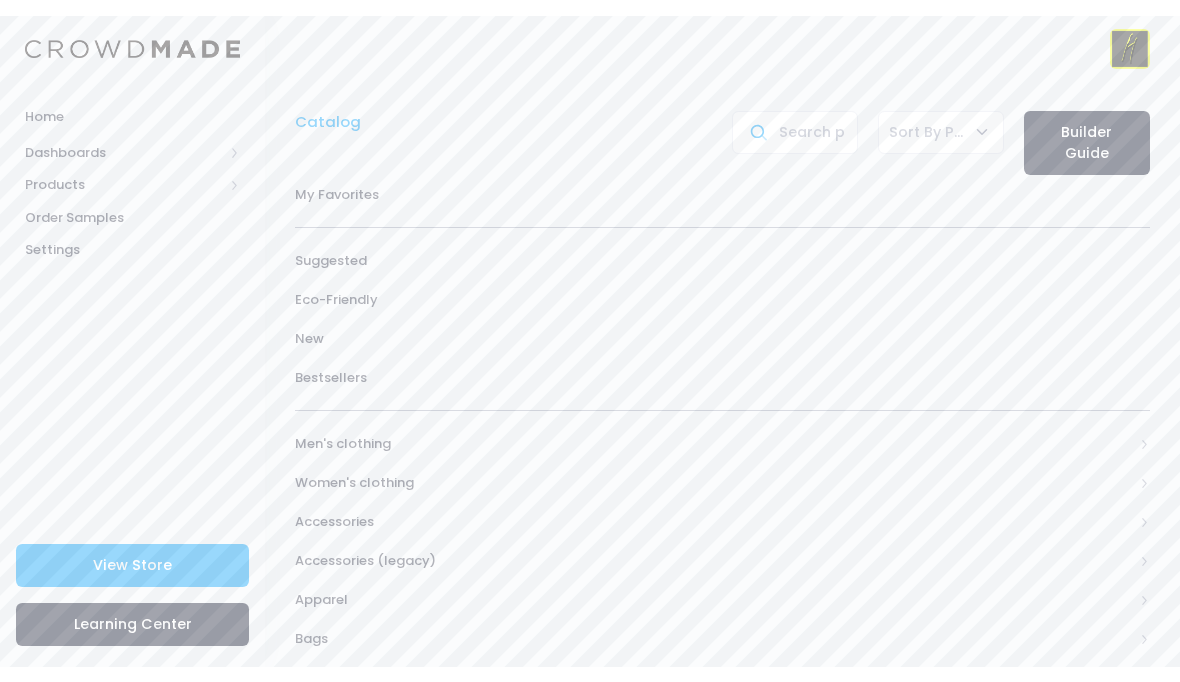 scroll, scrollTop: 0, scrollLeft: 0, axis: both 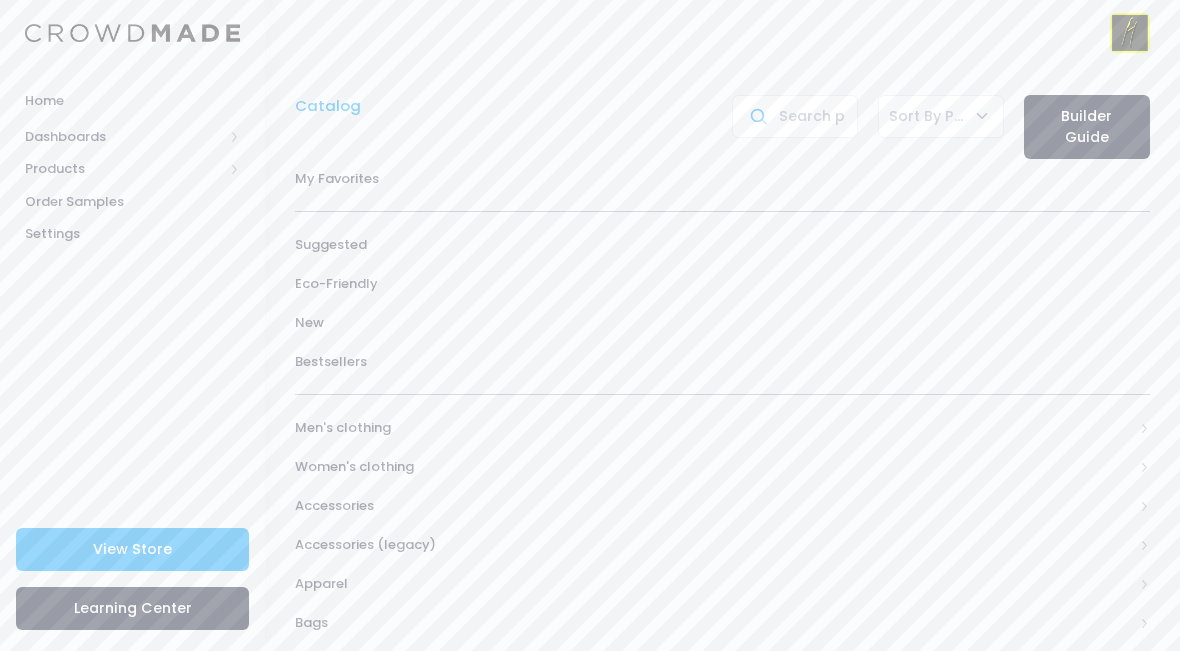 click at bounding box center (795, 116) 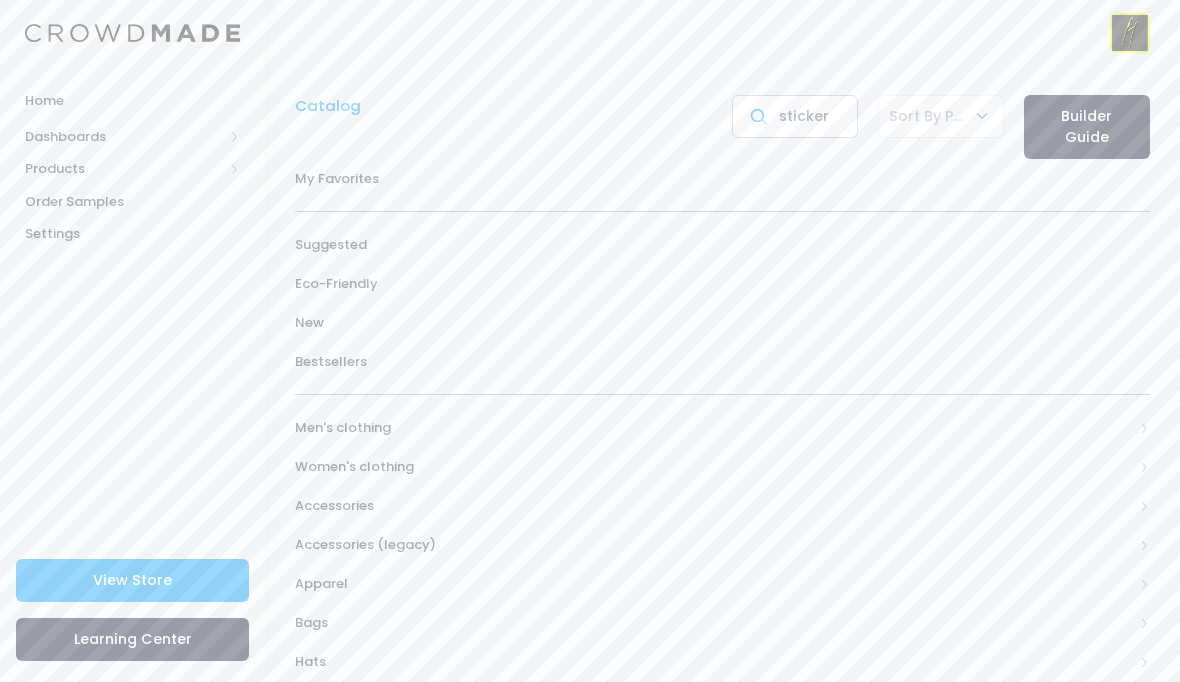 type on "sticker" 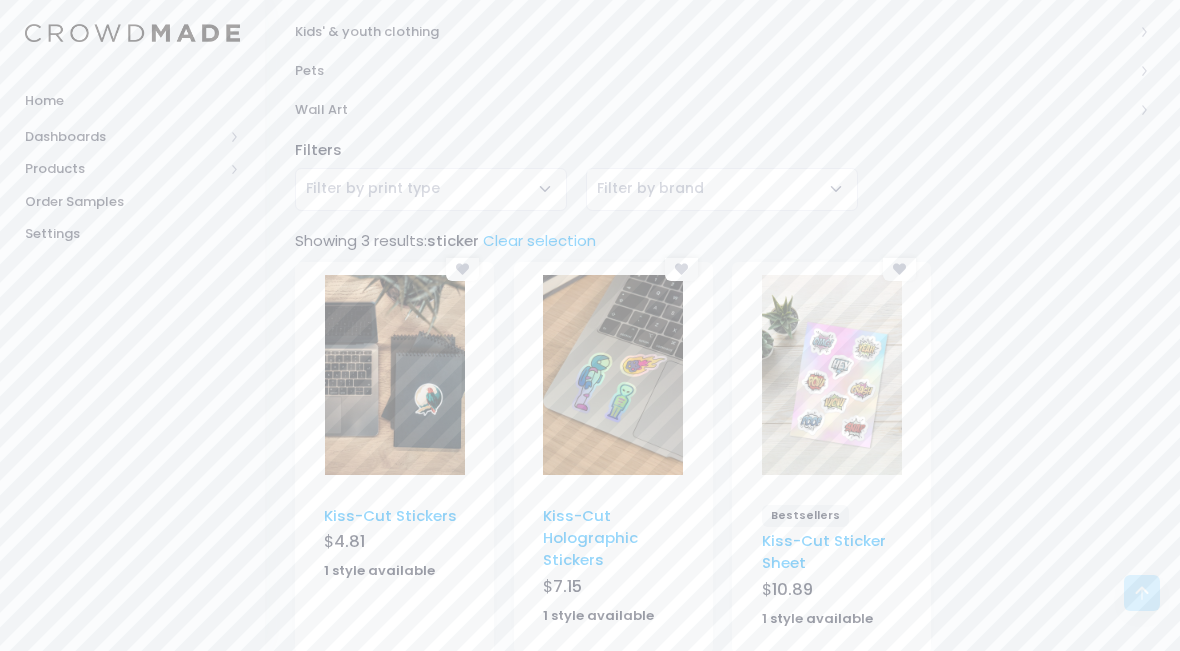 scroll, scrollTop: 823, scrollLeft: 0, axis: vertical 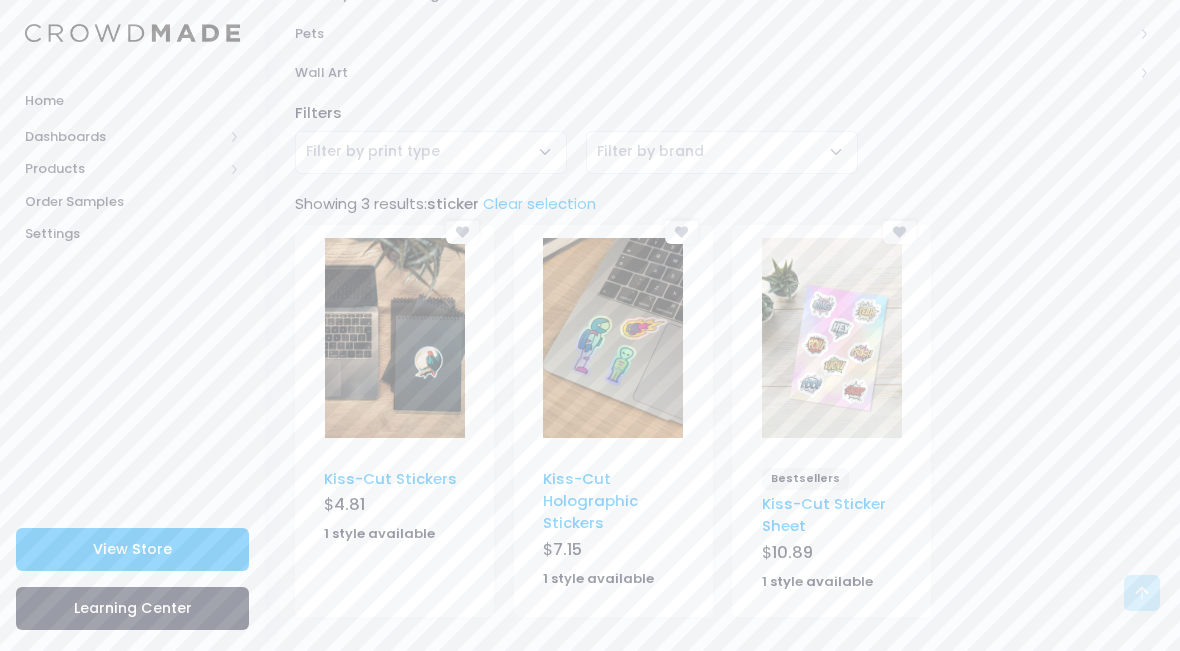 click on "Kiss-Cut Sticker Sheet" at bounding box center (824, 514) 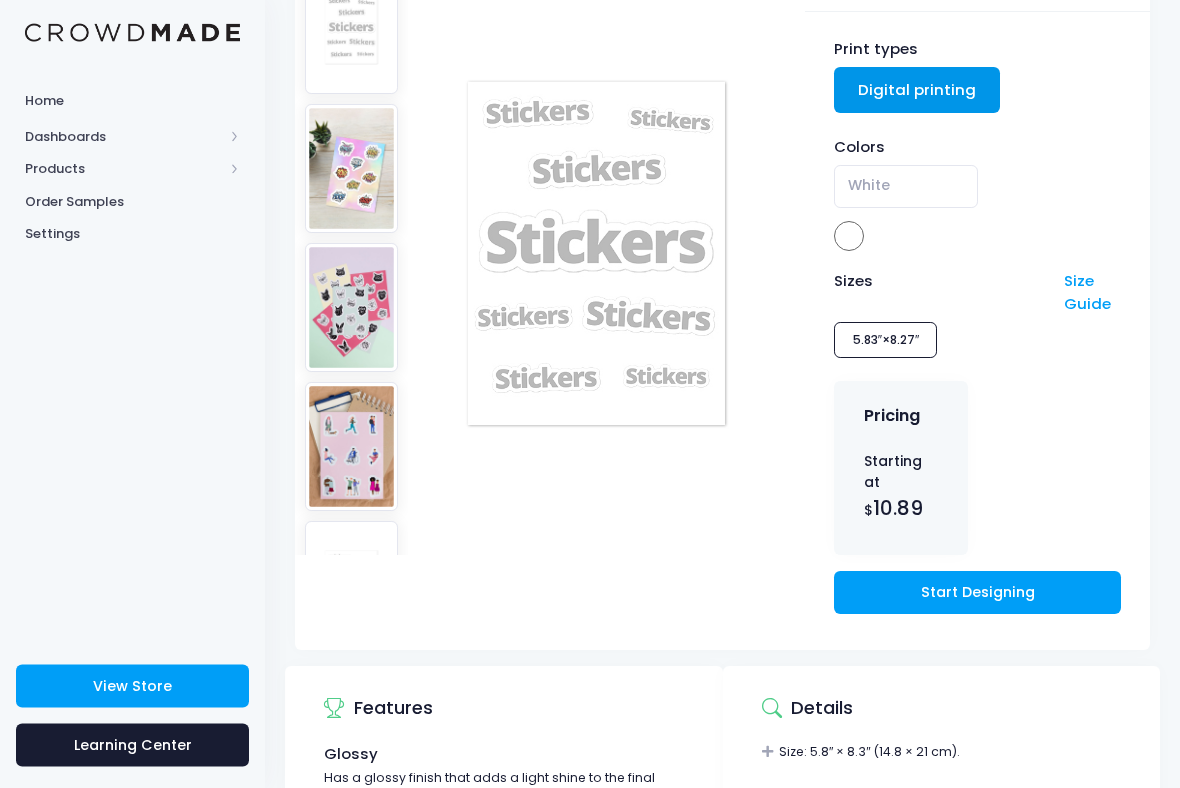 scroll, scrollTop: 287, scrollLeft: 0, axis: vertical 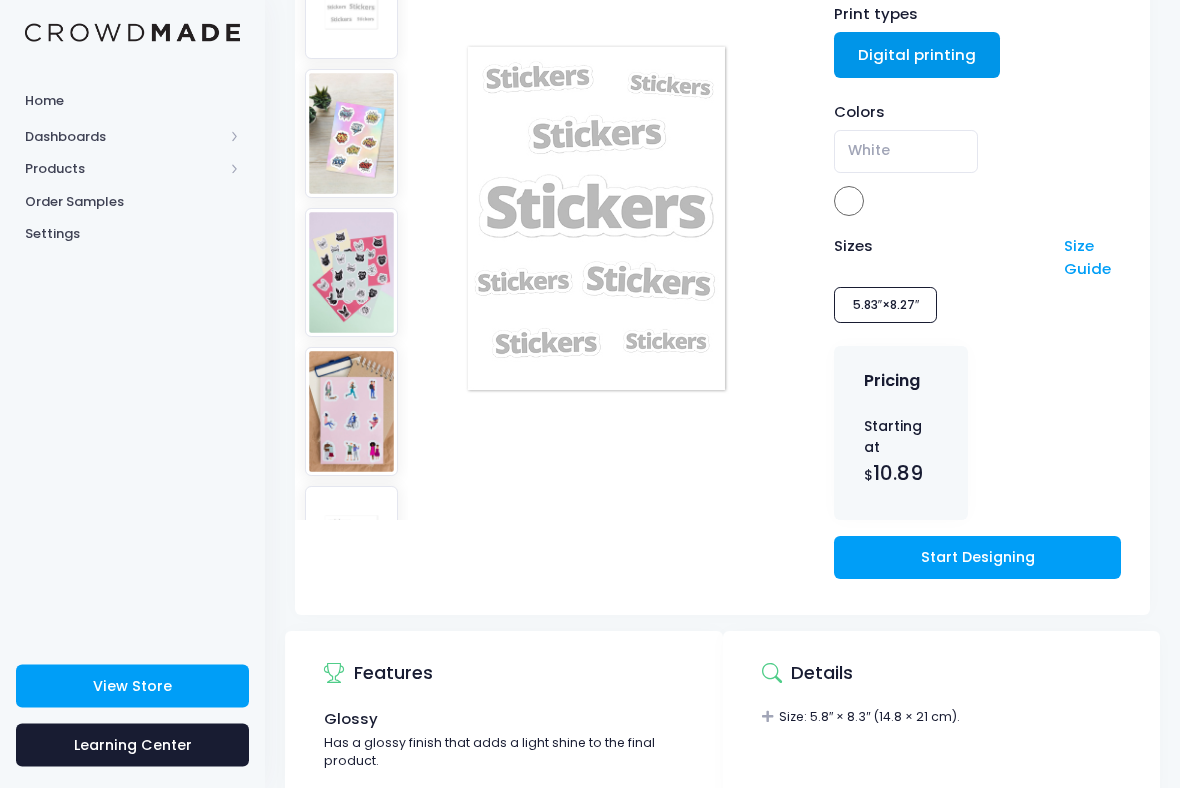 click on "Start Designing" at bounding box center [977, 558] 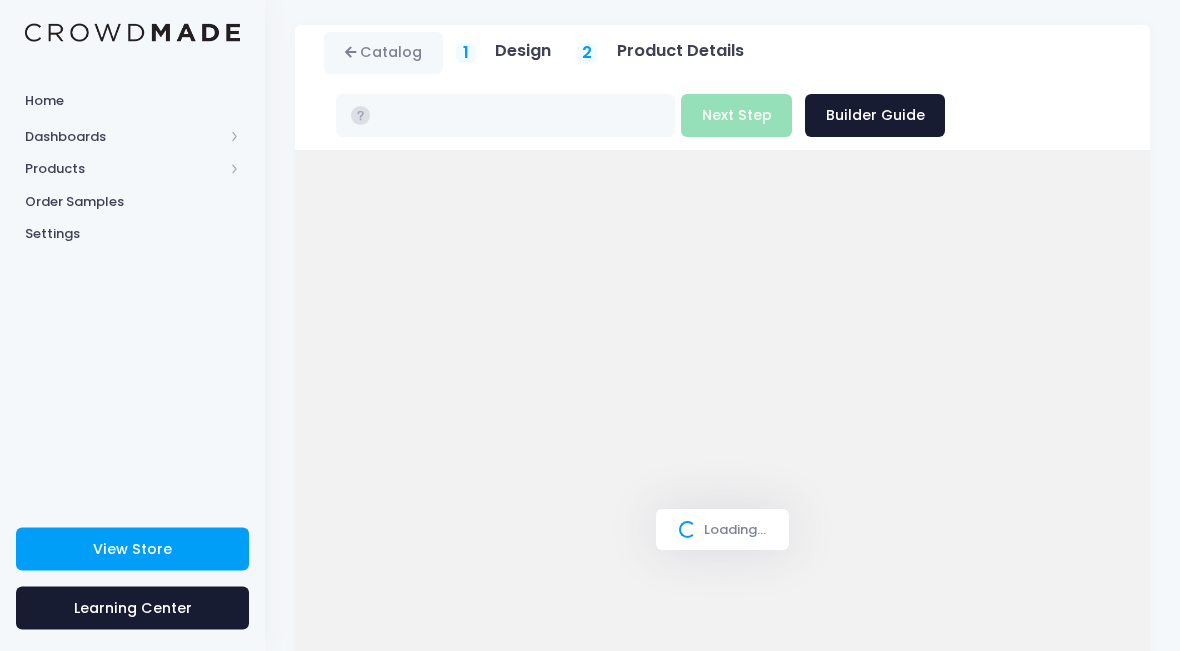 scroll, scrollTop: 0, scrollLeft: 0, axis: both 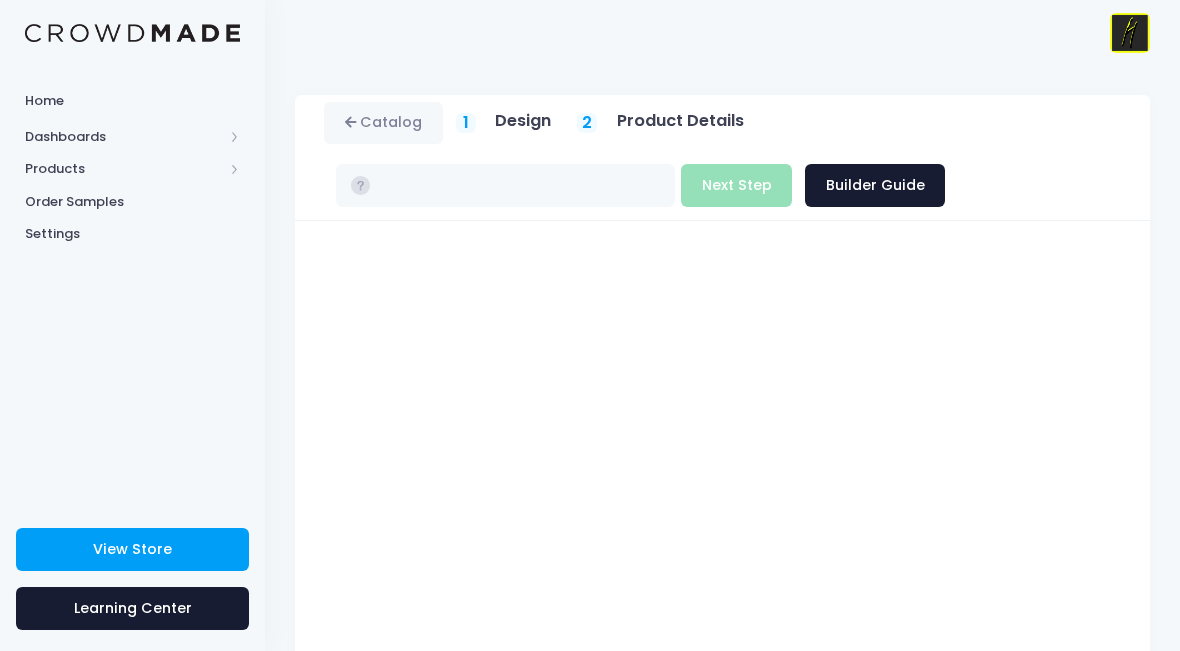 type on "$10.89" 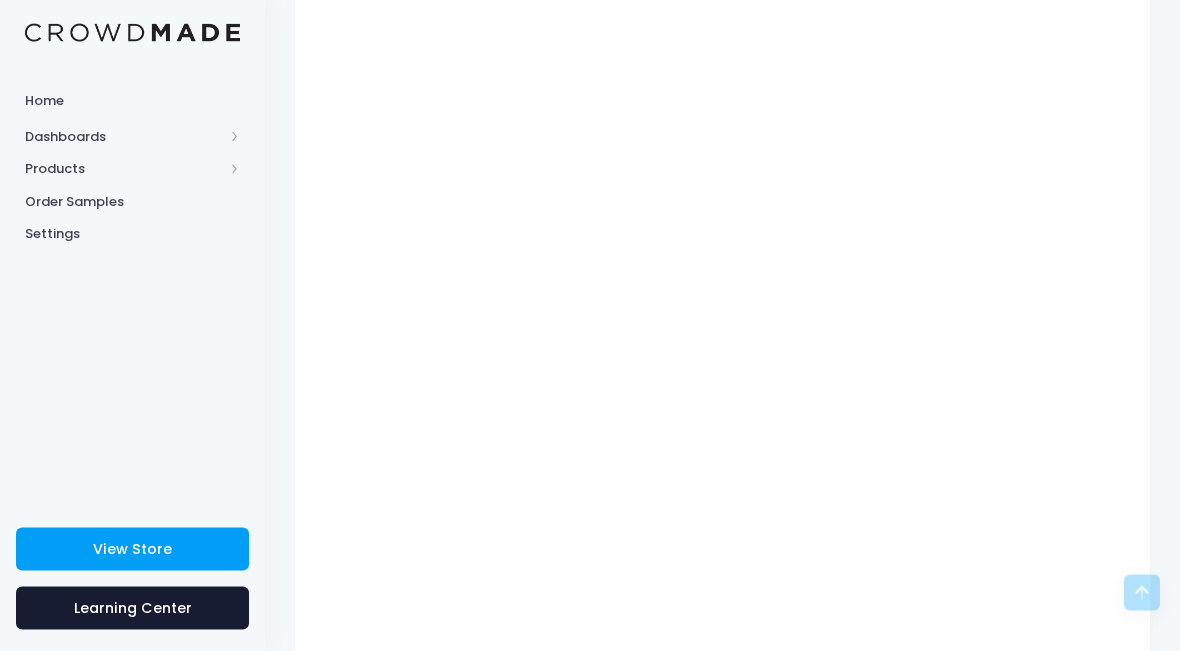 scroll, scrollTop: 244, scrollLeft: 0, axis: vertical 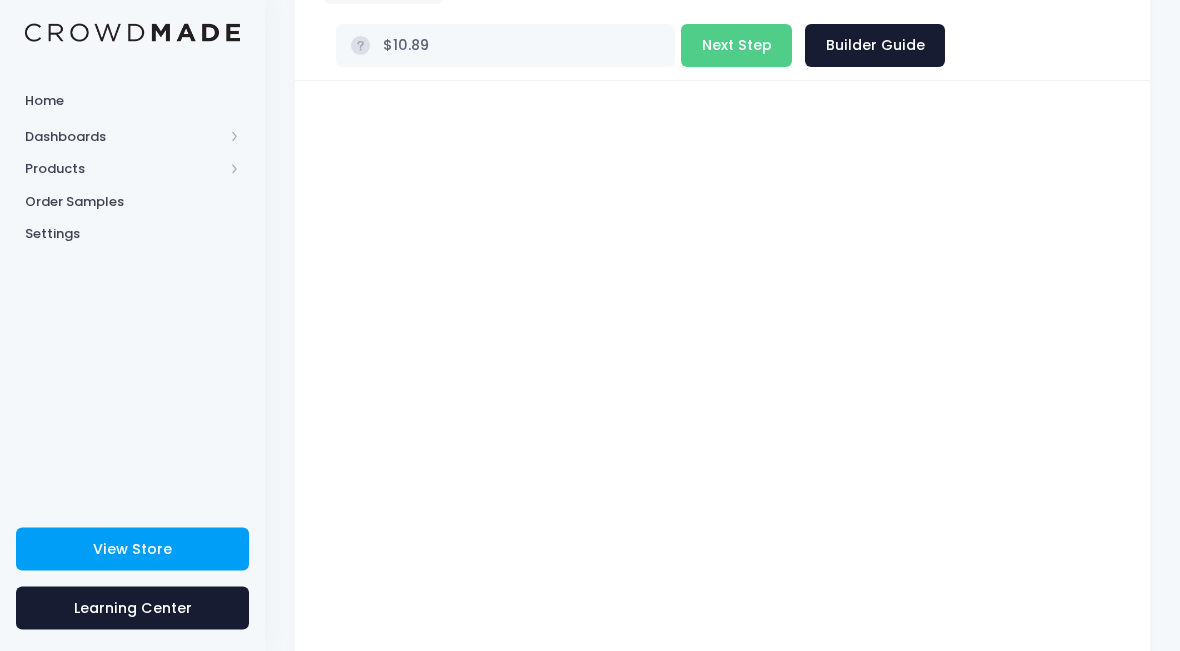 click on "Home
Dashboards
Overview
Product Sales
Products
Product Builder
Product Editor
Product Discounts
Storefront
Order Samples
Settings" at bounding box center (132, 288) 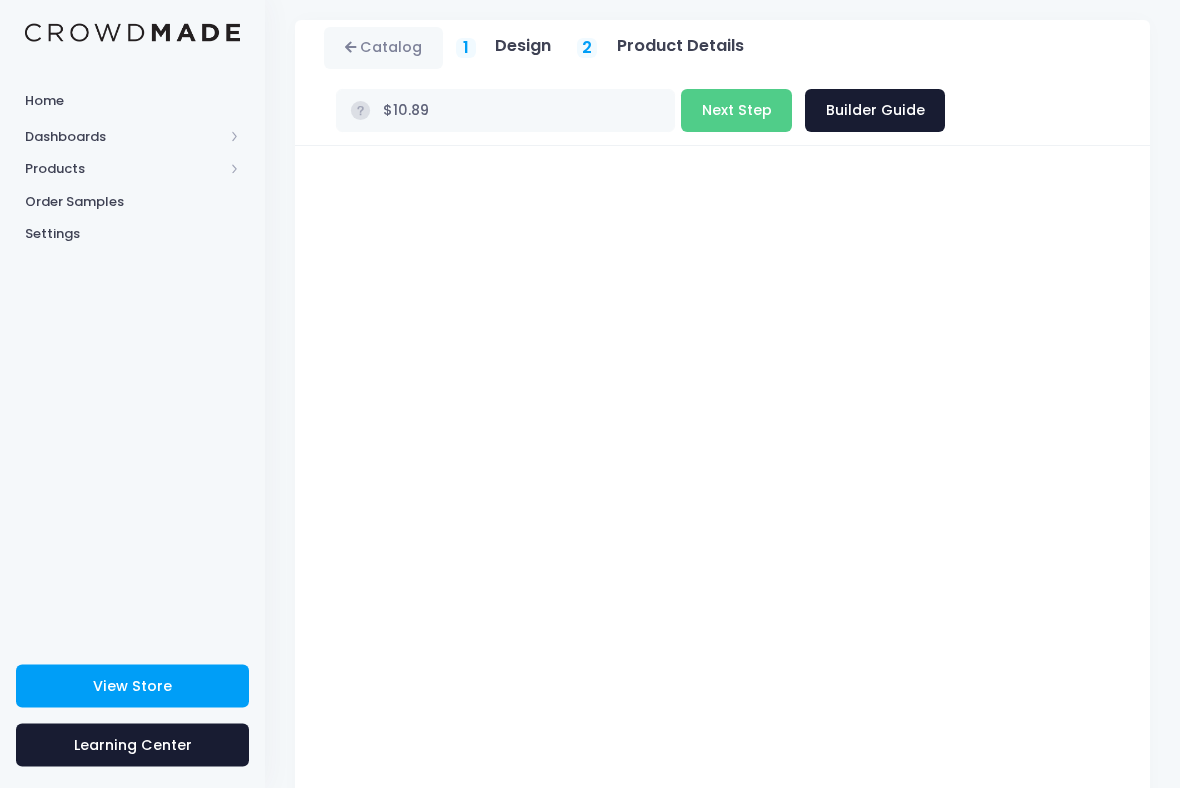 scroll, scrollTop: 75, scrollLeft: 0, axis: vertical 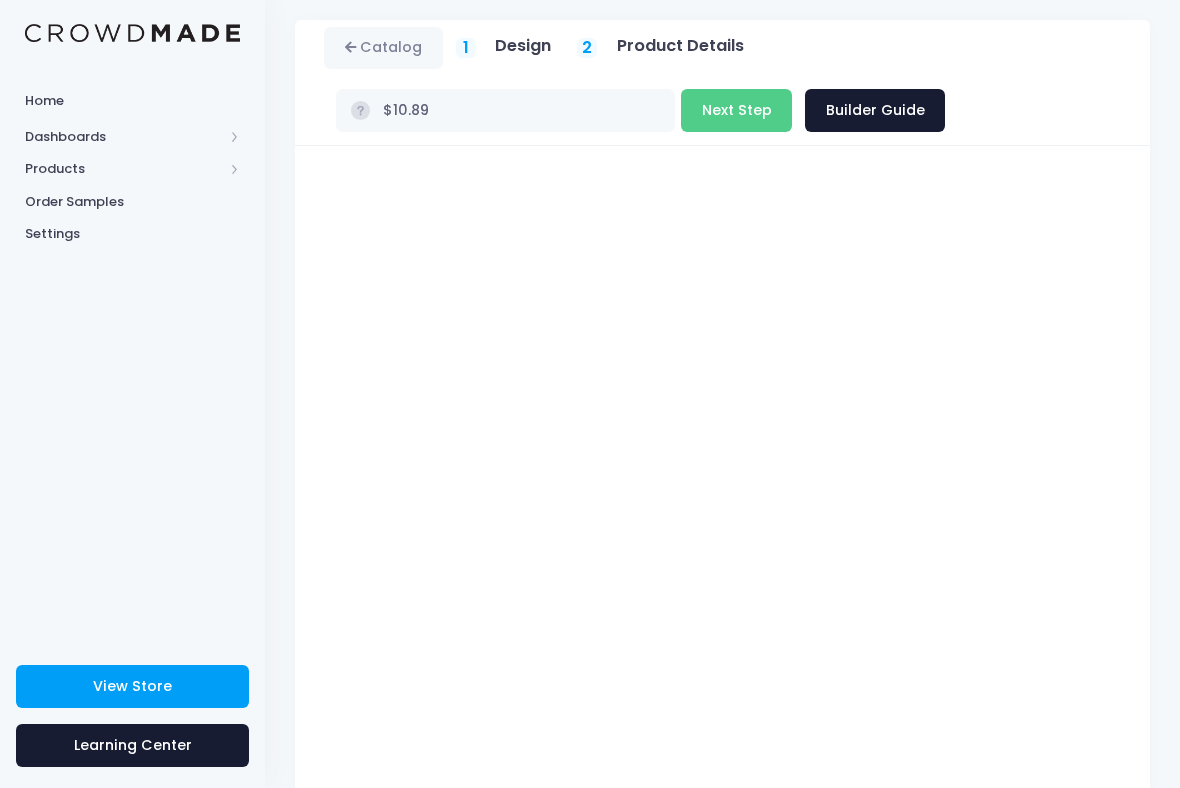 click on "Catalog
1
Design
2
$" at bounding box center (722, 461) 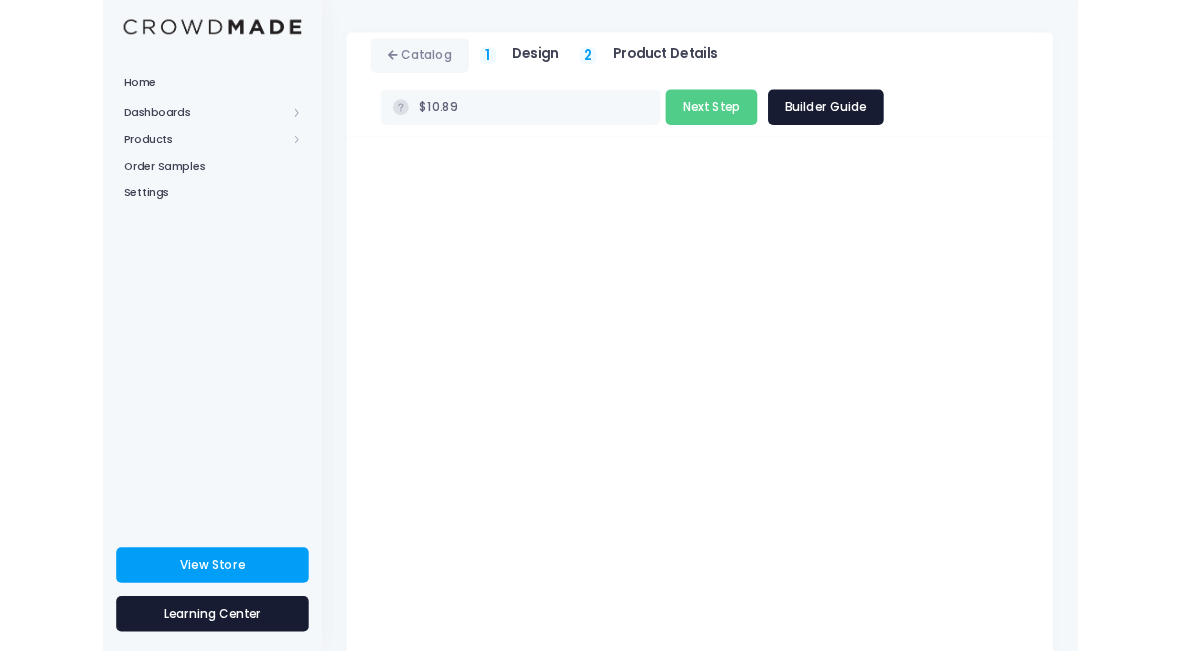 scroll, scrollTop: 356, scrollLeft: 0, axis: vertical 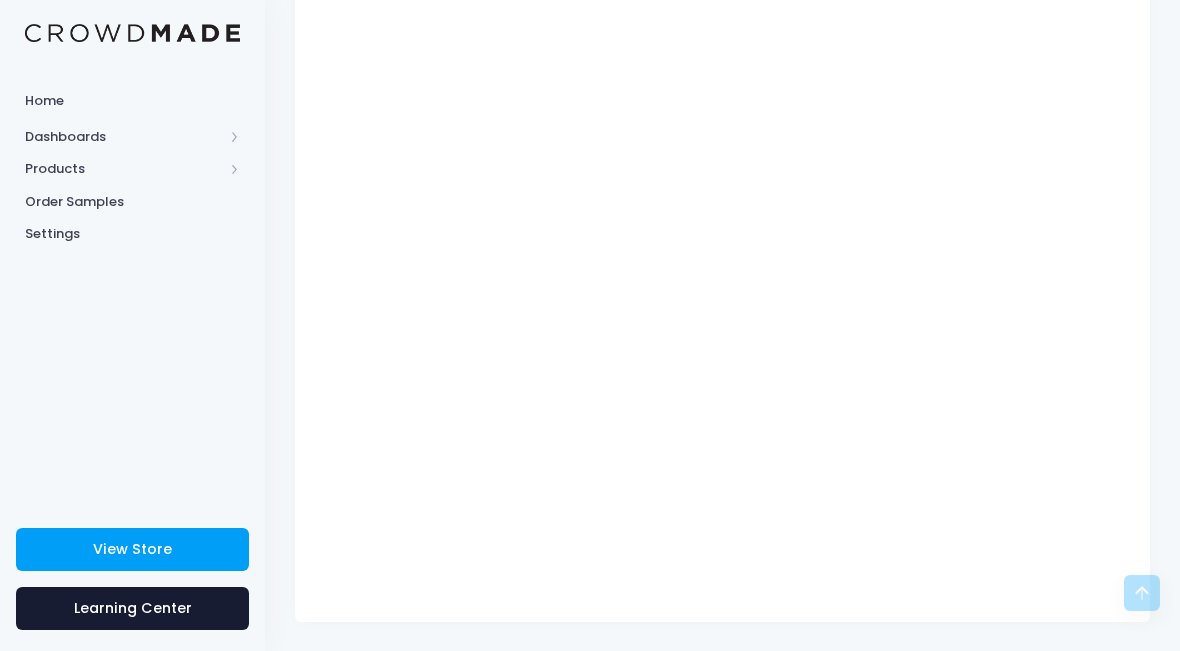 click on "Home
Dashboards
Overview
Product Sales
Products
Product Builder
Product Editor
Product Discounts
Storefront
Order Samples
Settings" at bounding box center (132, 288) 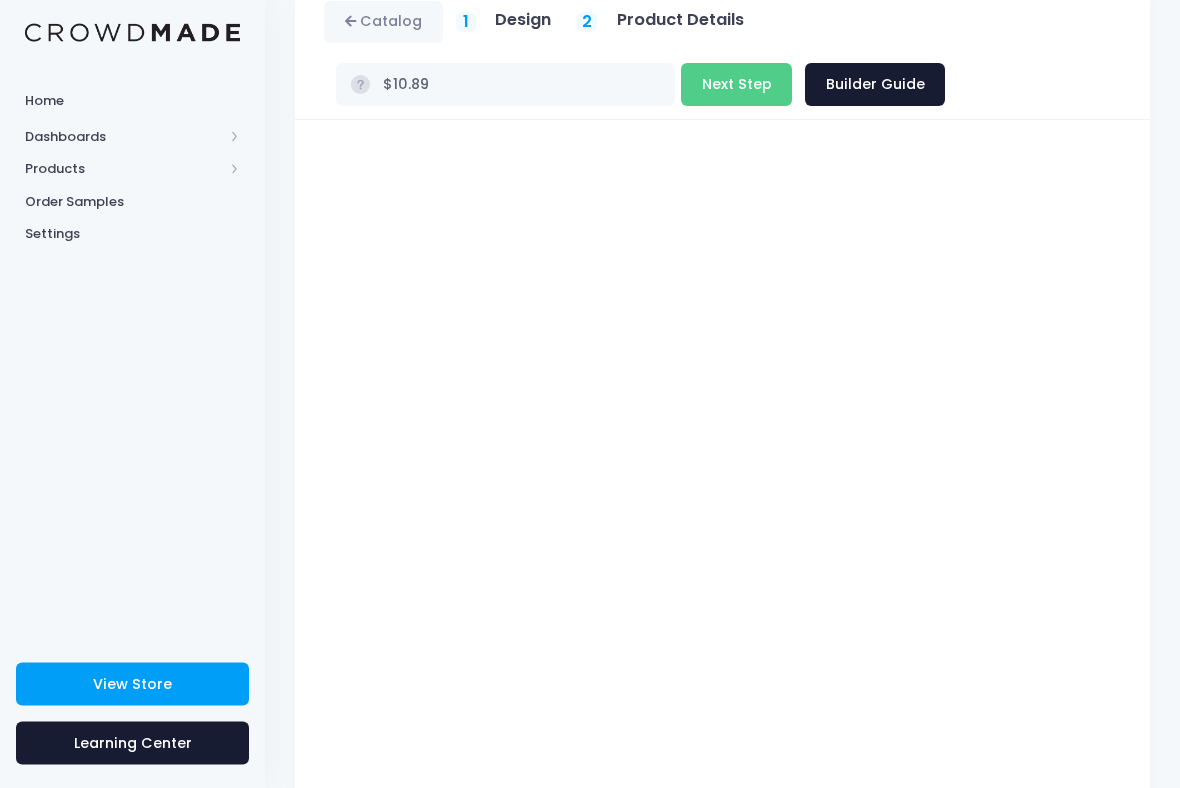 scroll, scrollTop: 117, scrollLeft: 0, axis: vertical 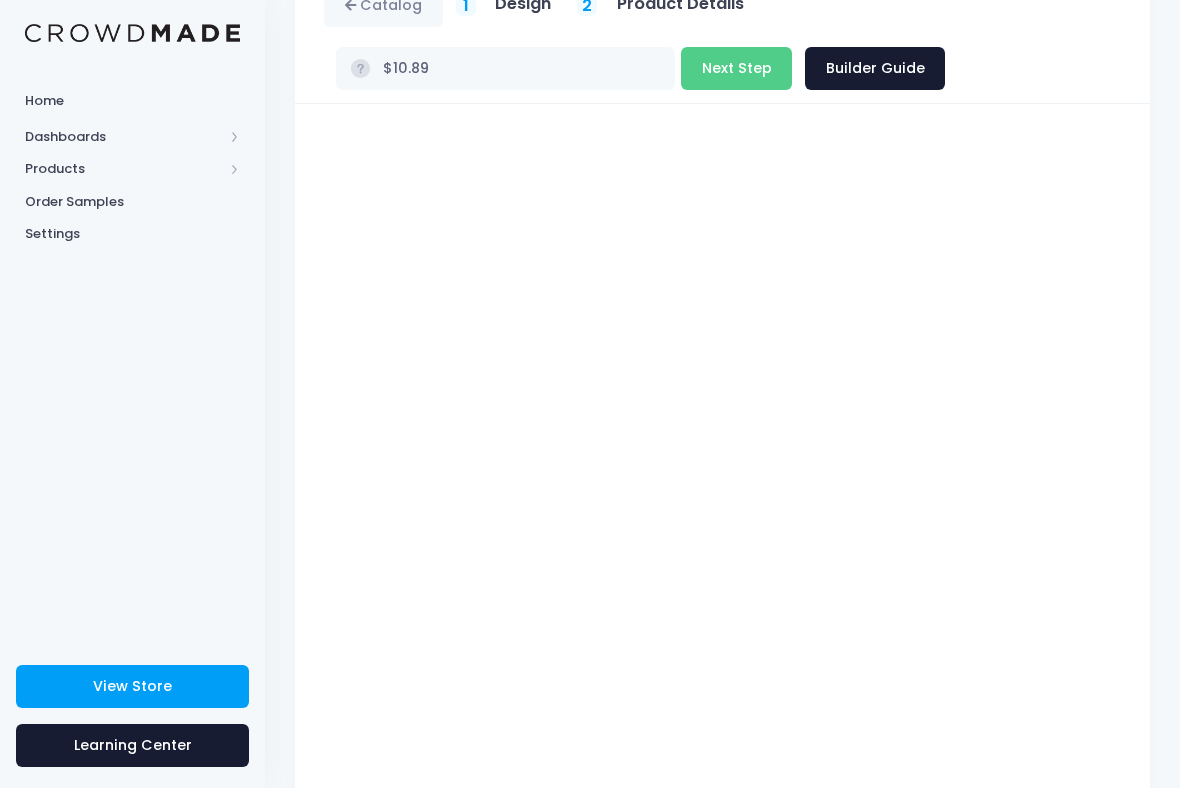 click at bounding box center [723, 483] 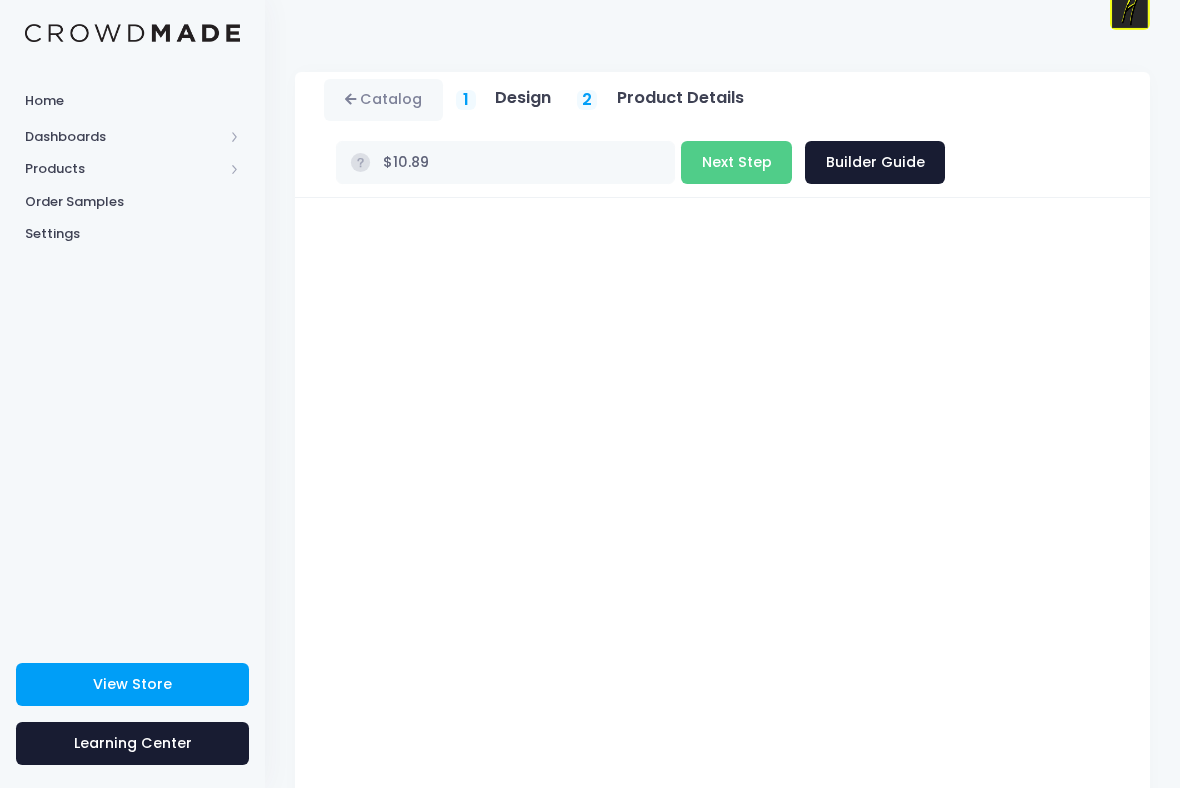 scroll, scrollTop: 28, scrollLeft: 0, axis: vertical 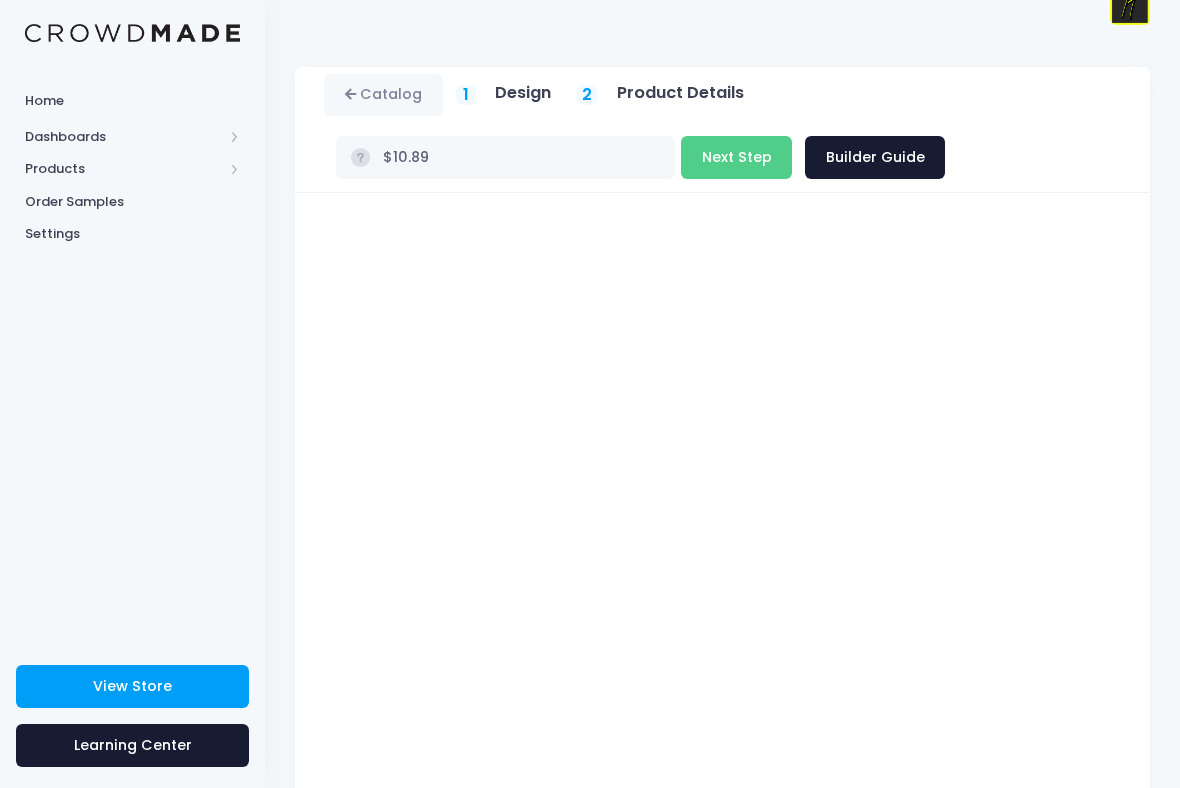 click on "Builder Guide" at bounding box center [875, 157] 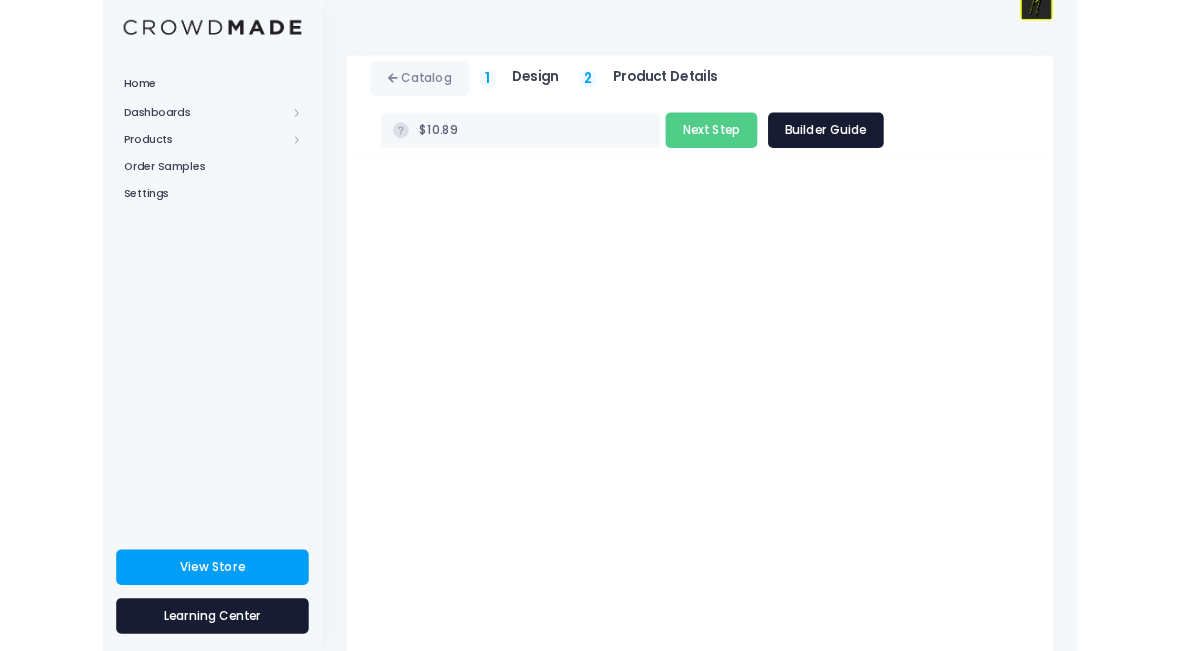 scroll, scrollTop: 84, scrollLeft: 0, axis: vertical 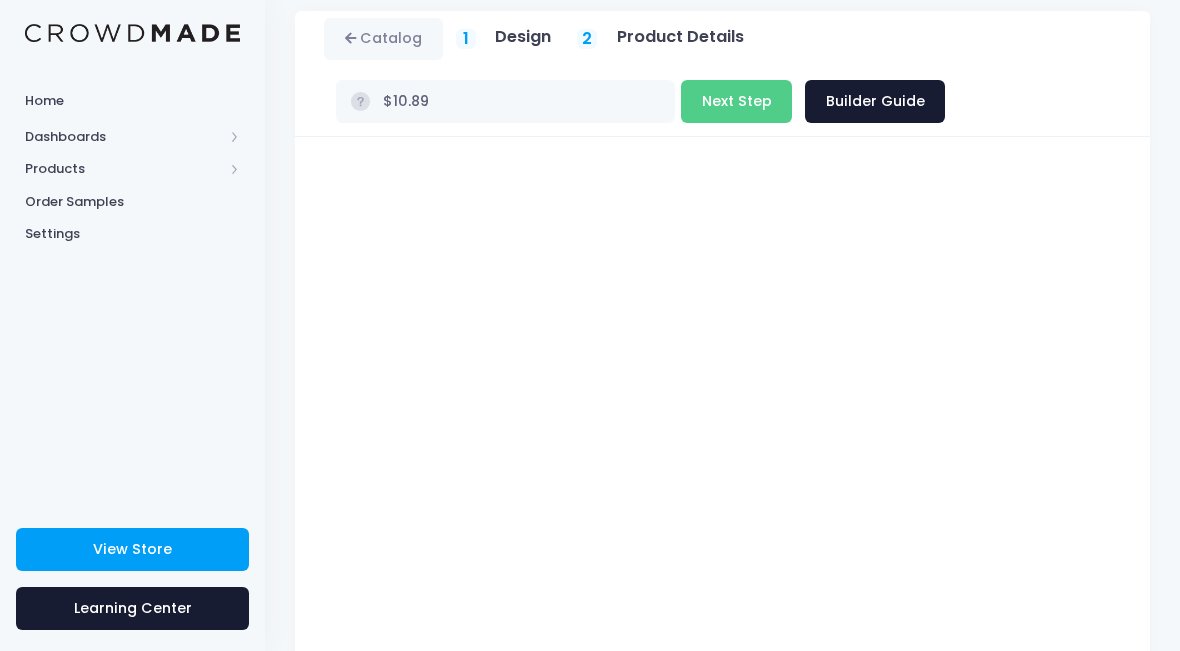 click on "Next Step" at bounding box center [736, 101] 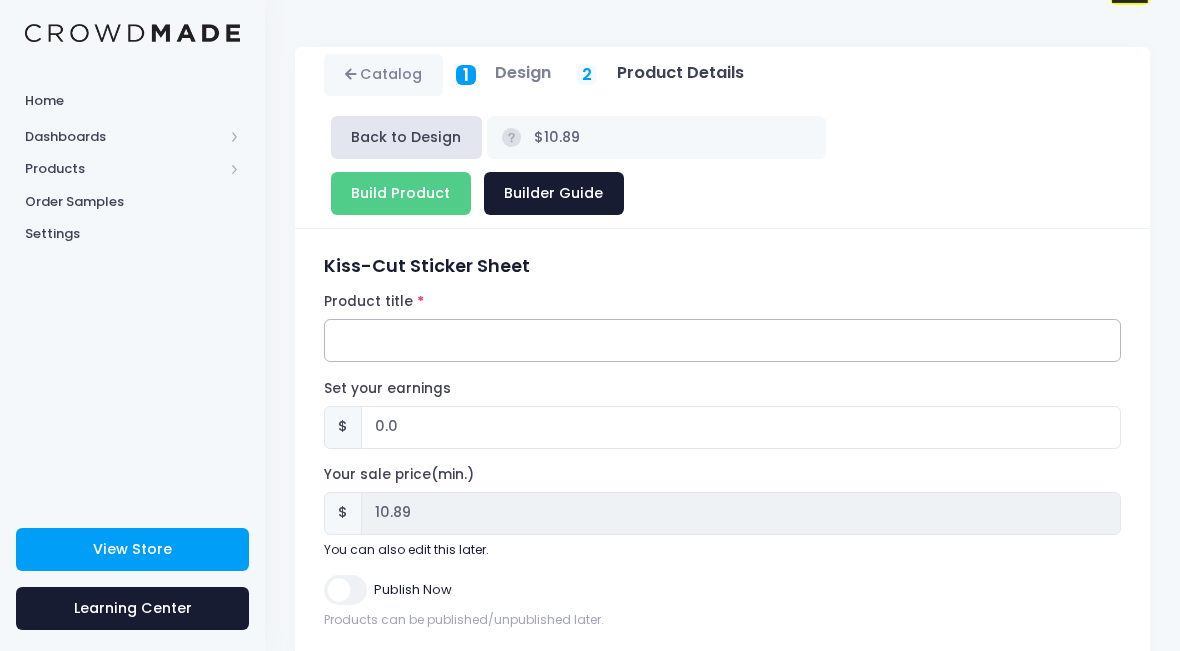 click on "Product title" at bounding box center (722, 340) 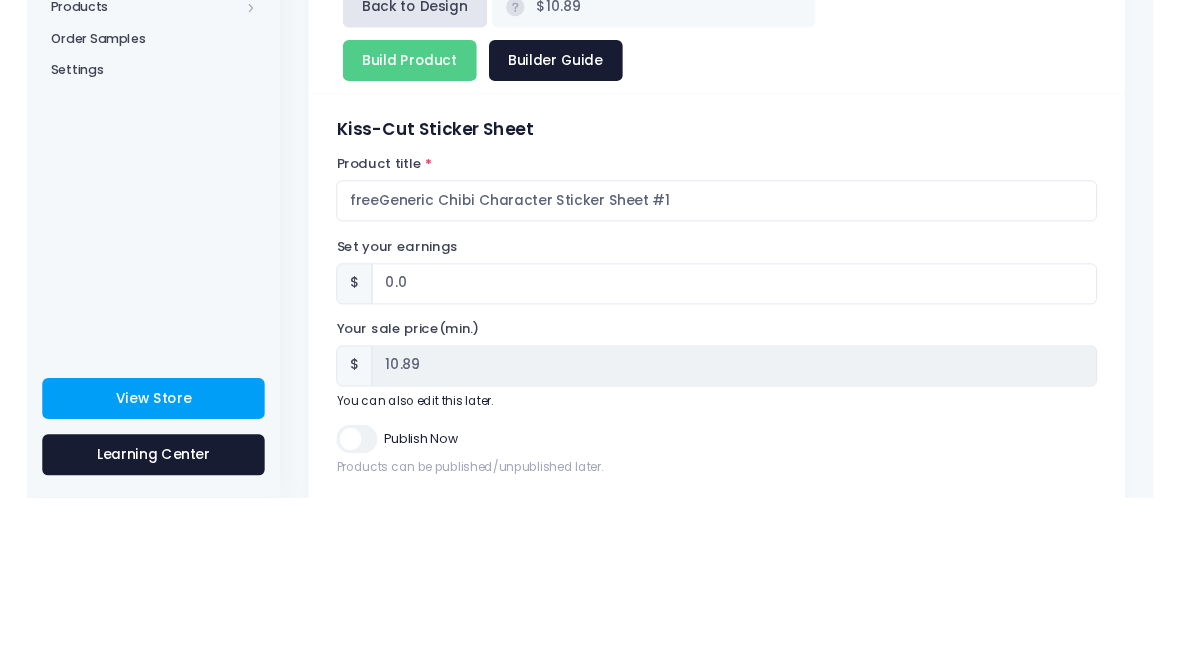 scroll, scrollTop: 48, scrollLeft: 0, axis: vertical 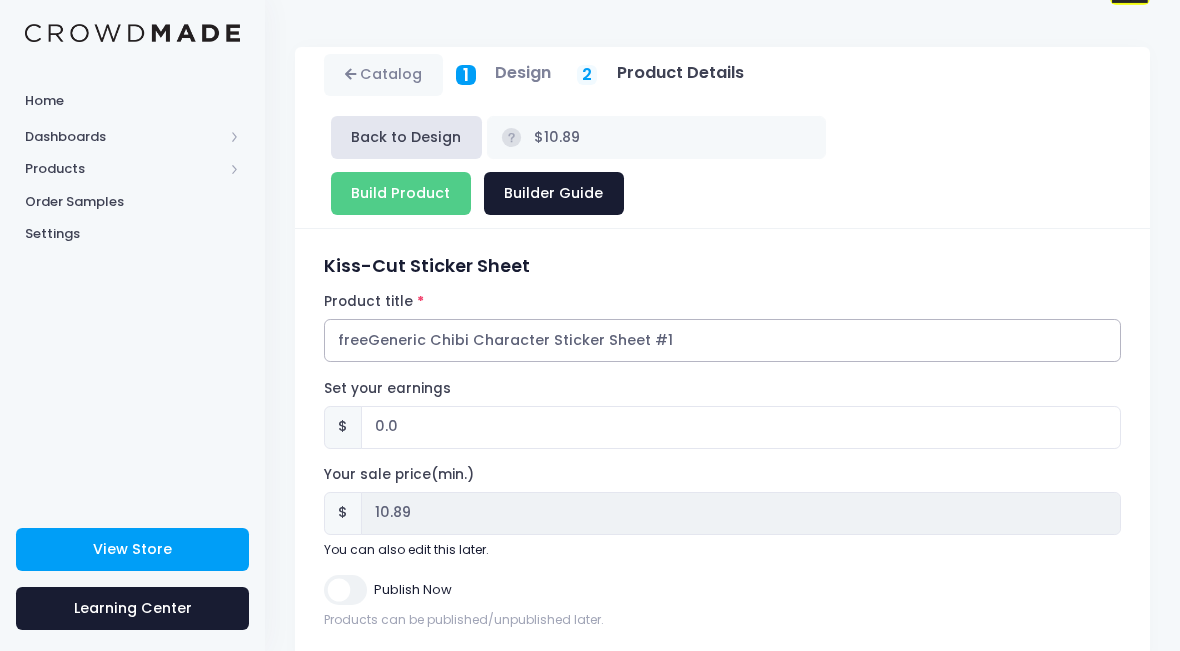 type on "freeGeneric Chibi Character Sticker Sheet #1" 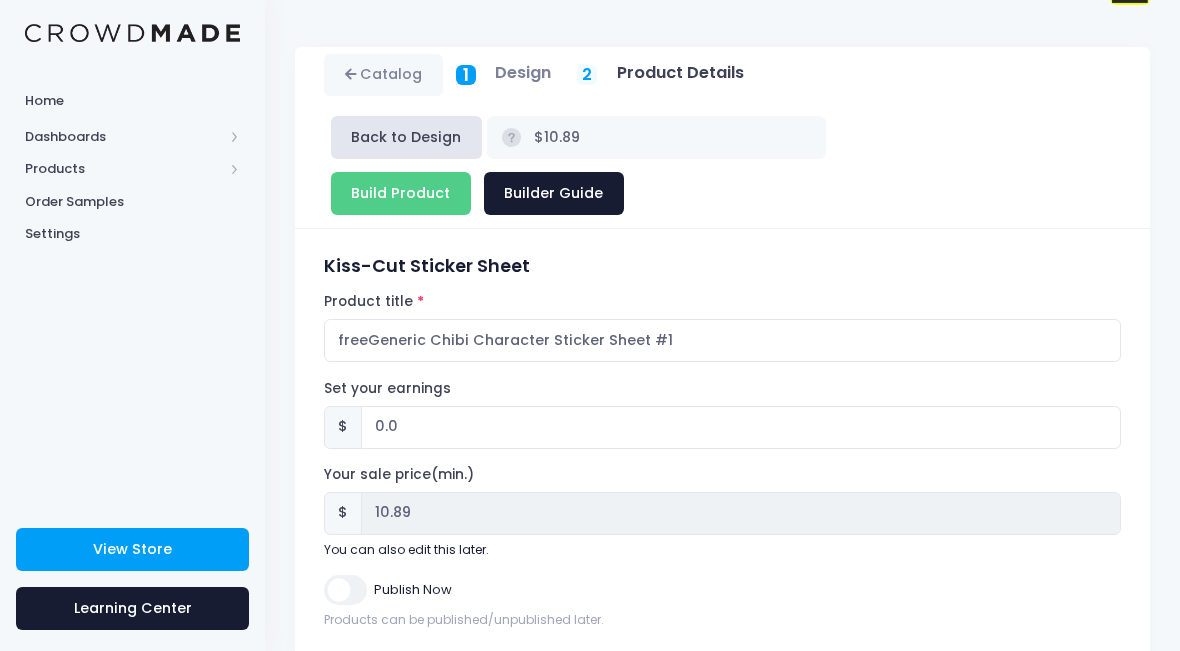 click on "0.0" at bounding box center [741, 427] 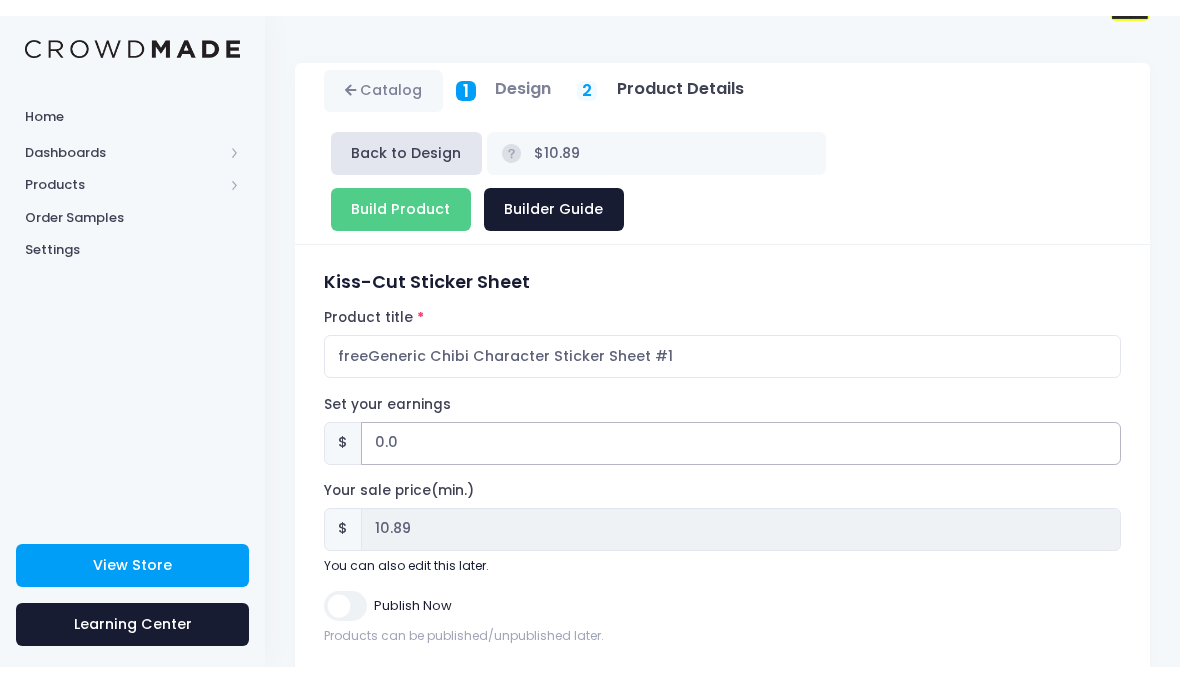 scroll, scrollTop: 17, scrollLeft: 0, axis: vertical 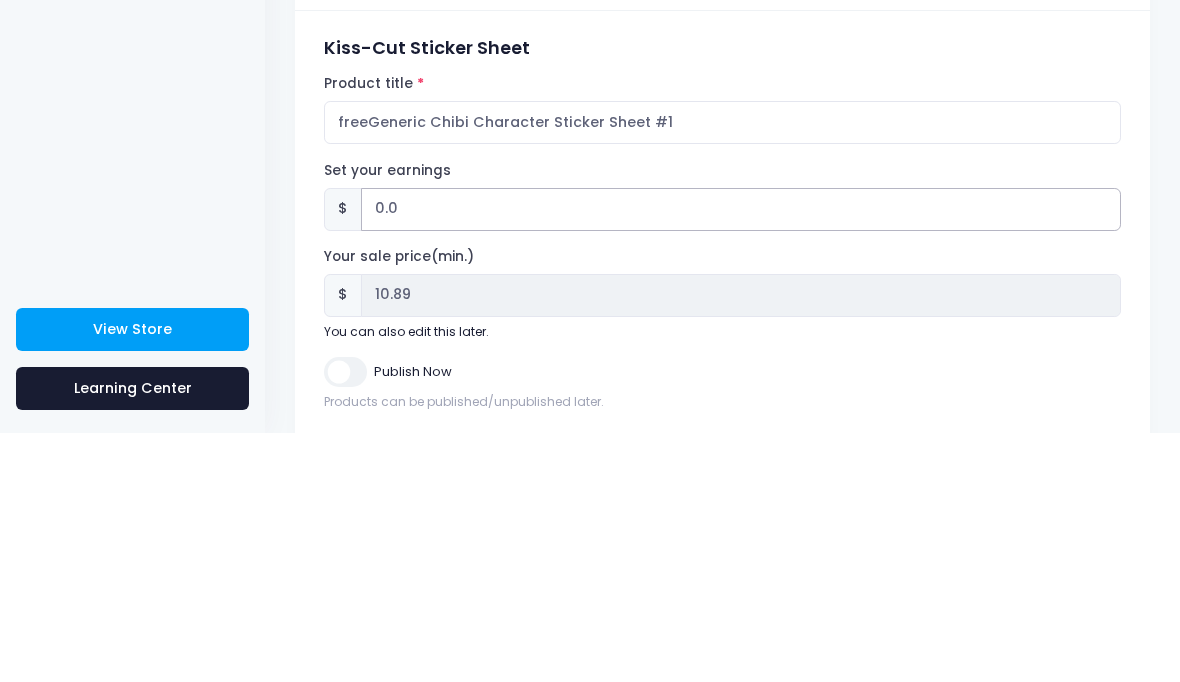 type on "0" 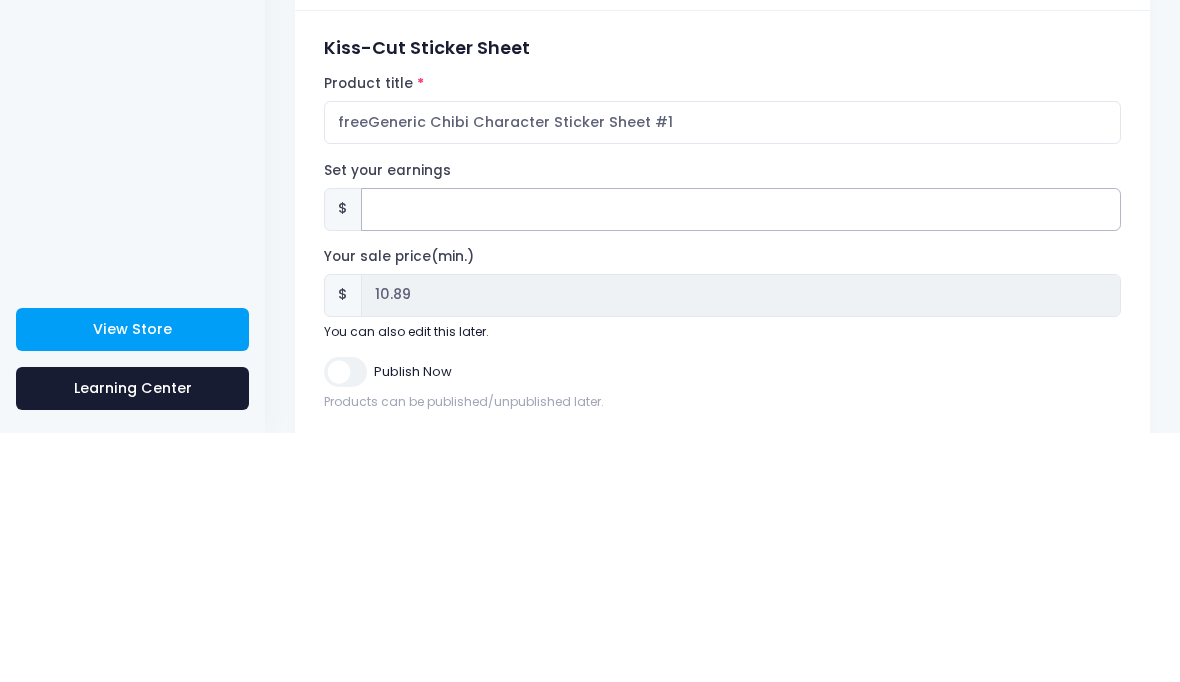 type on "4" 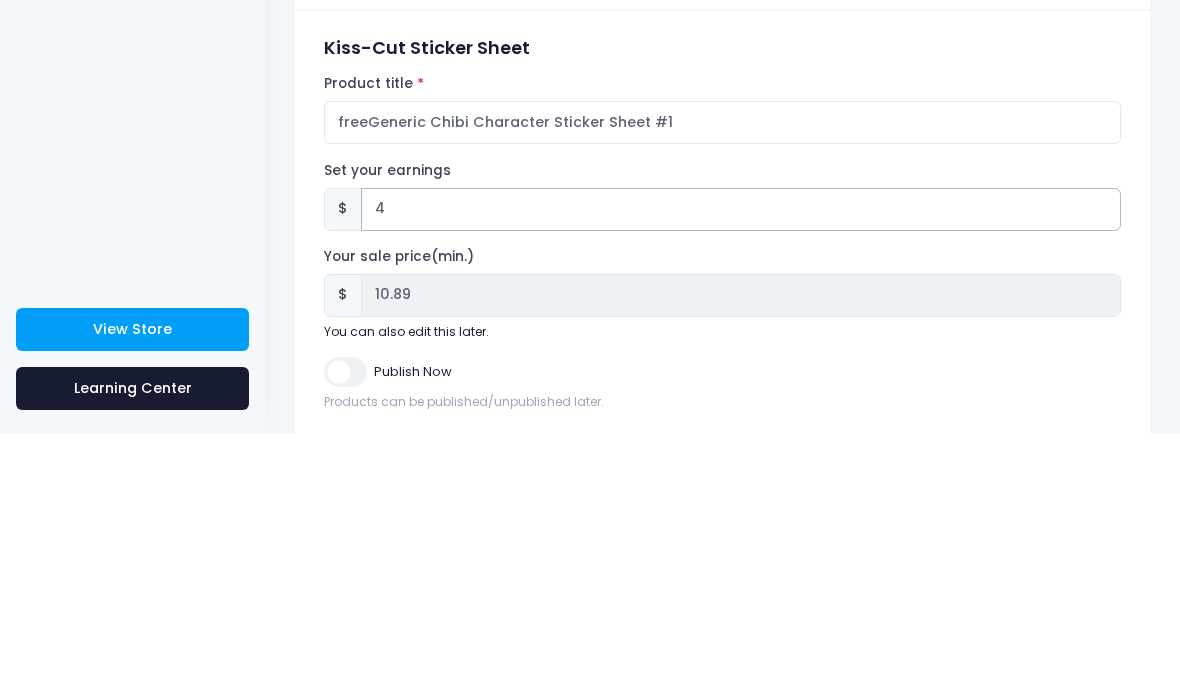 type on "$14.89" 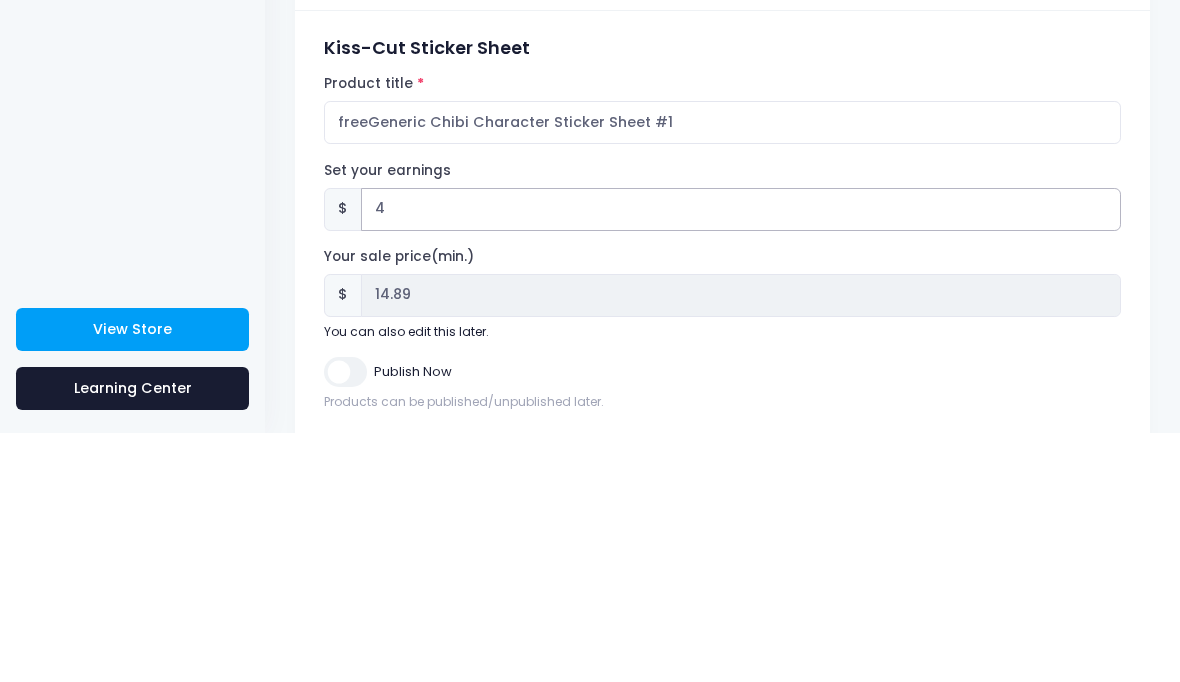 type 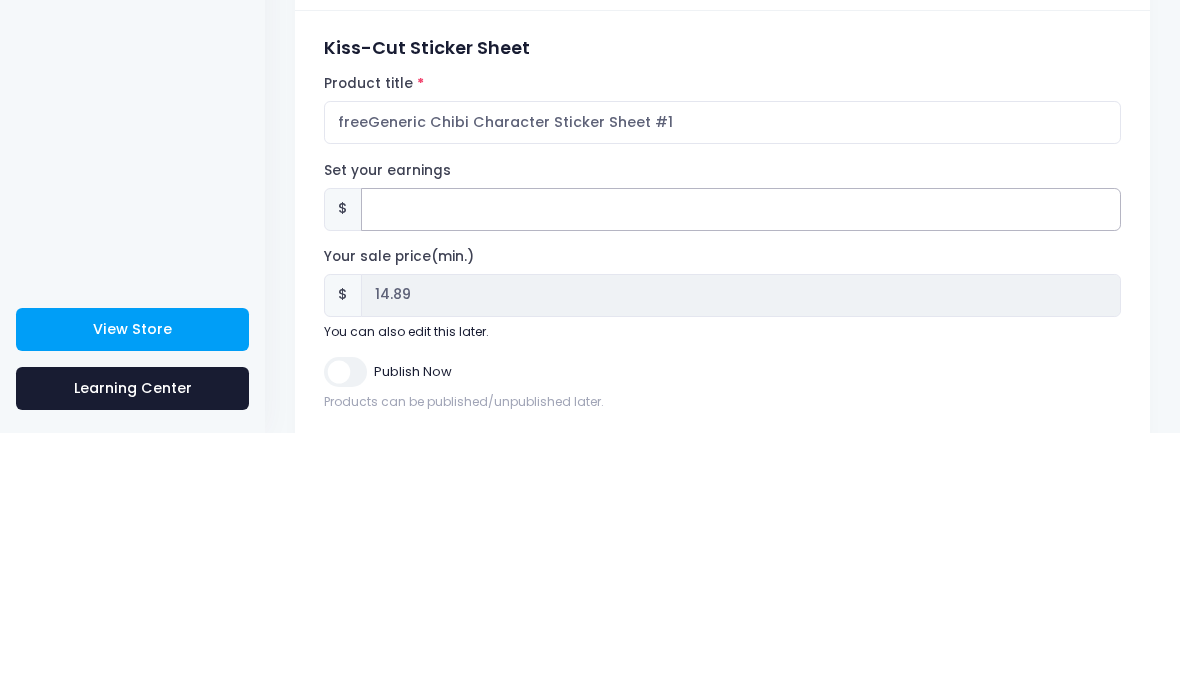 type on "$10.89" 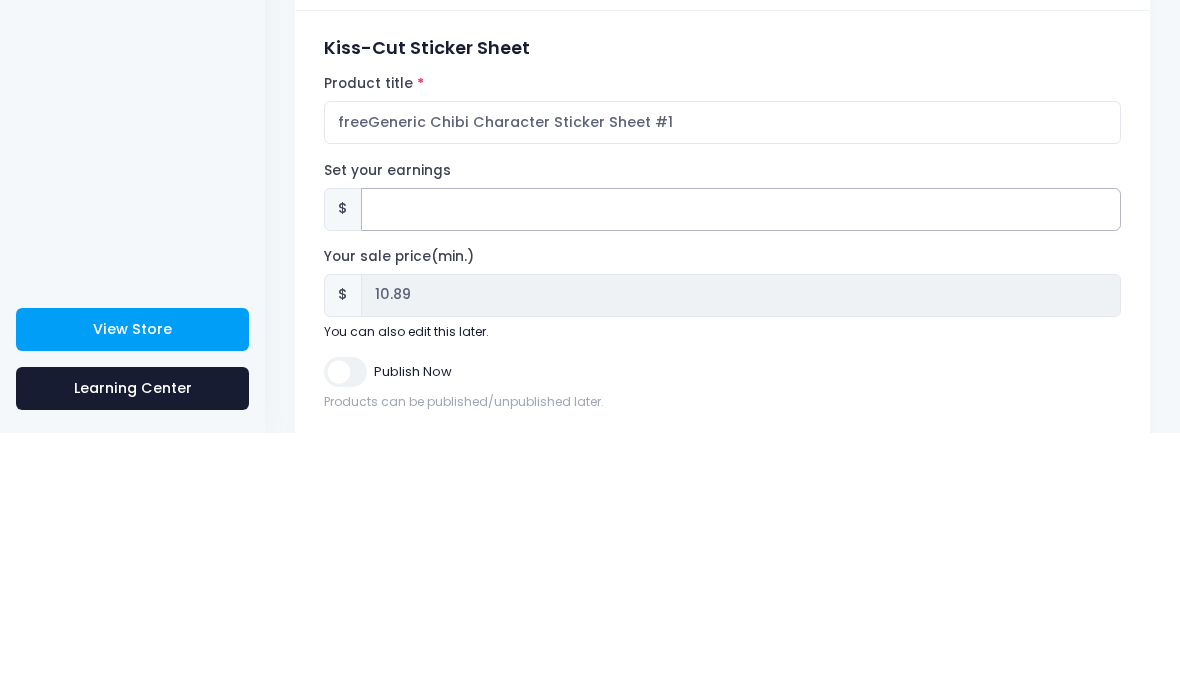 type on "3" 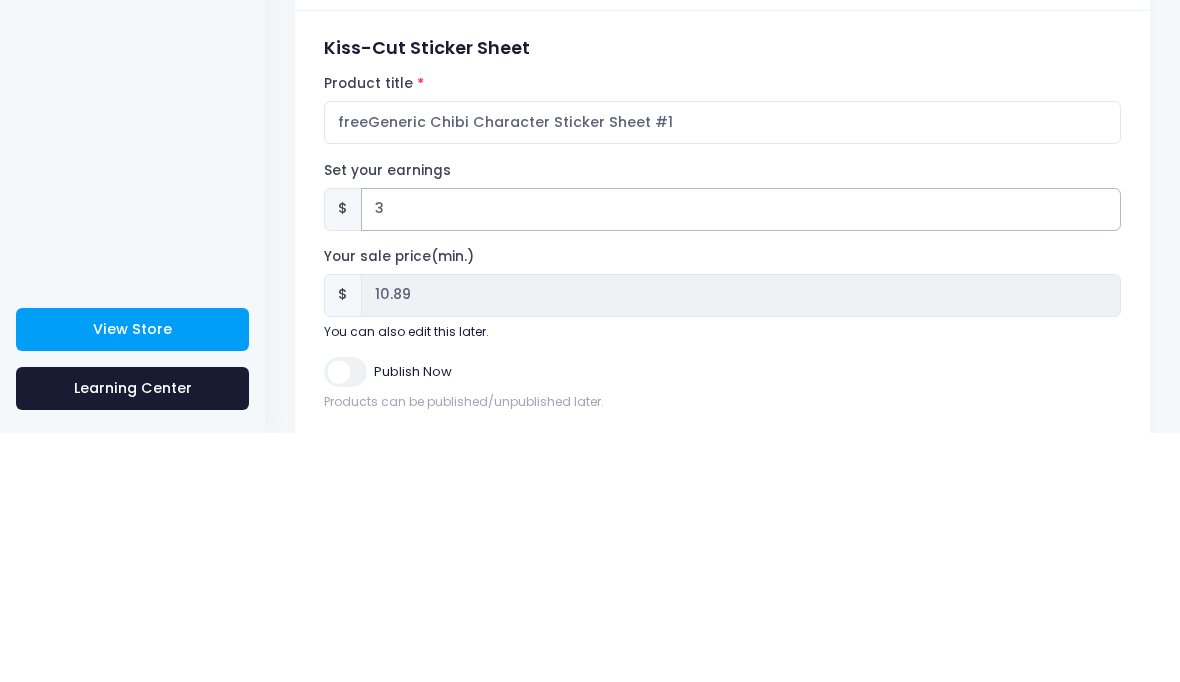 type on "$13.89" 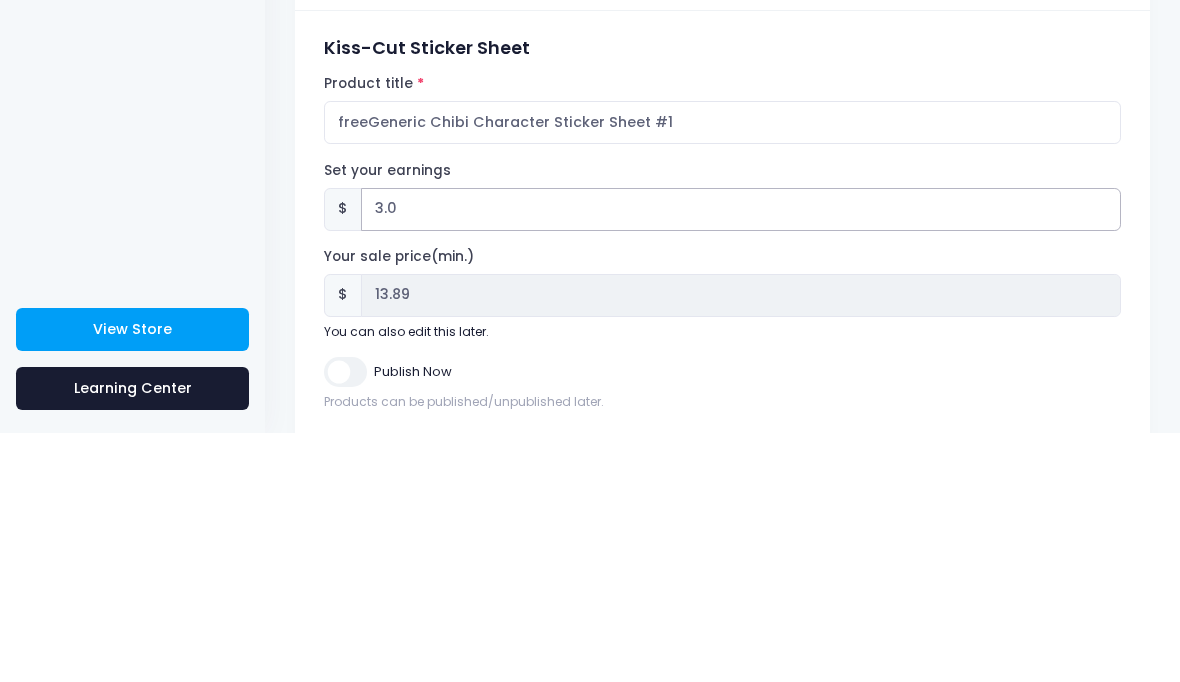 type on "3" 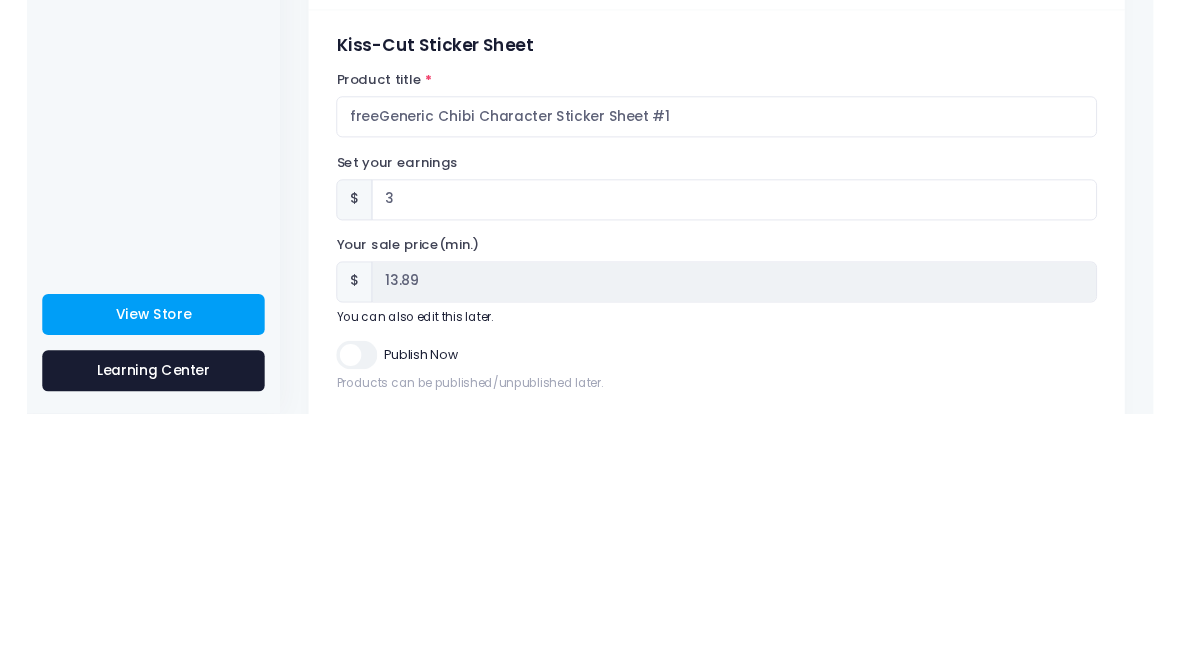 scroll, scrollTop: 48, scrollLeft: 0, axis: vertical 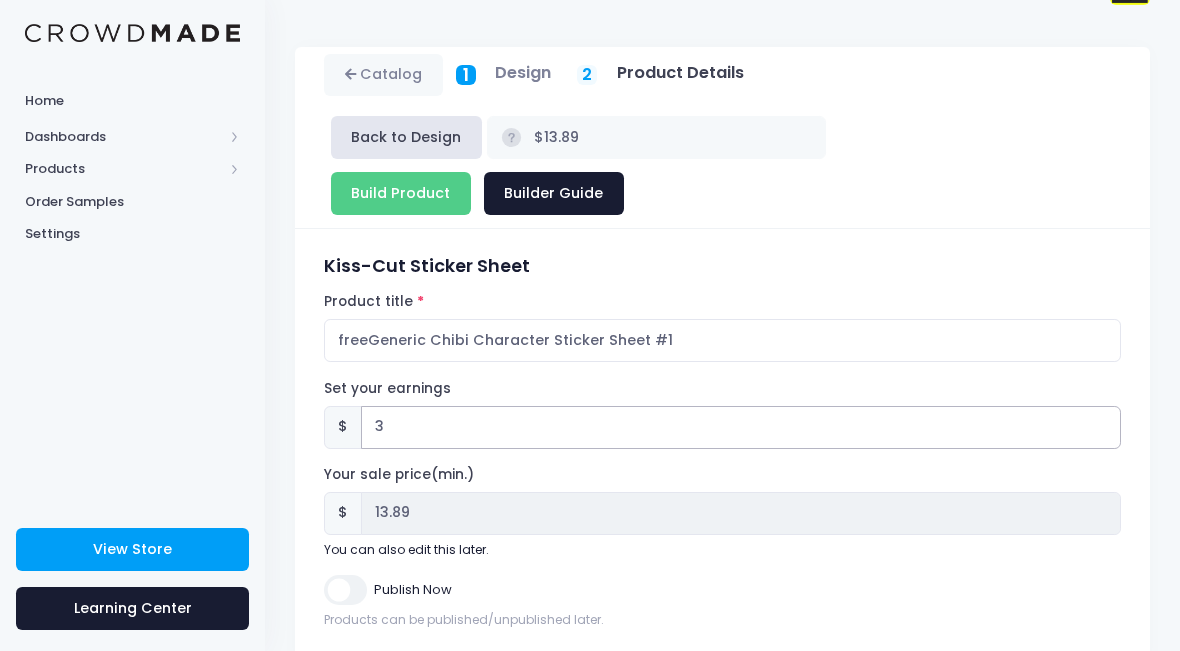 click on "3" at bounding box center [741, 427] 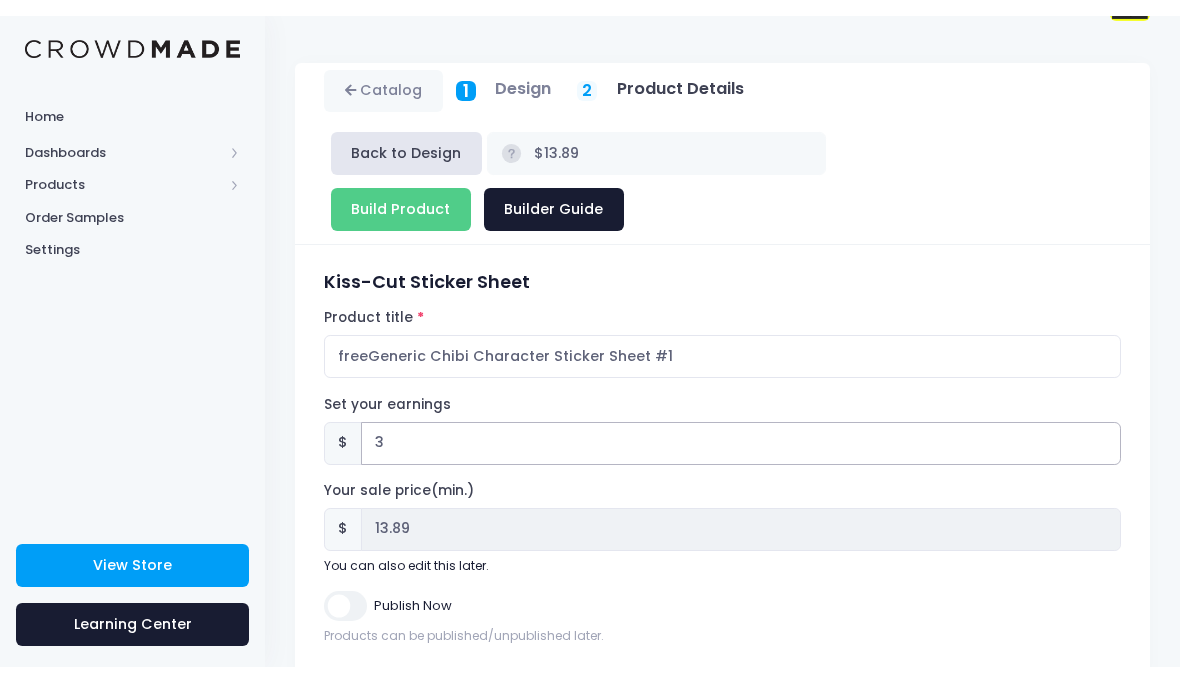 scroll, scrollTop: 17, scrollLeft: 0, axis: vertical 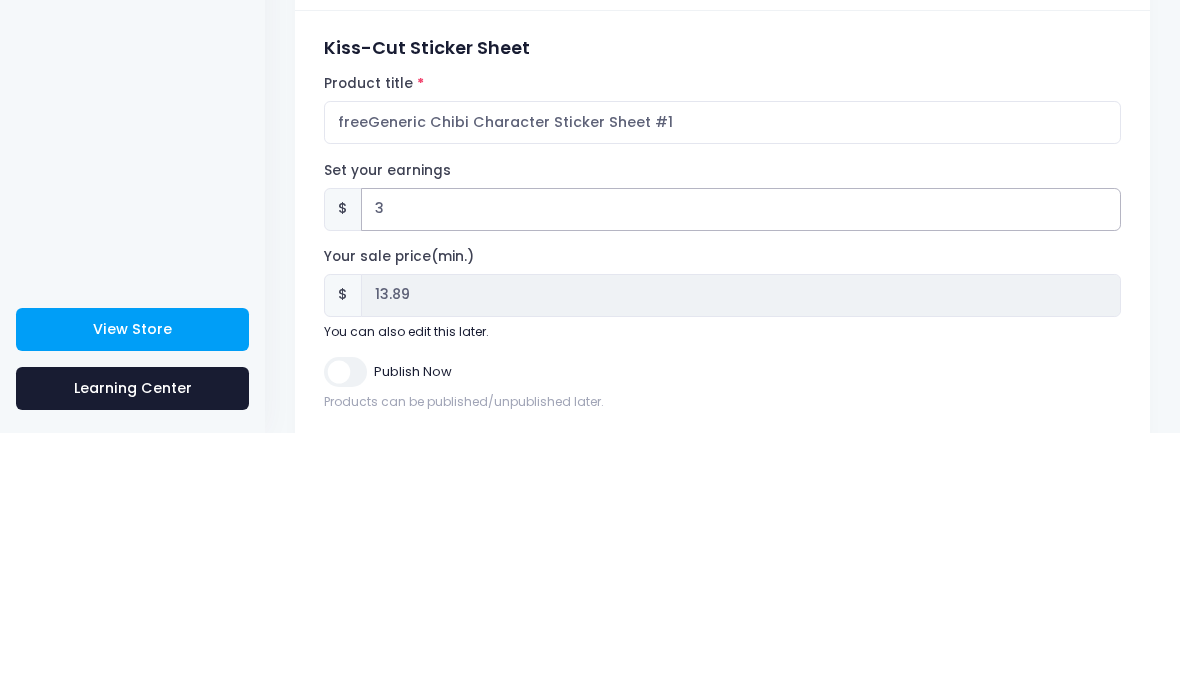 type 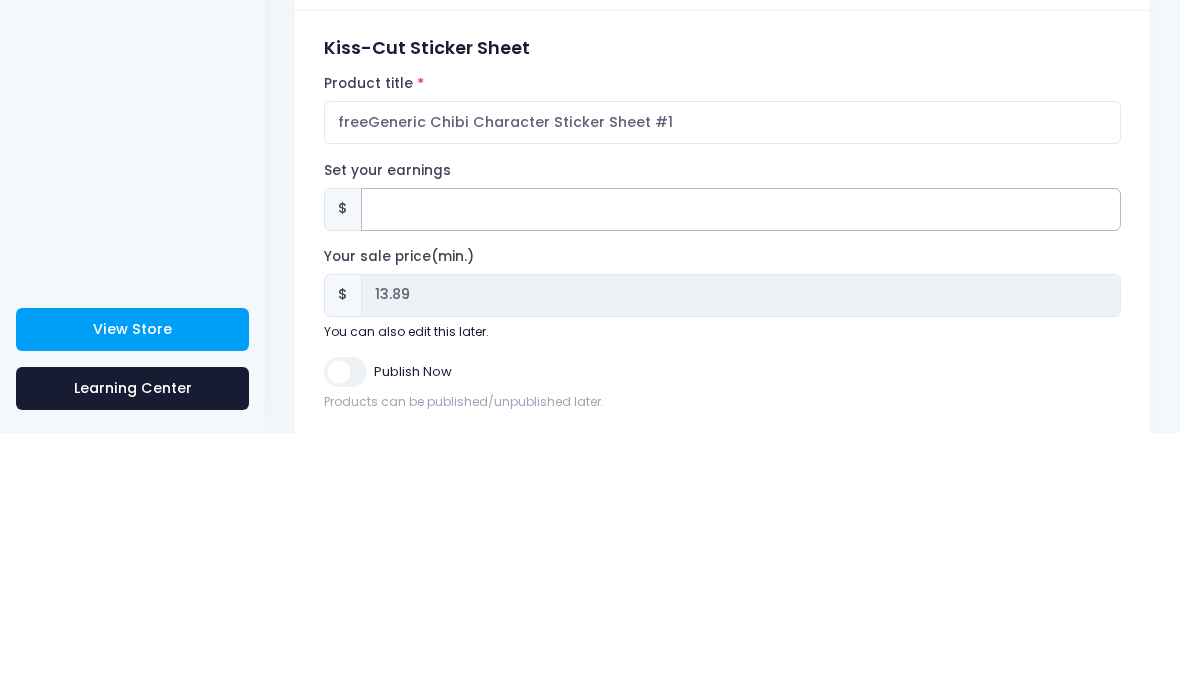 type on "$10.89" 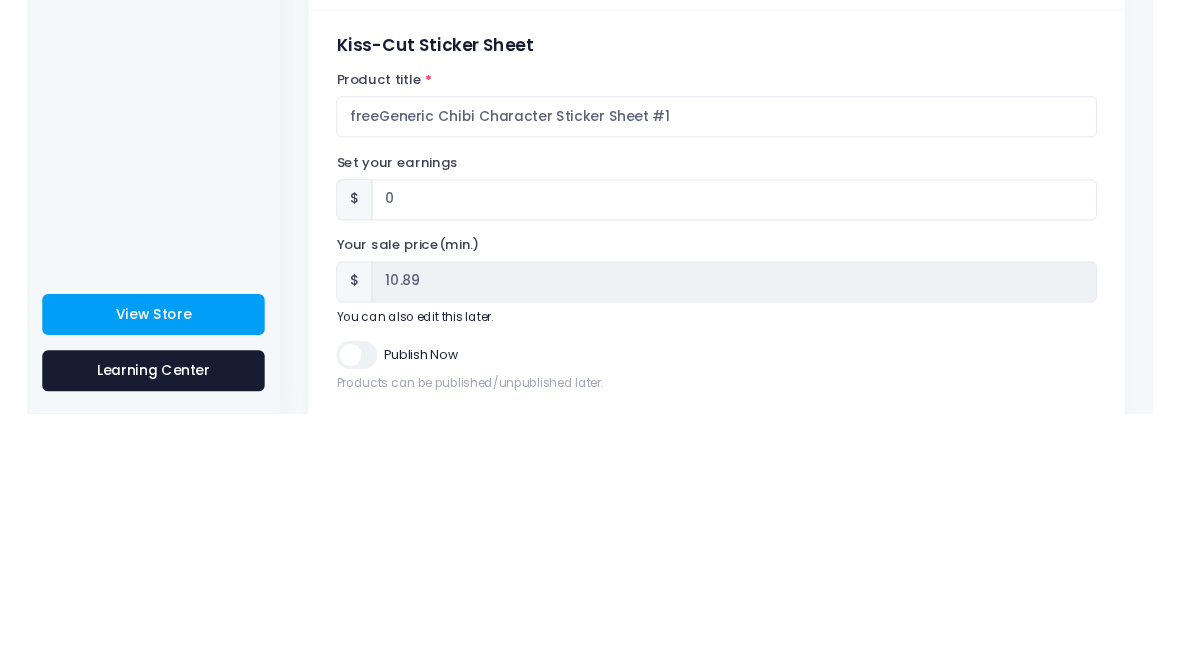 scroll, scrollTop: 48, scrollLeft: 0, axis: vertical 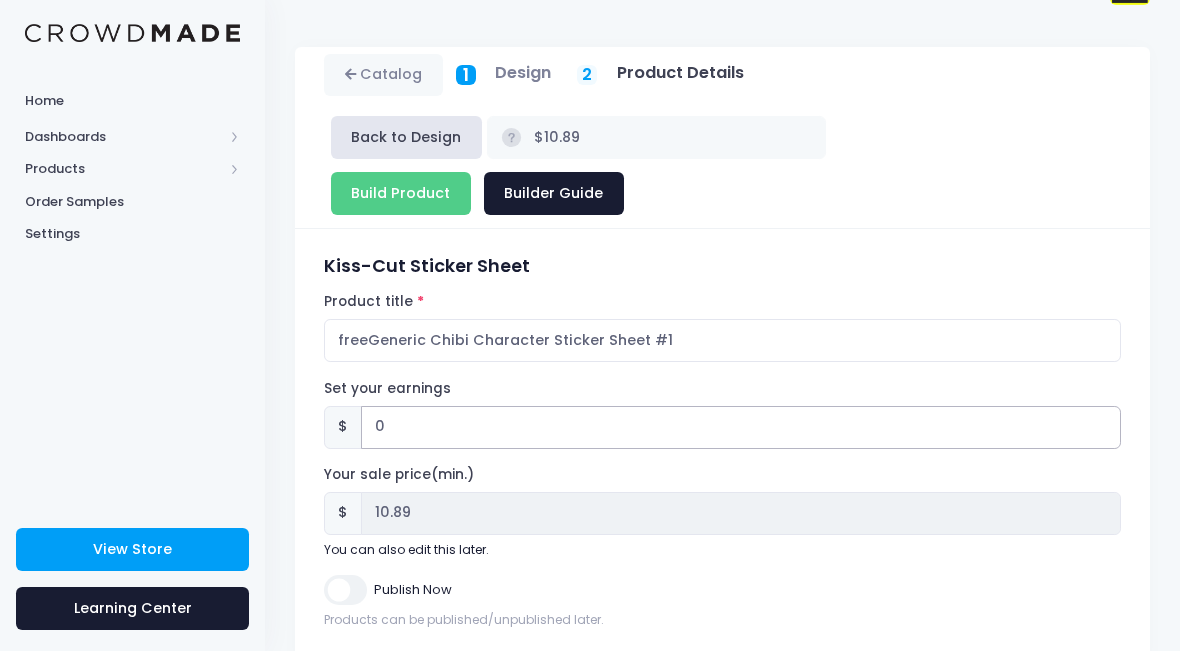 type on "0" 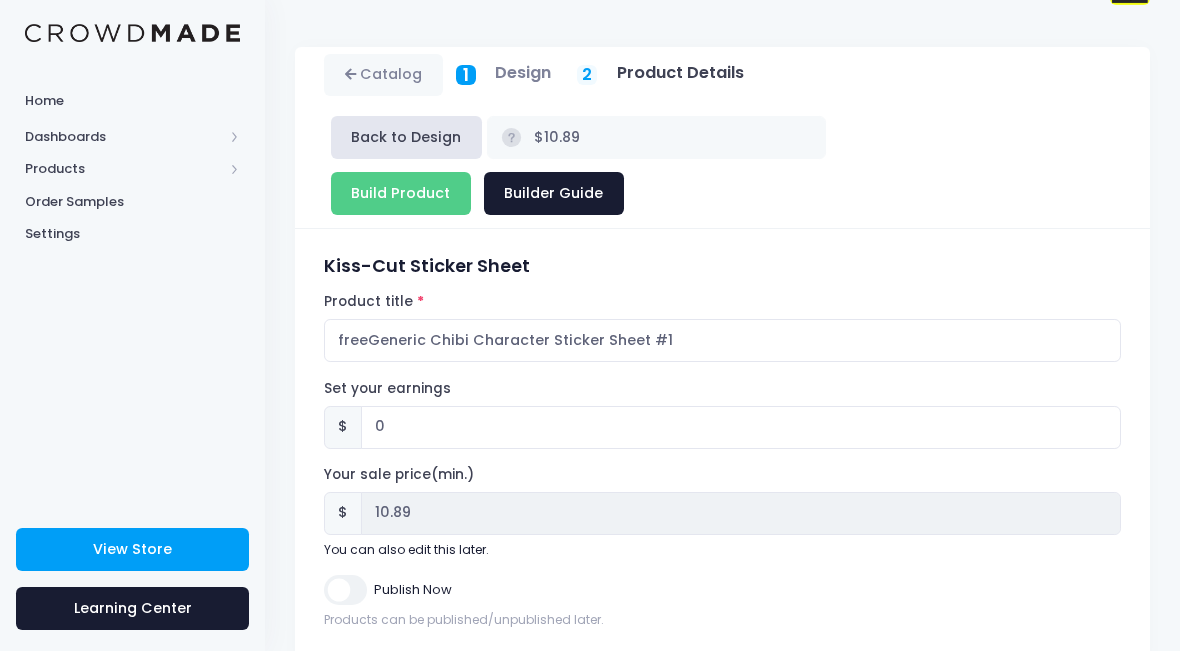 checkbox on "true" 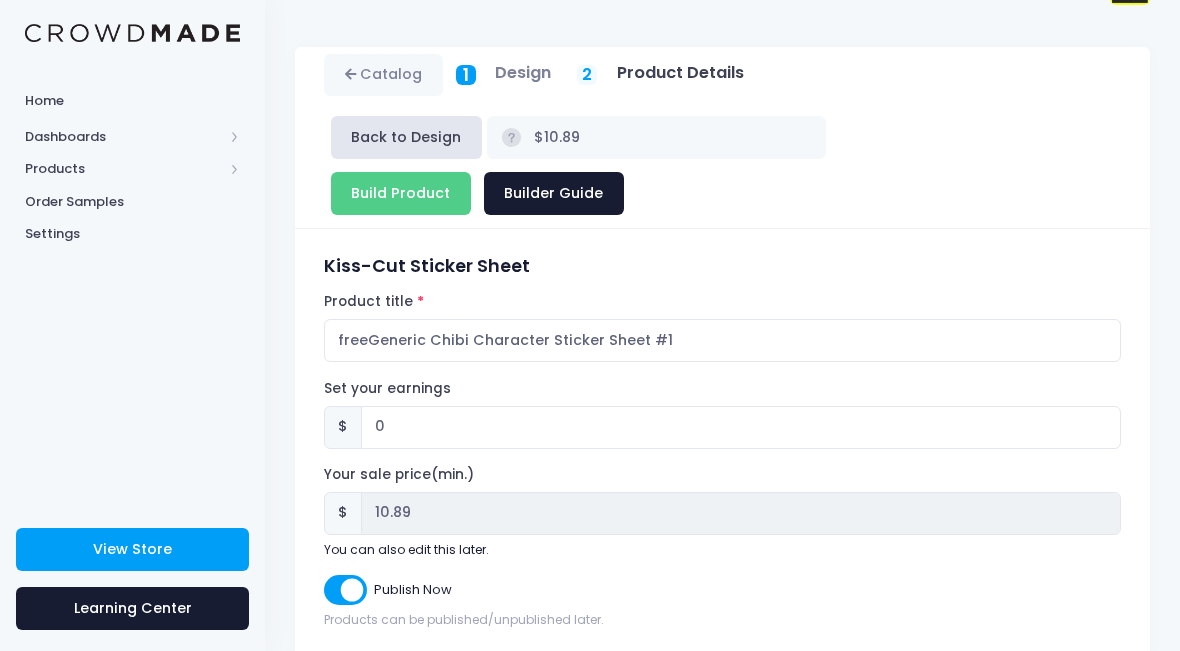 click on "Build Product" at bounding box center (401, 193) 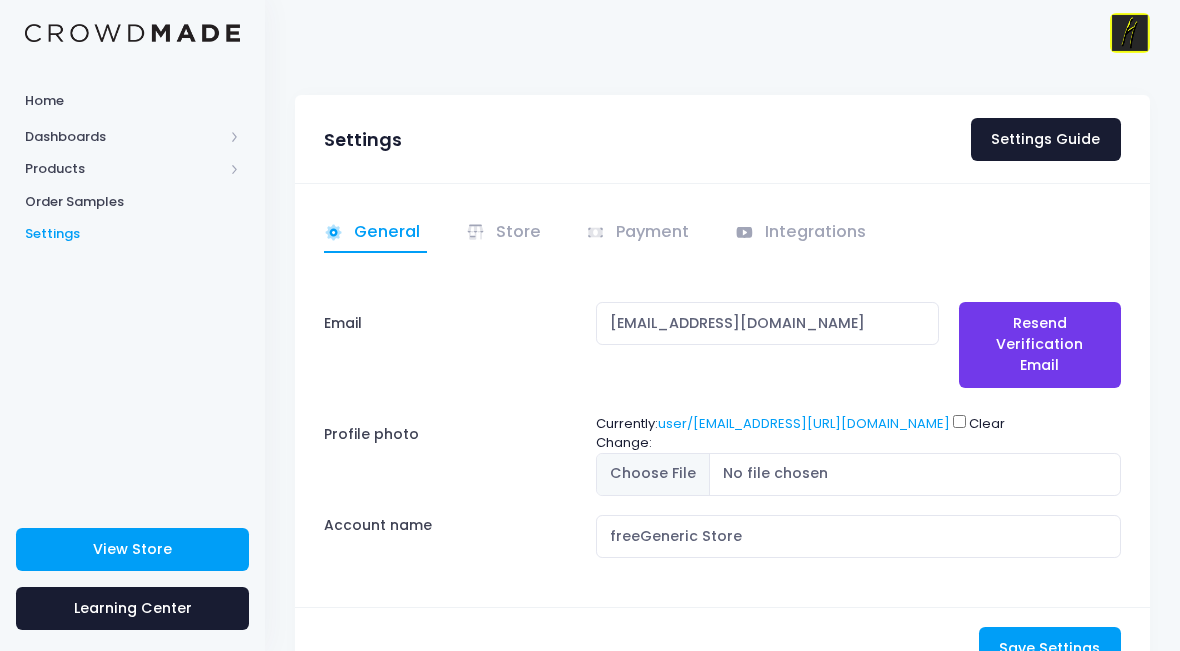 scroll, scrollTop: 0, scrollLeft: 0, axis: both 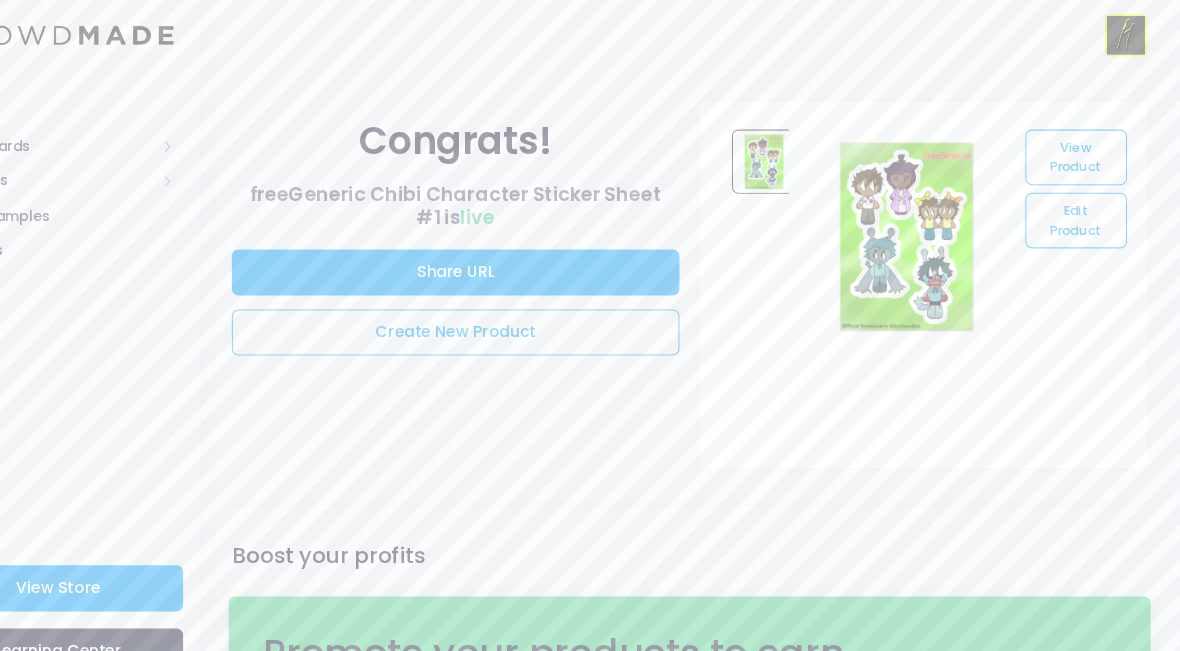 click on "Edit Product" at bounding box center (1083, 206) 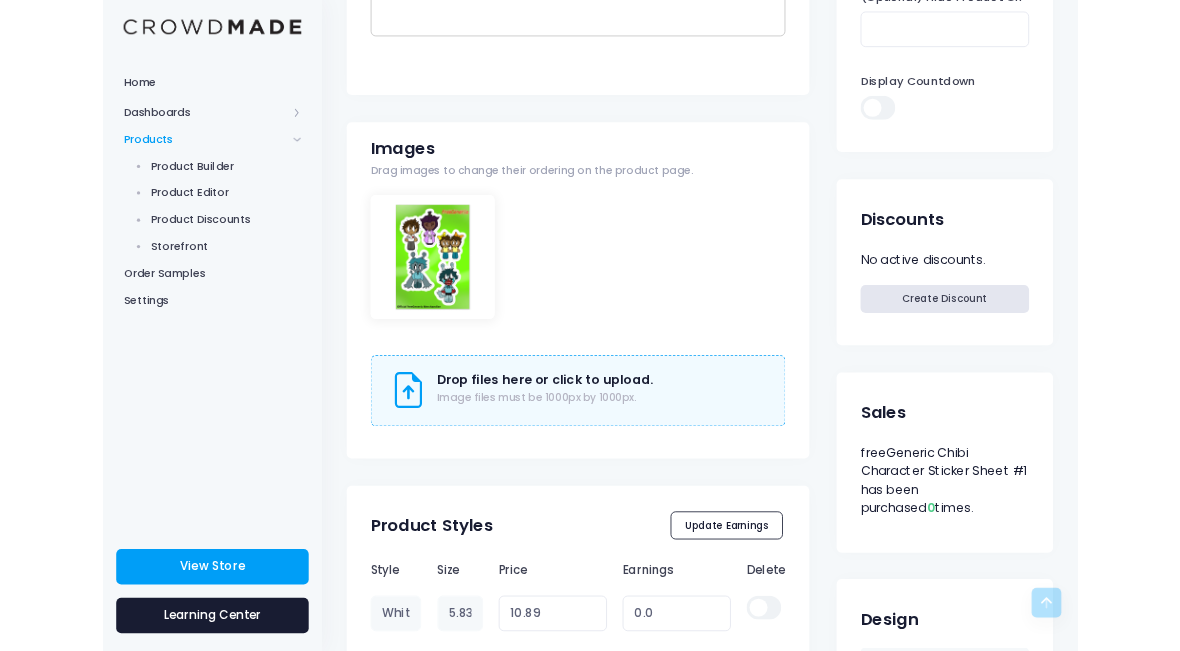 scroll, scrollTop: 580, scrollLeft: 0, axis: vertical 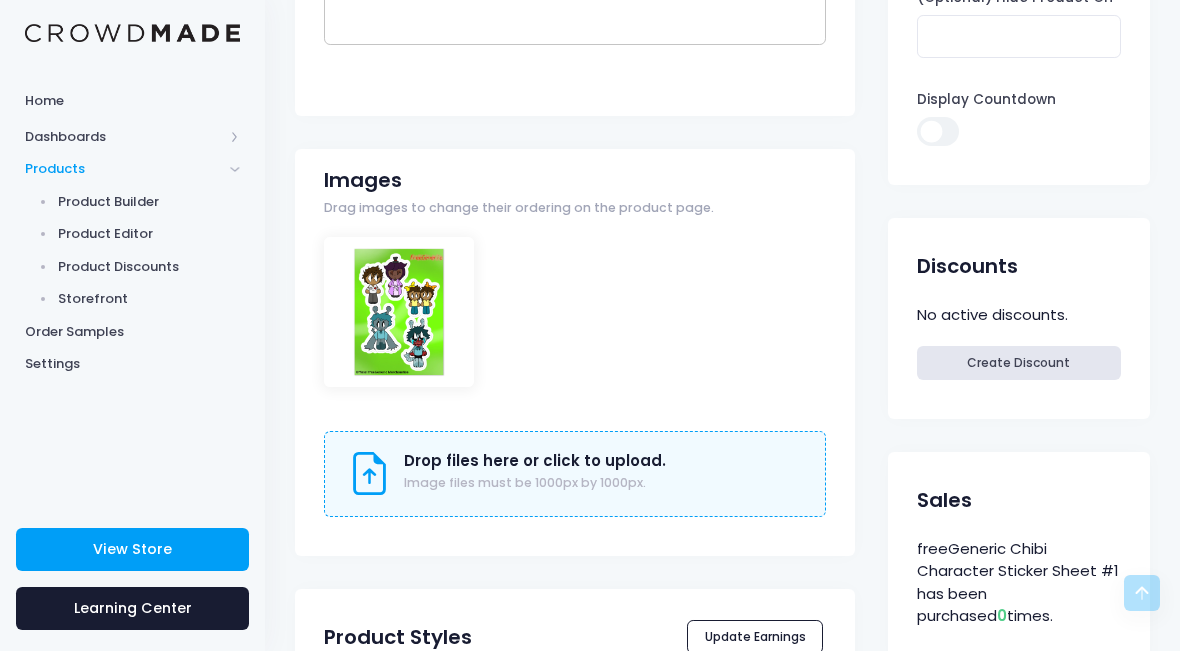click at bounding box center (399, 312) 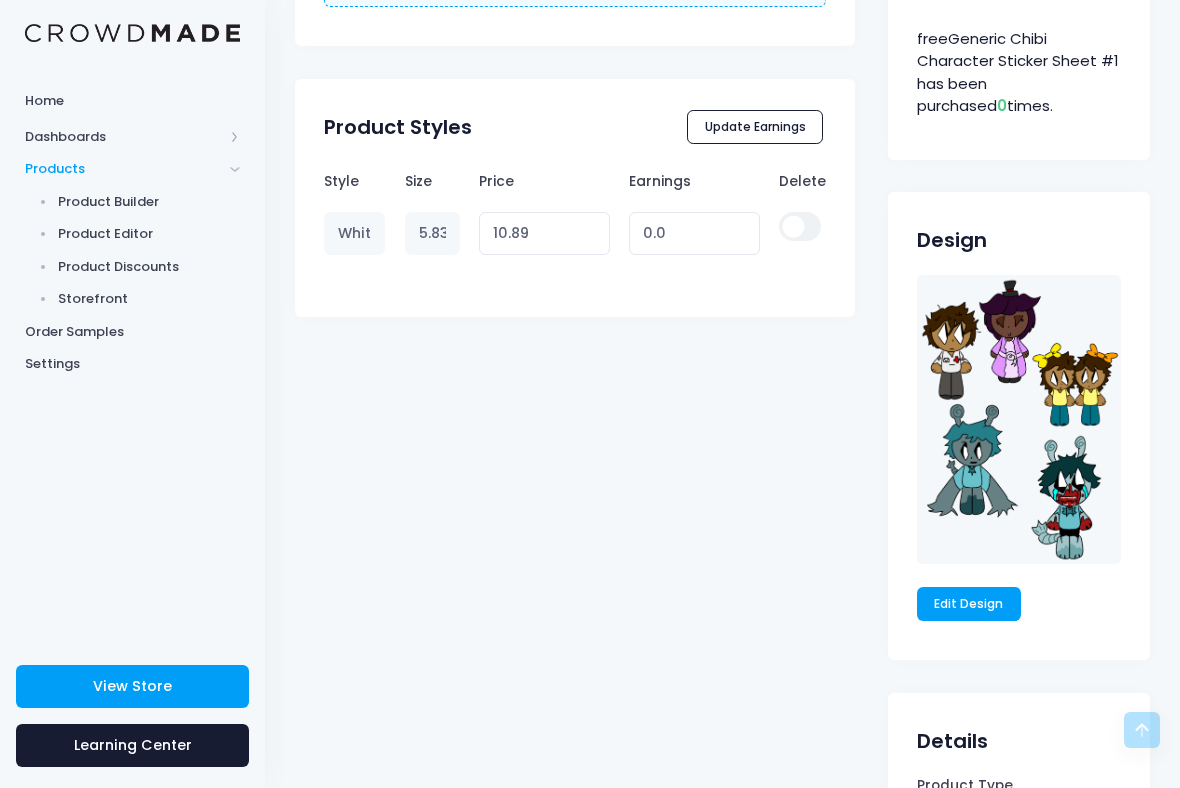 click on "Edit Design" at bounding box center (969, 604) 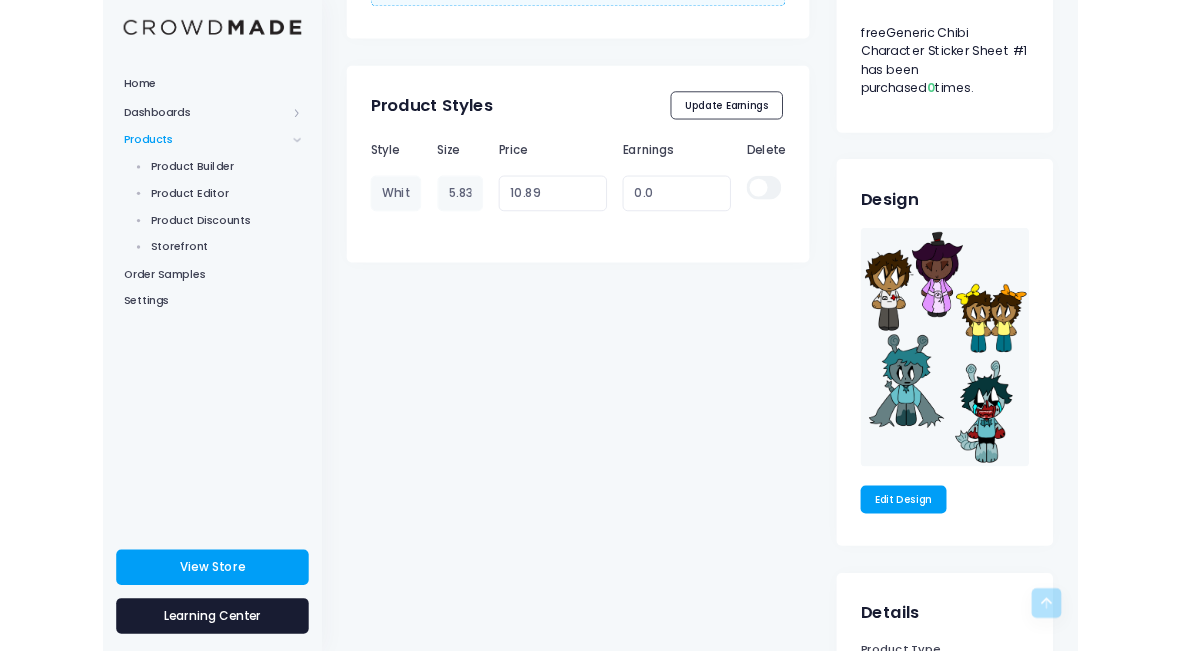 scroll, scrollTop: 1146, scrollLeft: 0, axis: vertical 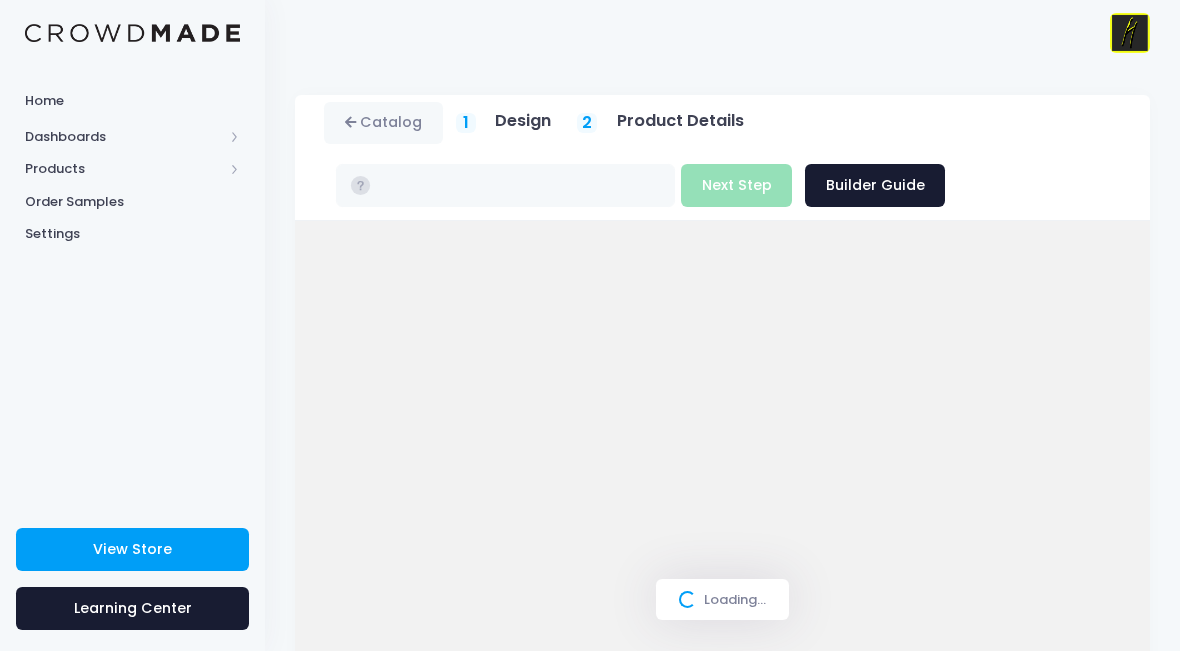 type on "$10.89" 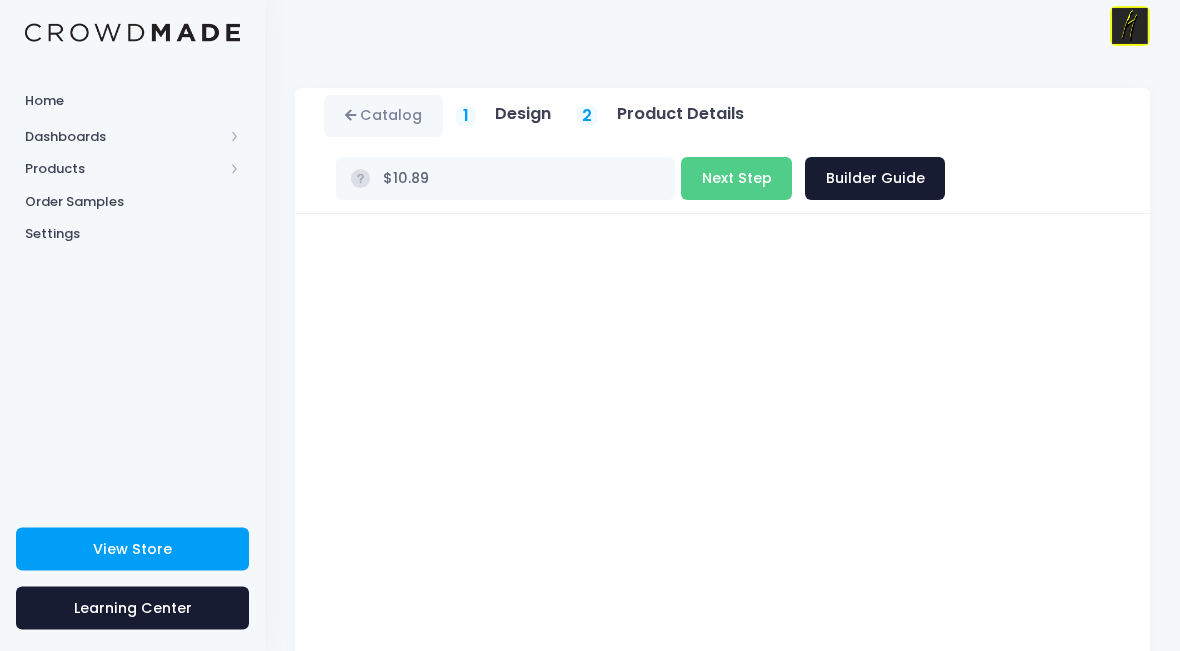 scroll, scrollTop: 3, scrollLeft: 0, axis: vertical 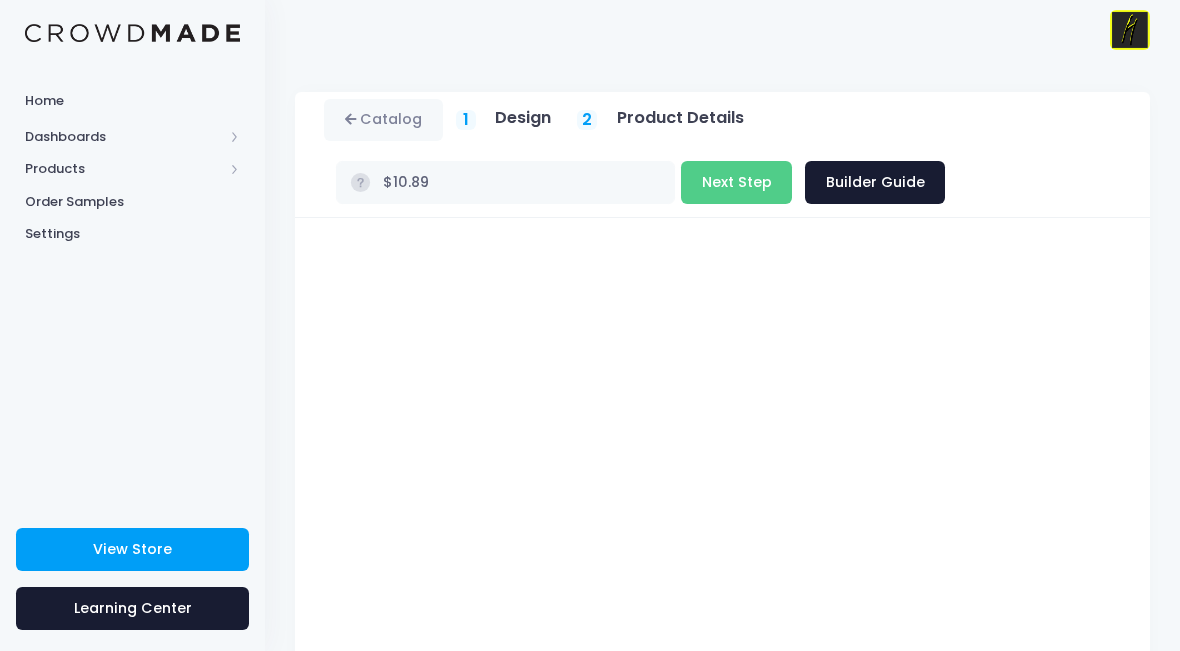 click on "Next Step" at bounding box center [736, 182] 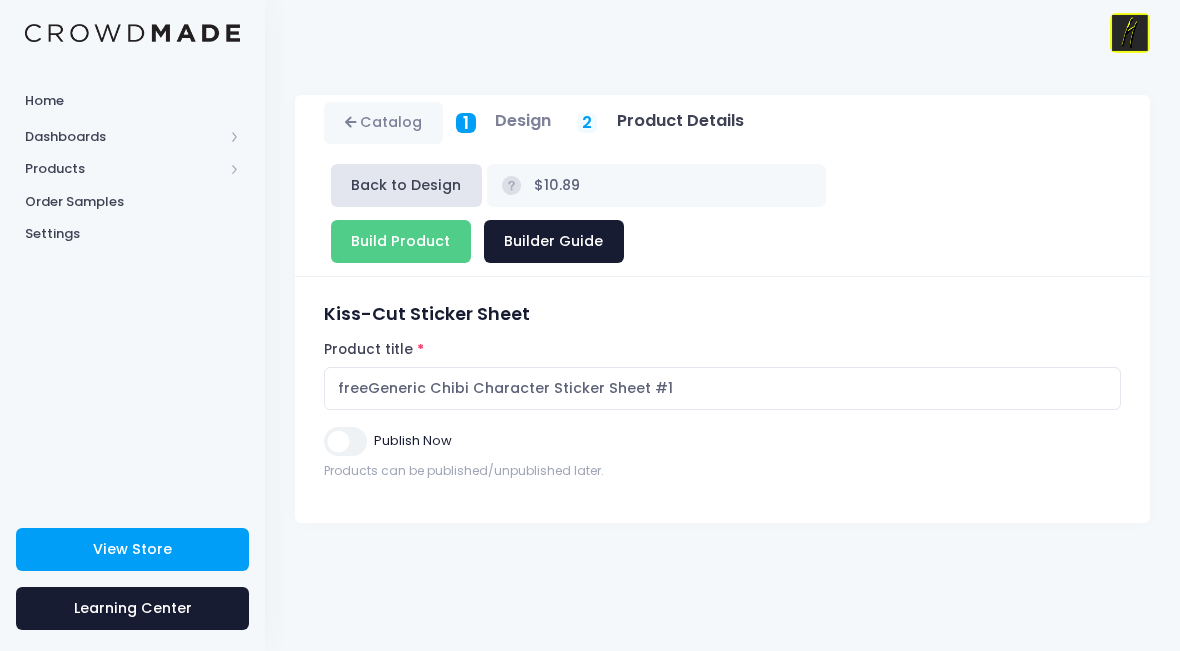 click on "Build Product" at bounding box center [401, 241] 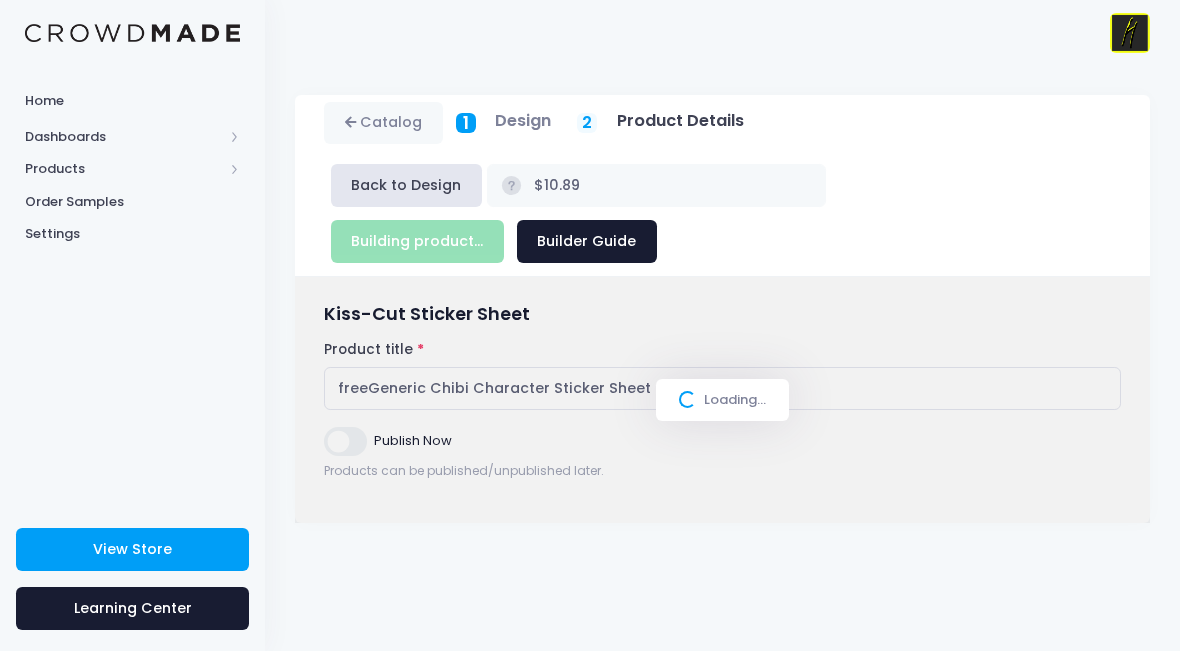 type on "Build Product" 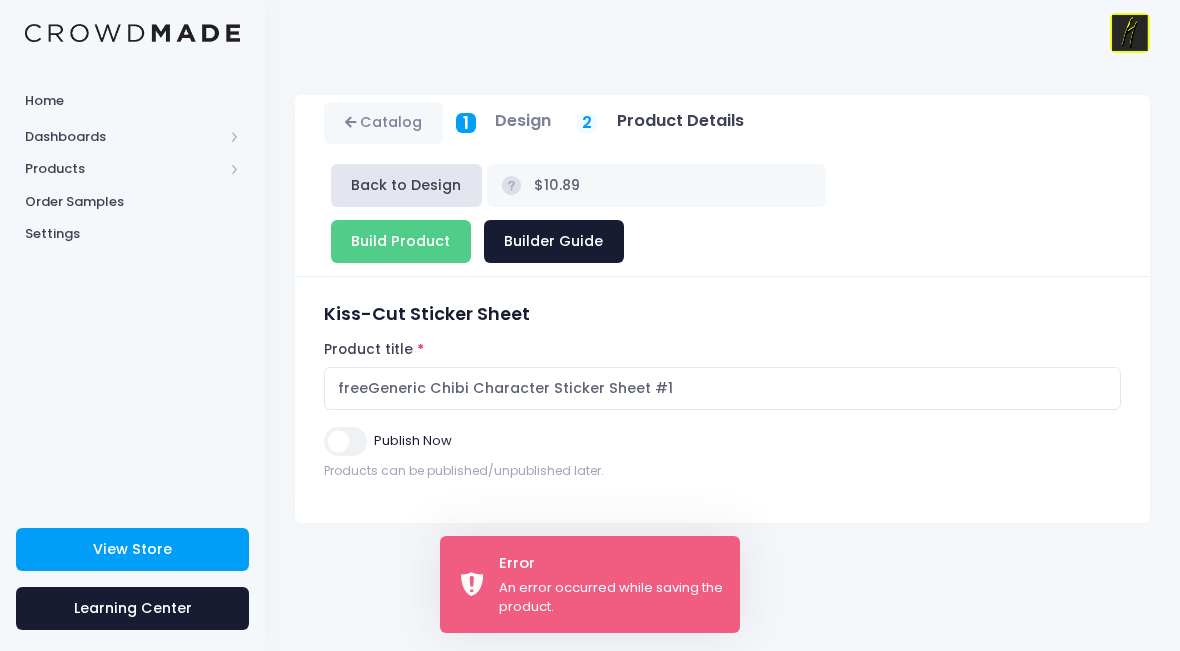 click on "Publish Now" at bounding box center [345, 441] 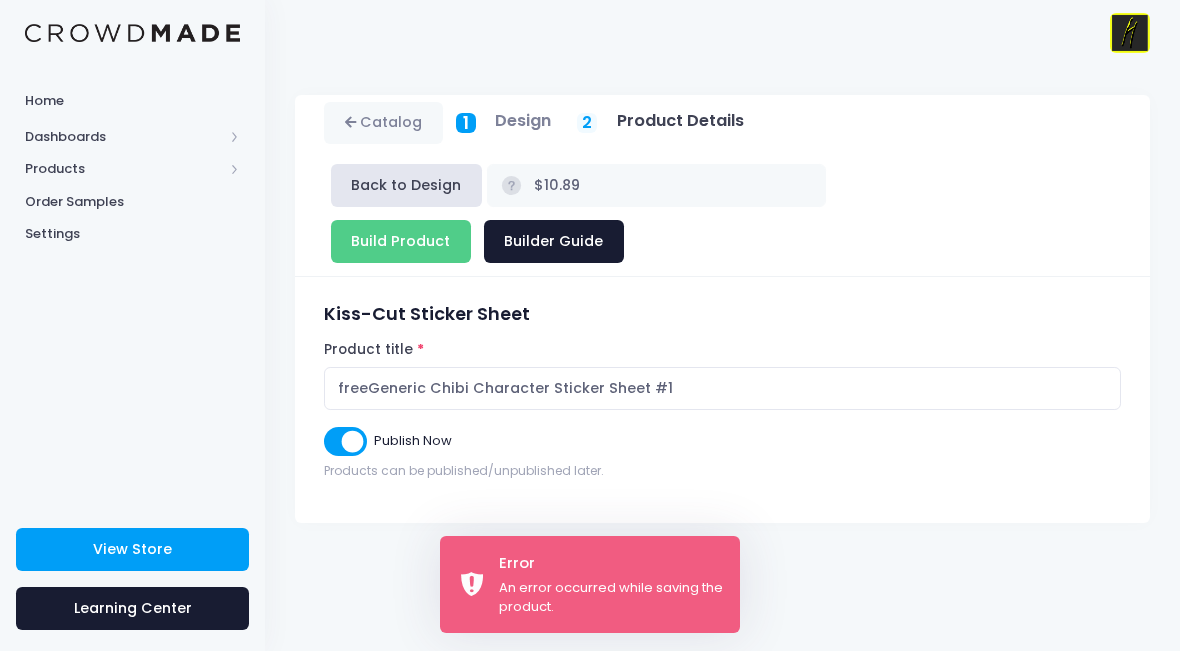 click on "Build Product" at bounding box center (401, 241) 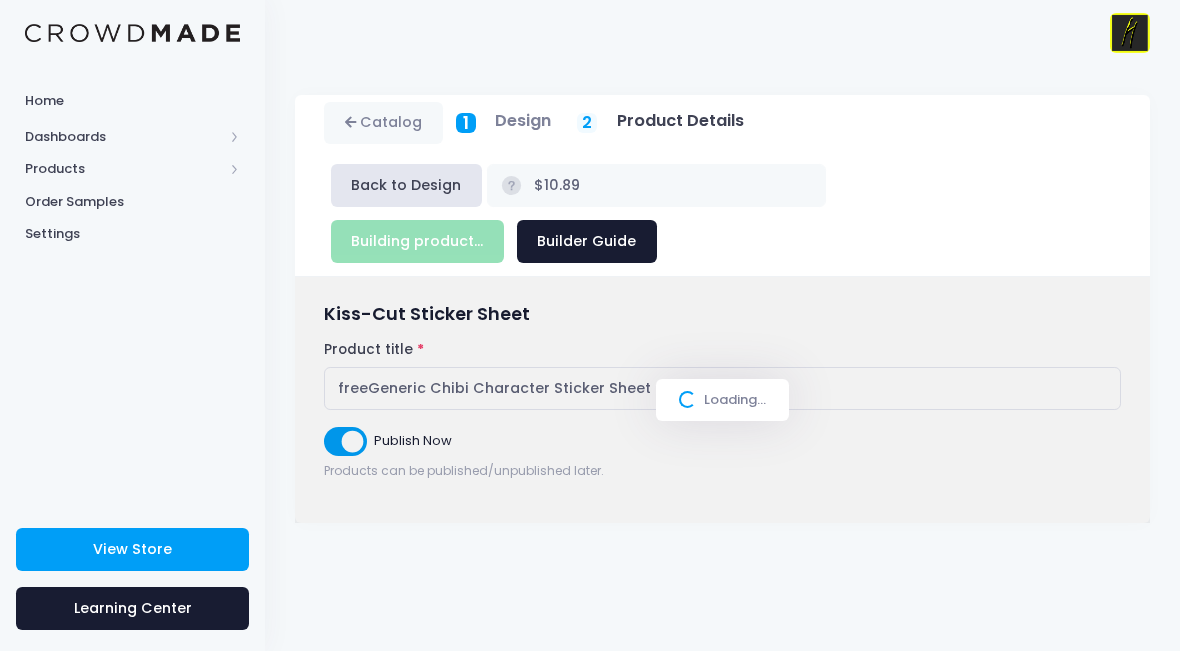 click on "Building product...
Next Step
Builder Guide" at bounding box center [494, 241] 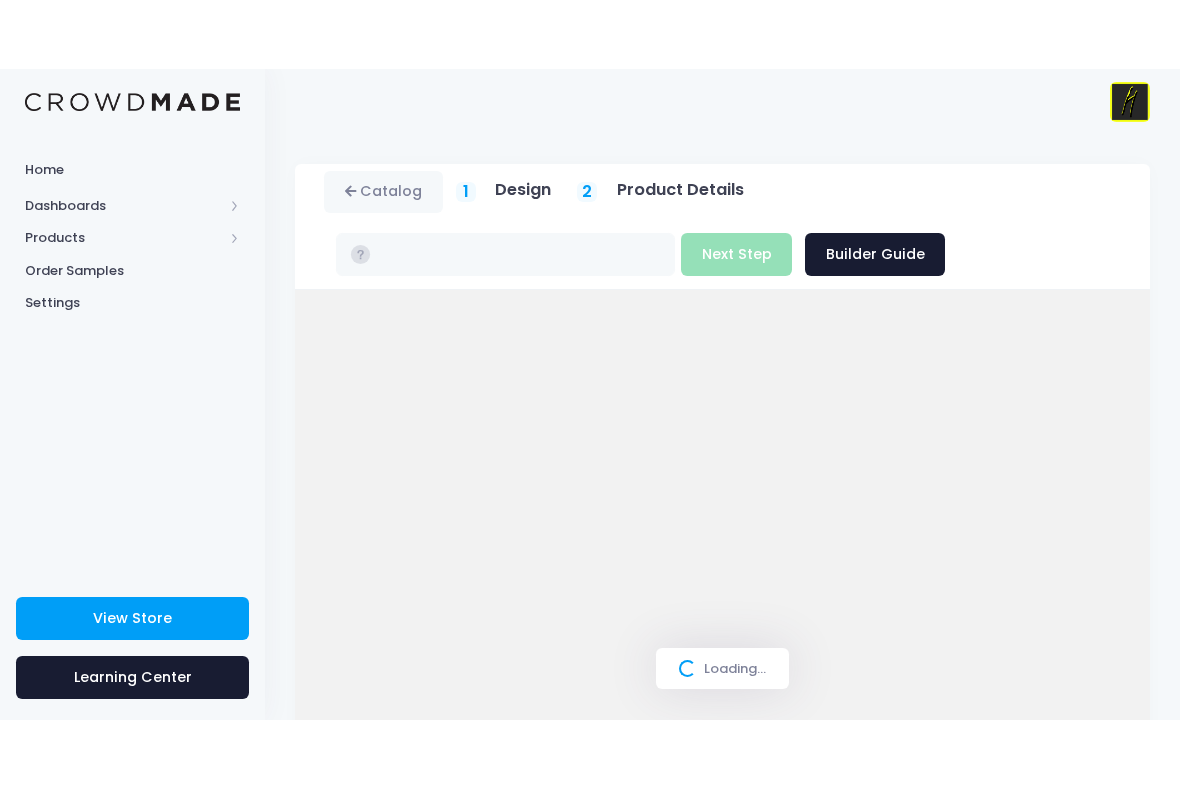 scroll, scrollTop: 0, scrollLeft: 0, axis: both 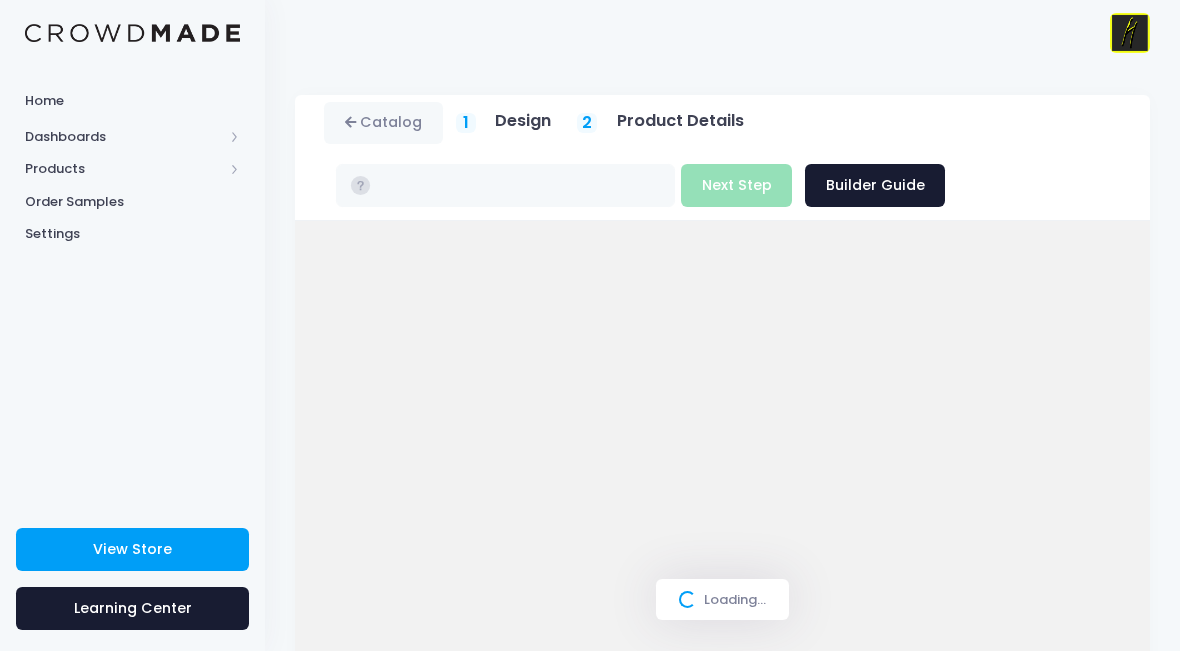 type on "$10.89" 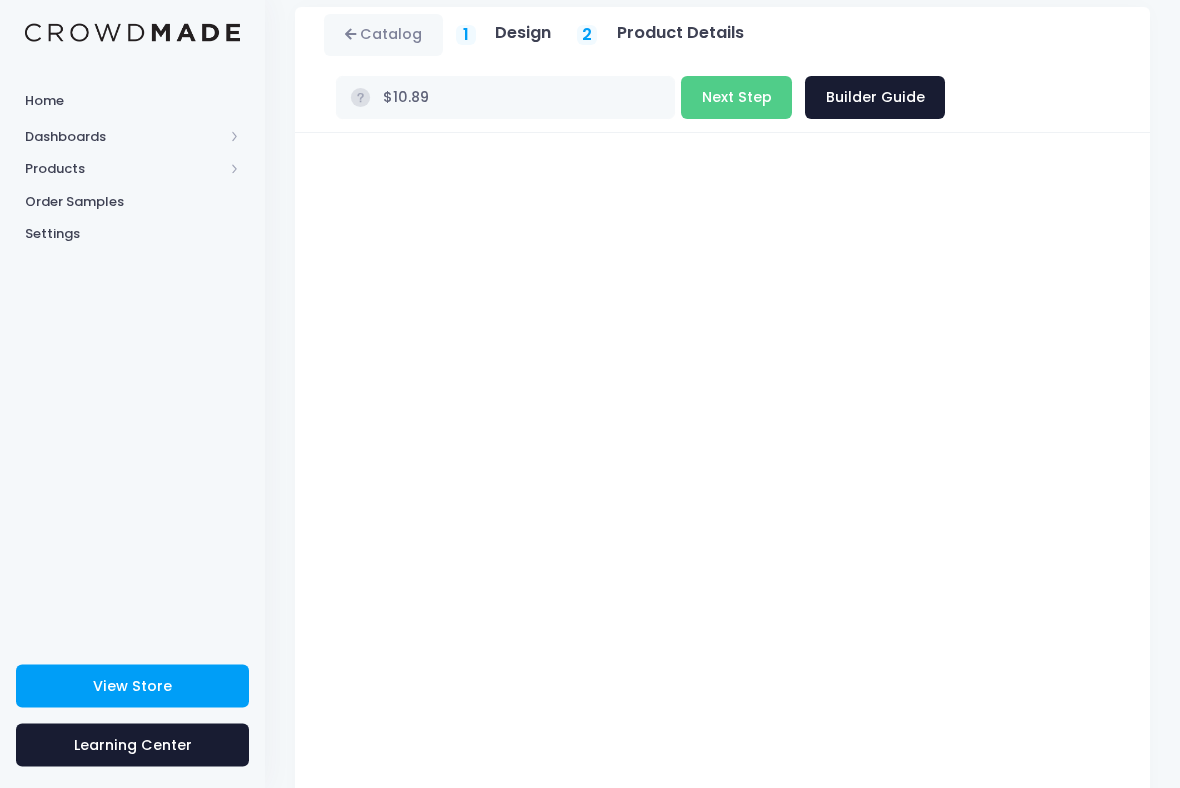 scroll, scrollTop: 82, scrollLeft: 0, axis: vertical 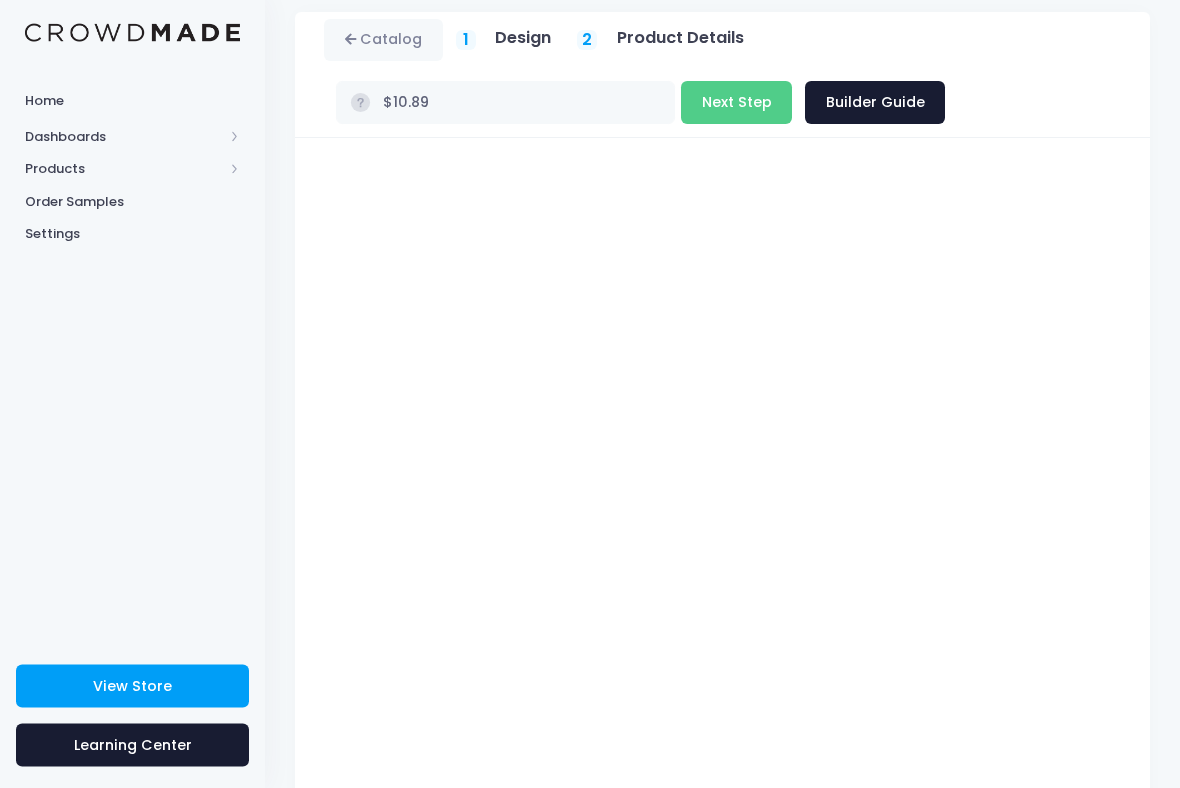 click on "Next Step" at bounding box center (736, 103) 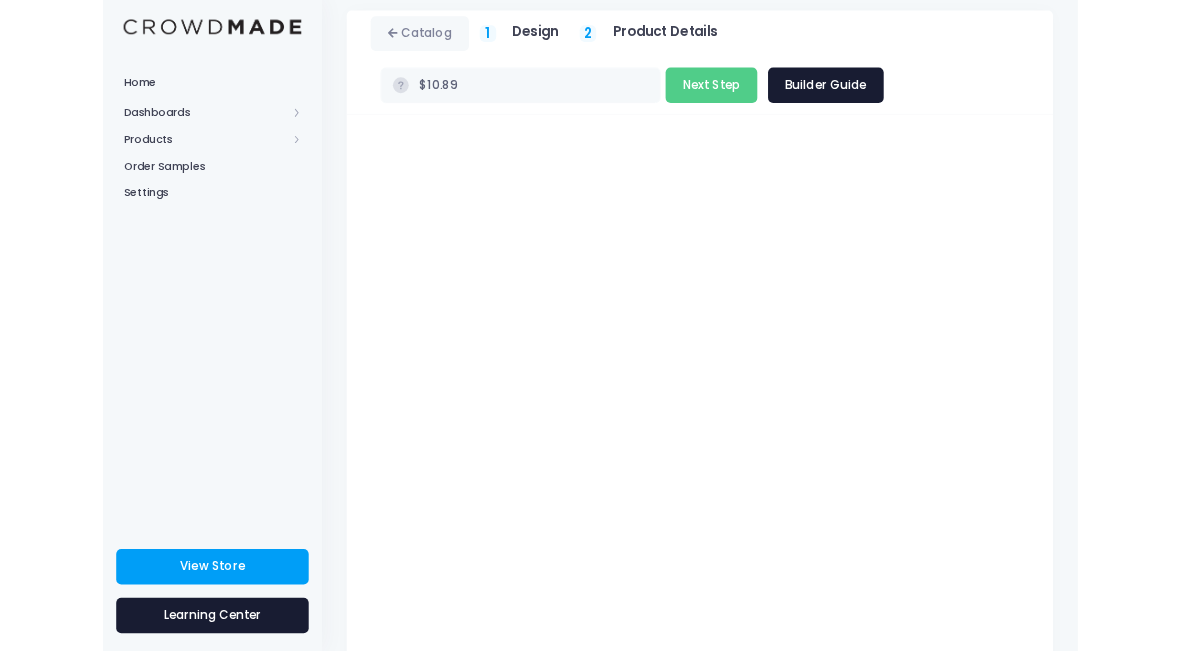 scroll, scrollTop: 0, scrollLeft: 0, axis: both 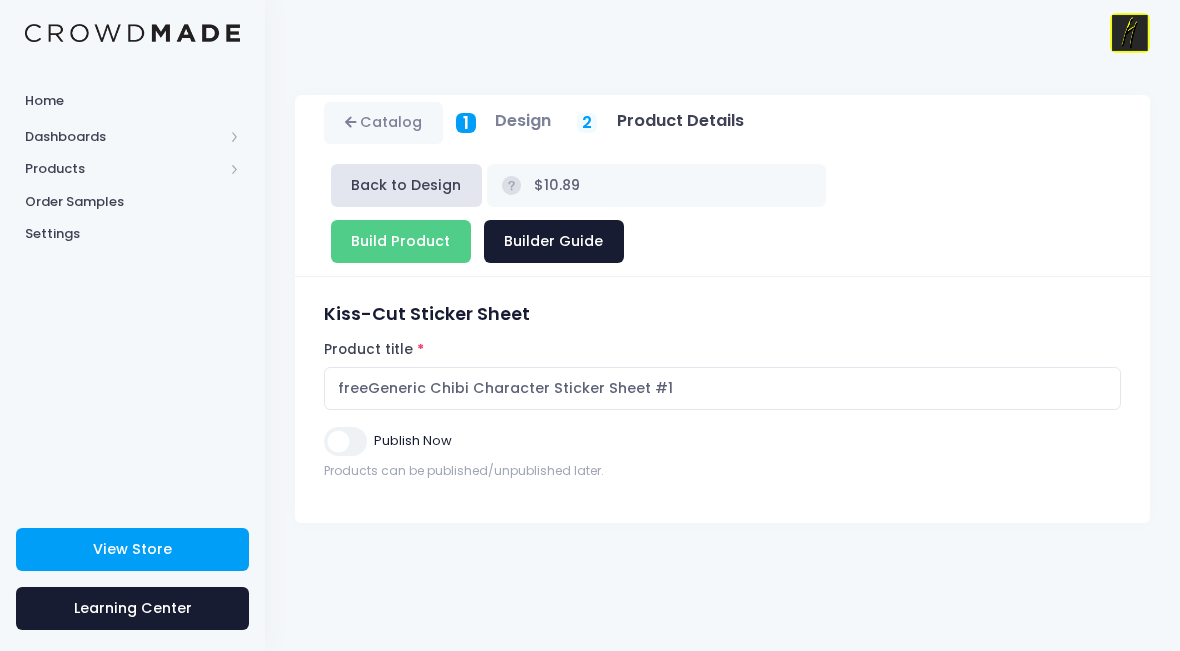 click on "Publish Now" at bounding box center (345, 441) 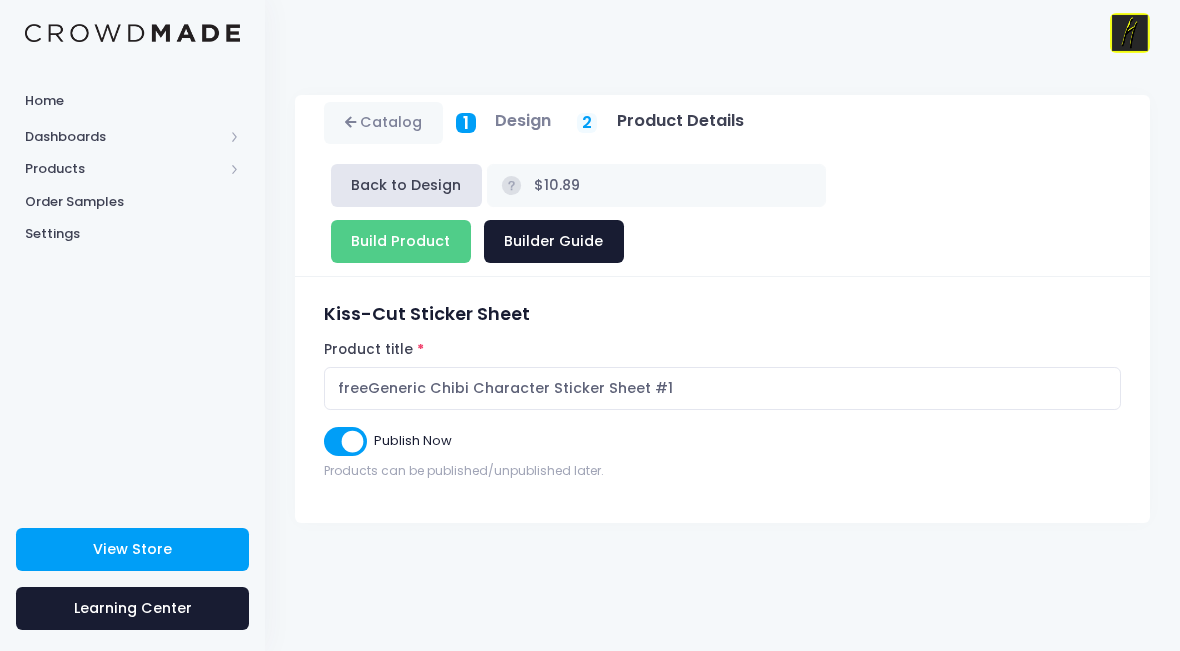 click on "Build Product" at bounding box center [401, 241] 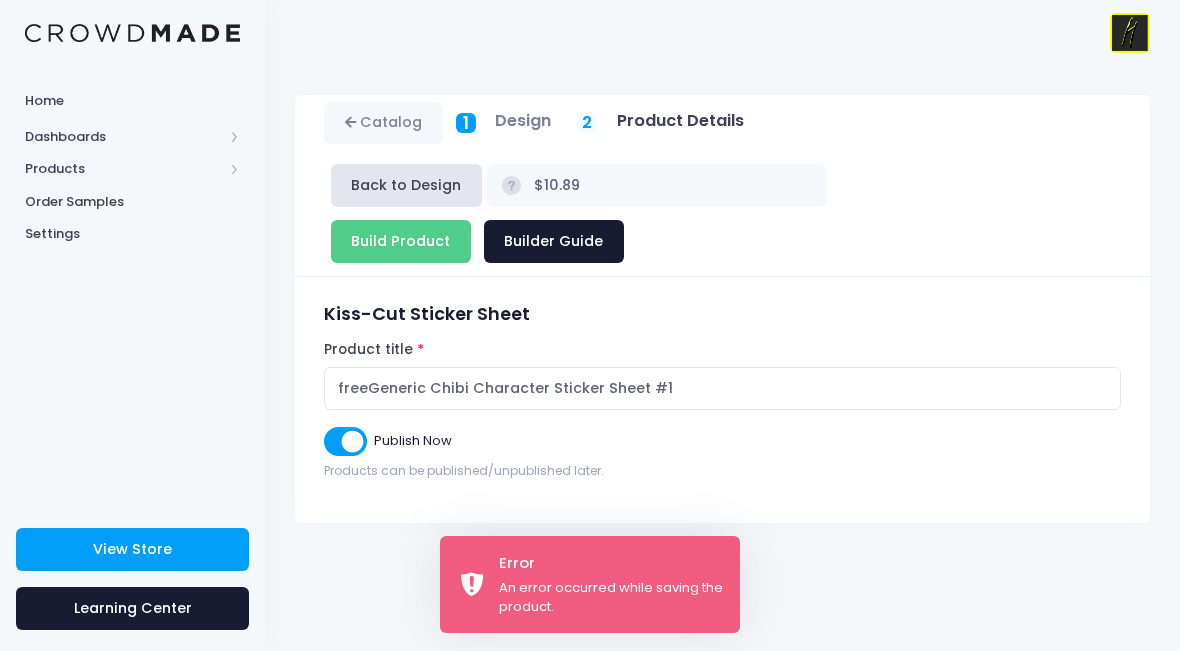 click on "Build Product" at bounding box center (401, 241) 